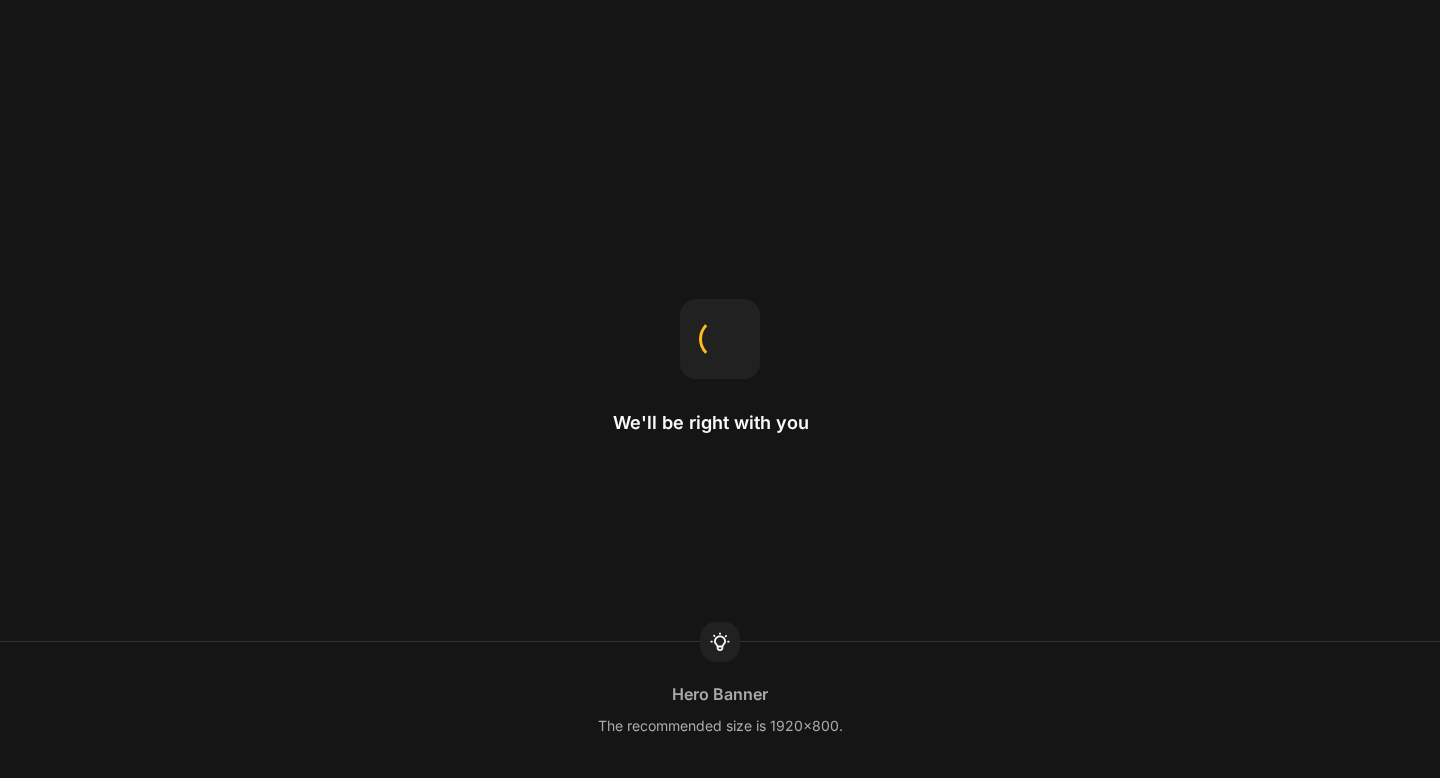 scroll, scrollTop: 0, scrollLeft: 0, axis: both 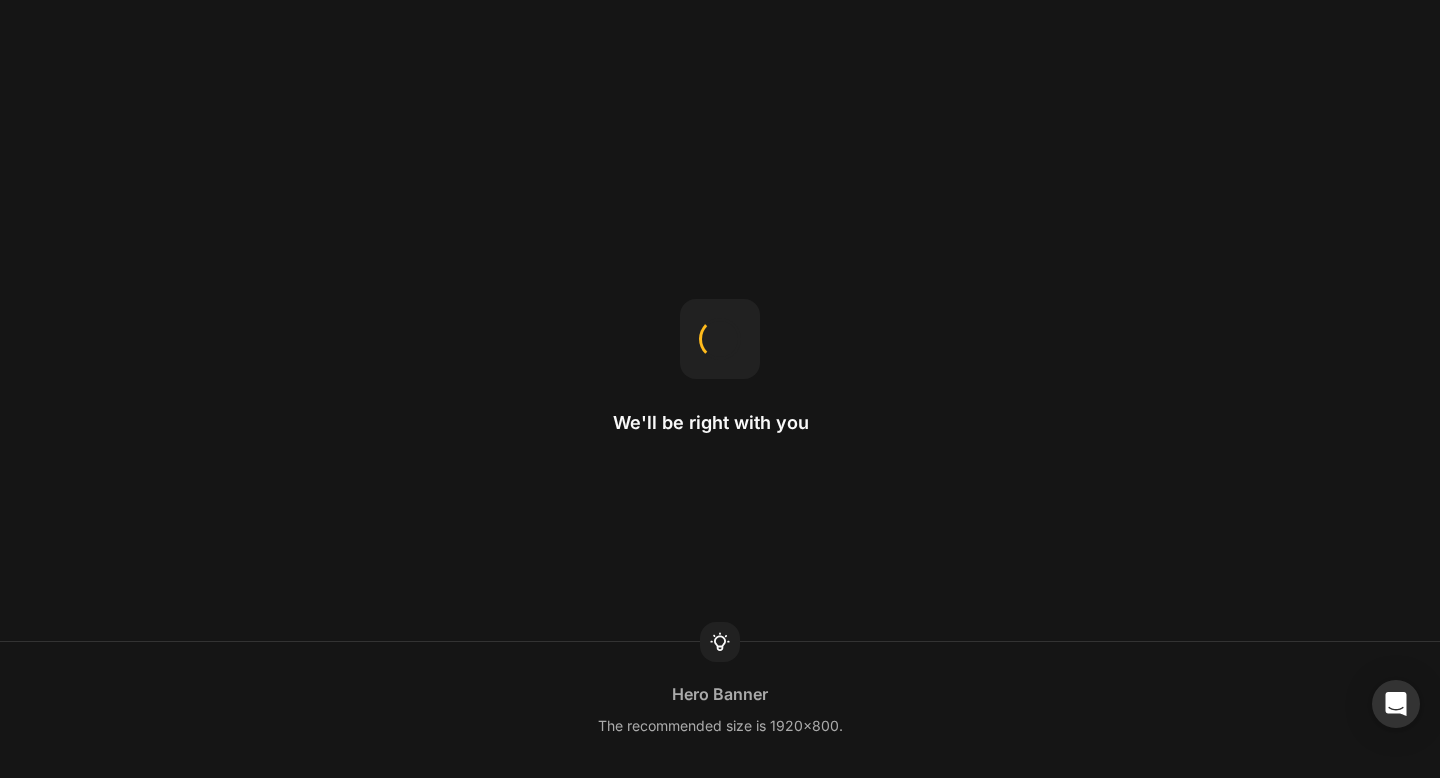 click on "We'll be right with you Hero Banner The recommended size is 1920x800." at bounding box center [720, 389] 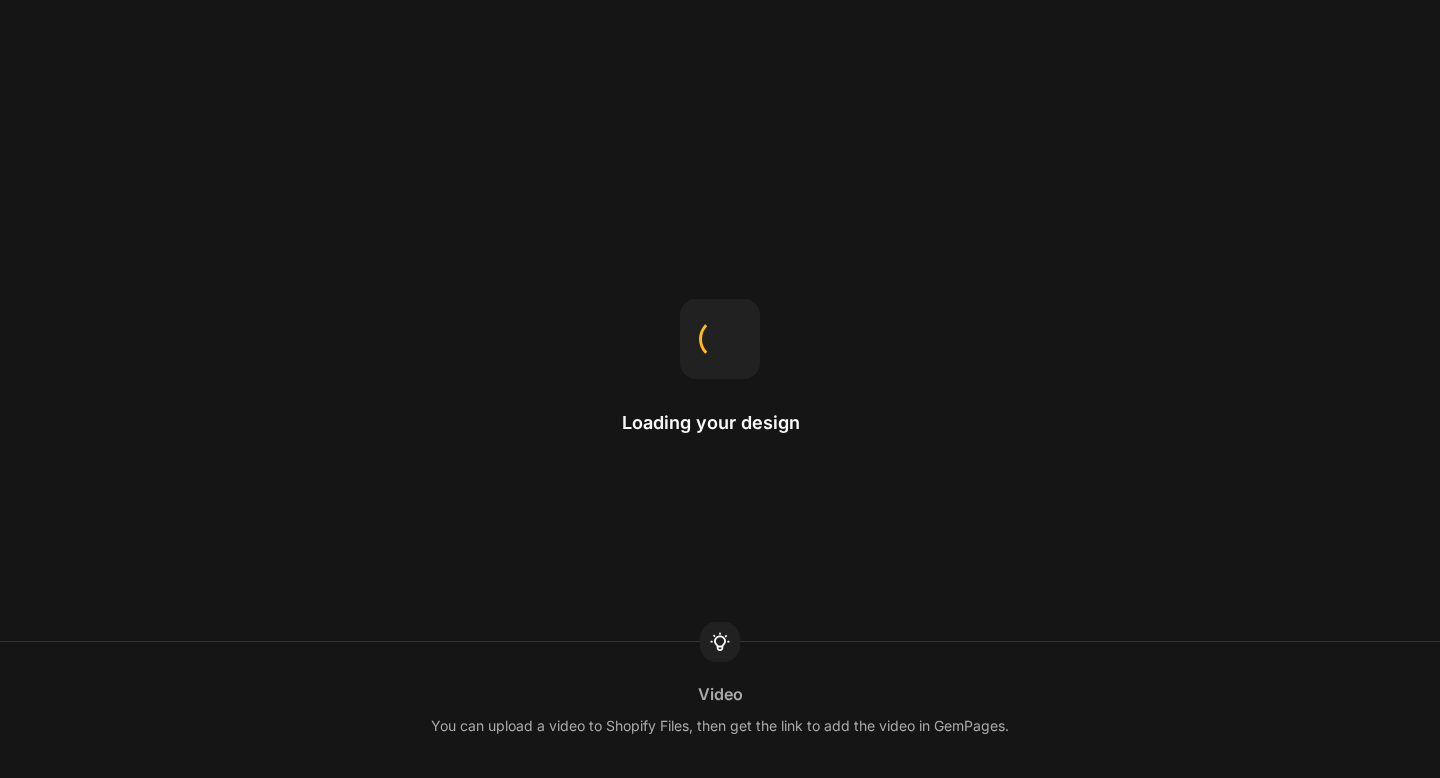 scroll, scrollTop: 0, scrollLeft: 0, axis: both 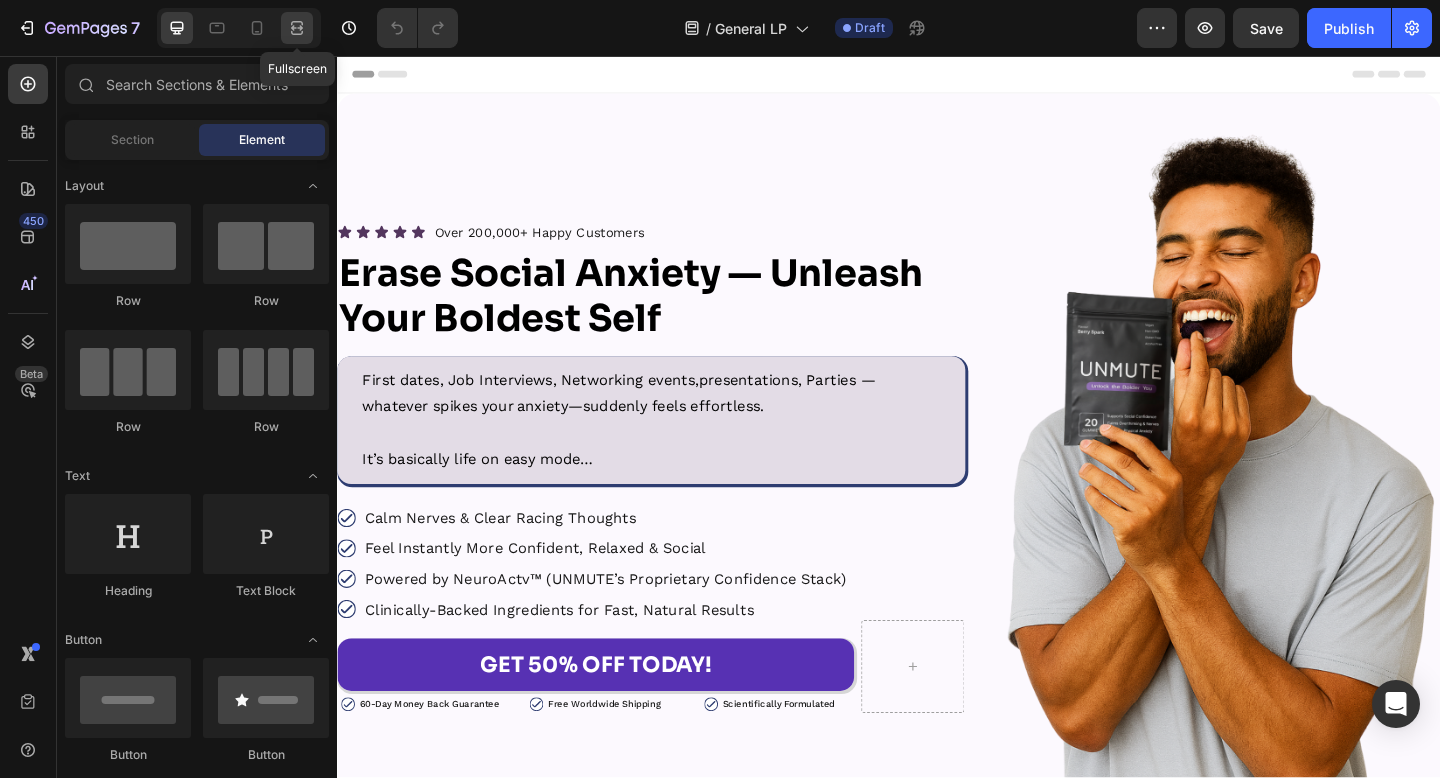 click 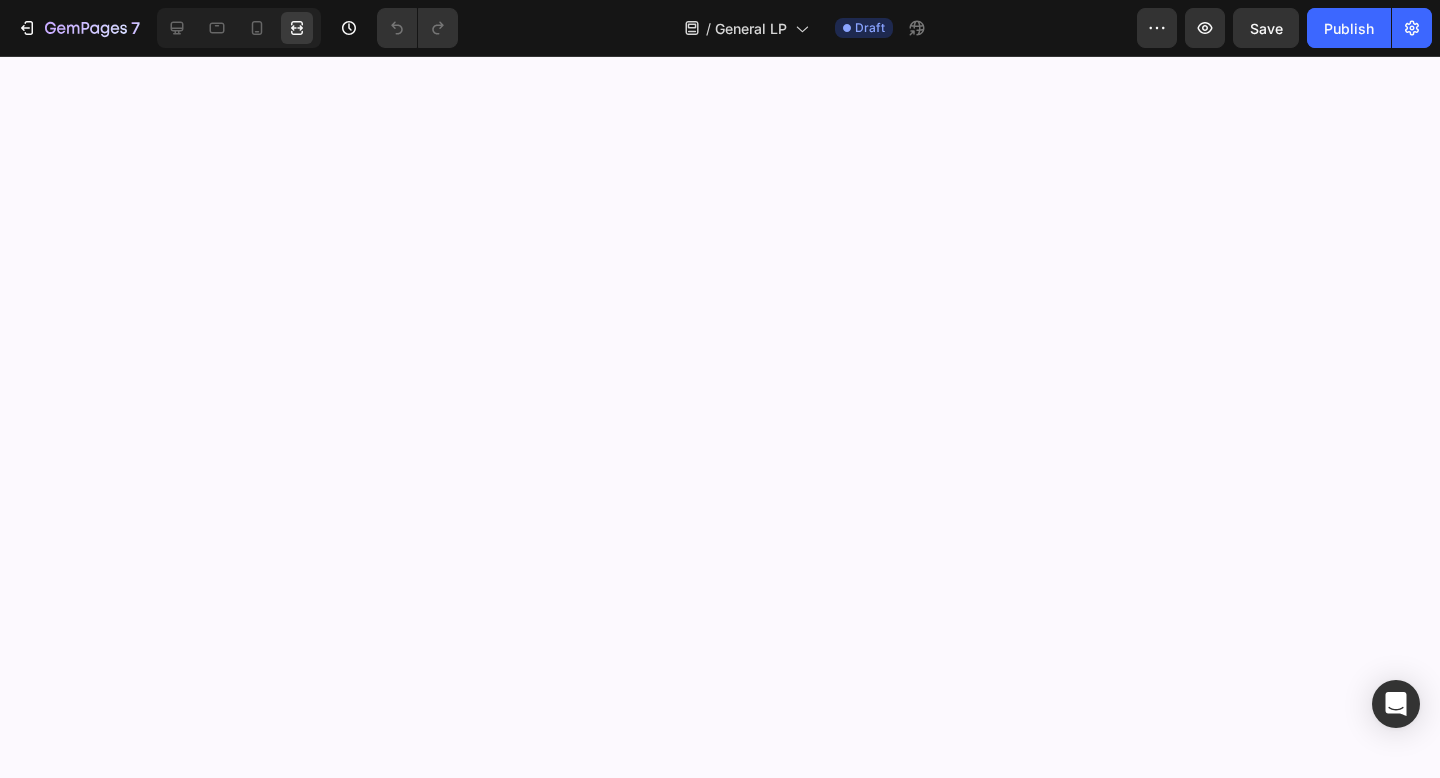 scroll, scrollTop: 0, scrollLeft: 0, axis: both 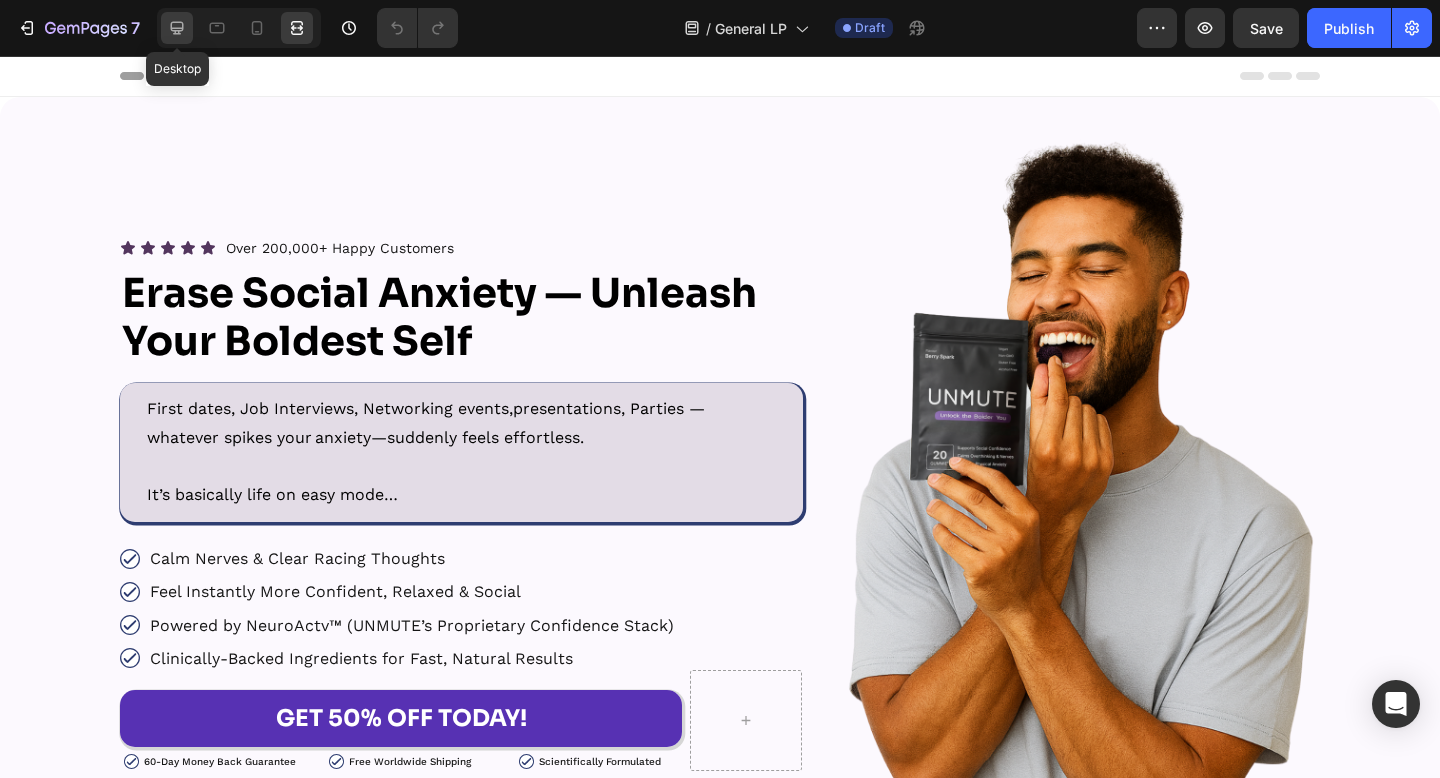 click 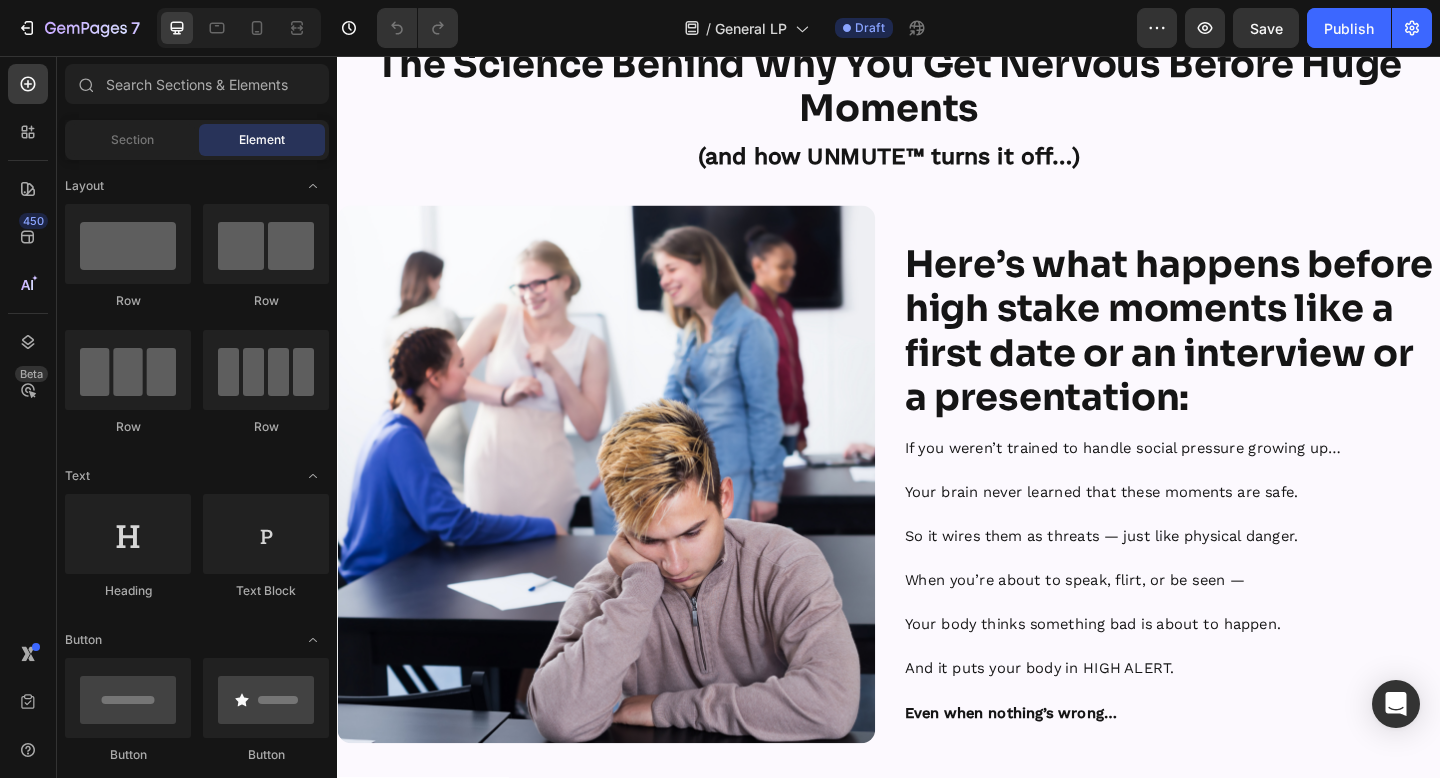 scroll, scrollTop: 1900, scrollLeft: 0, axis: vertical 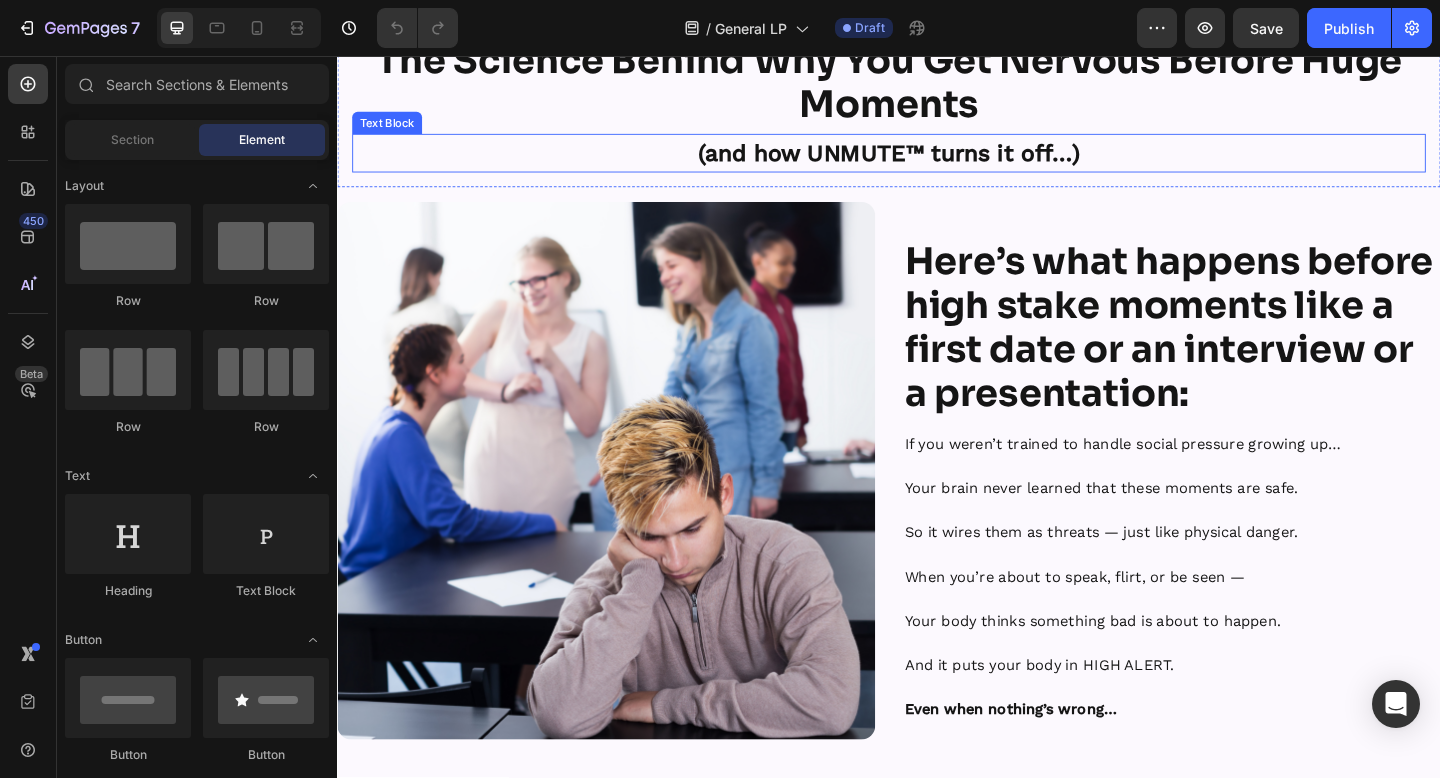 click on "(and how UNMUTE™ turns it off…)" at bounding box center [937, 161] 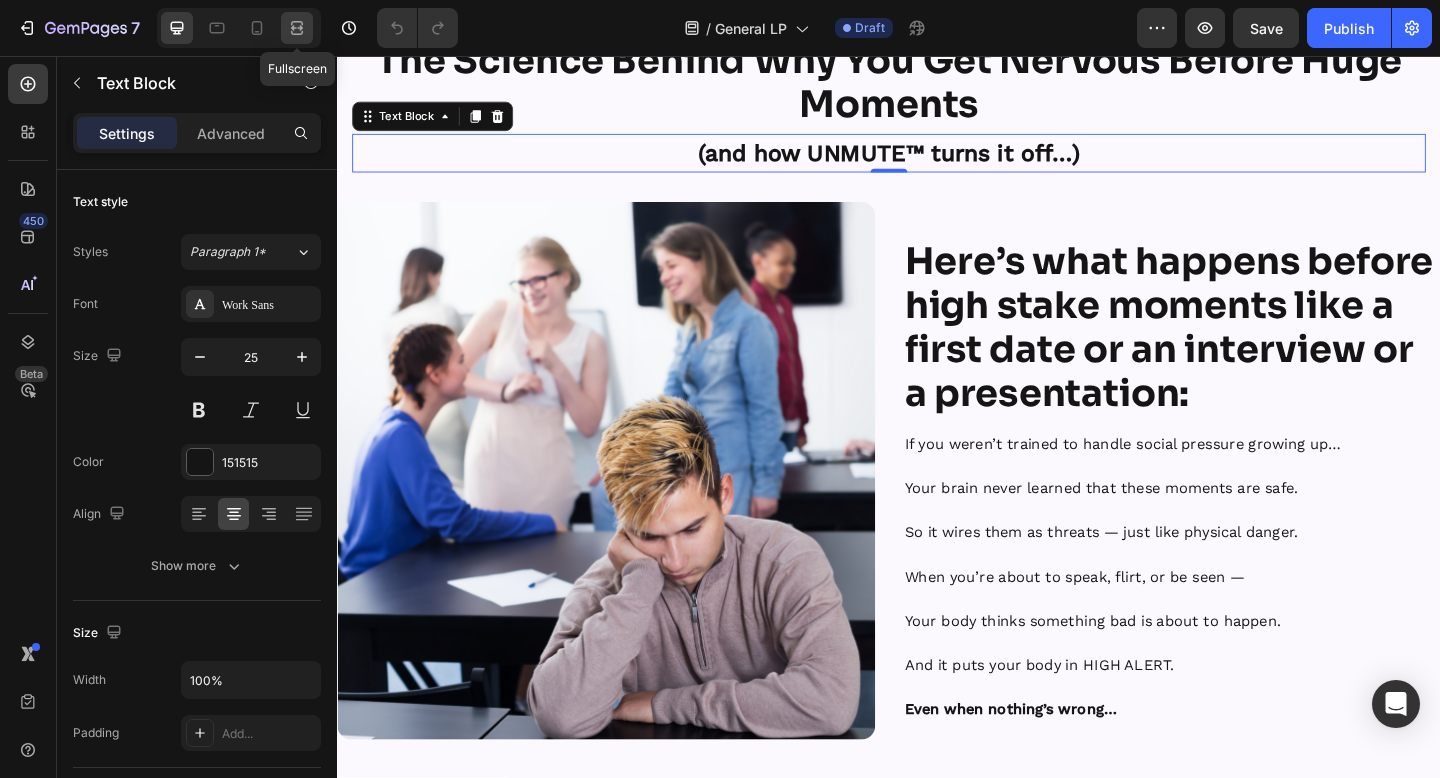 click 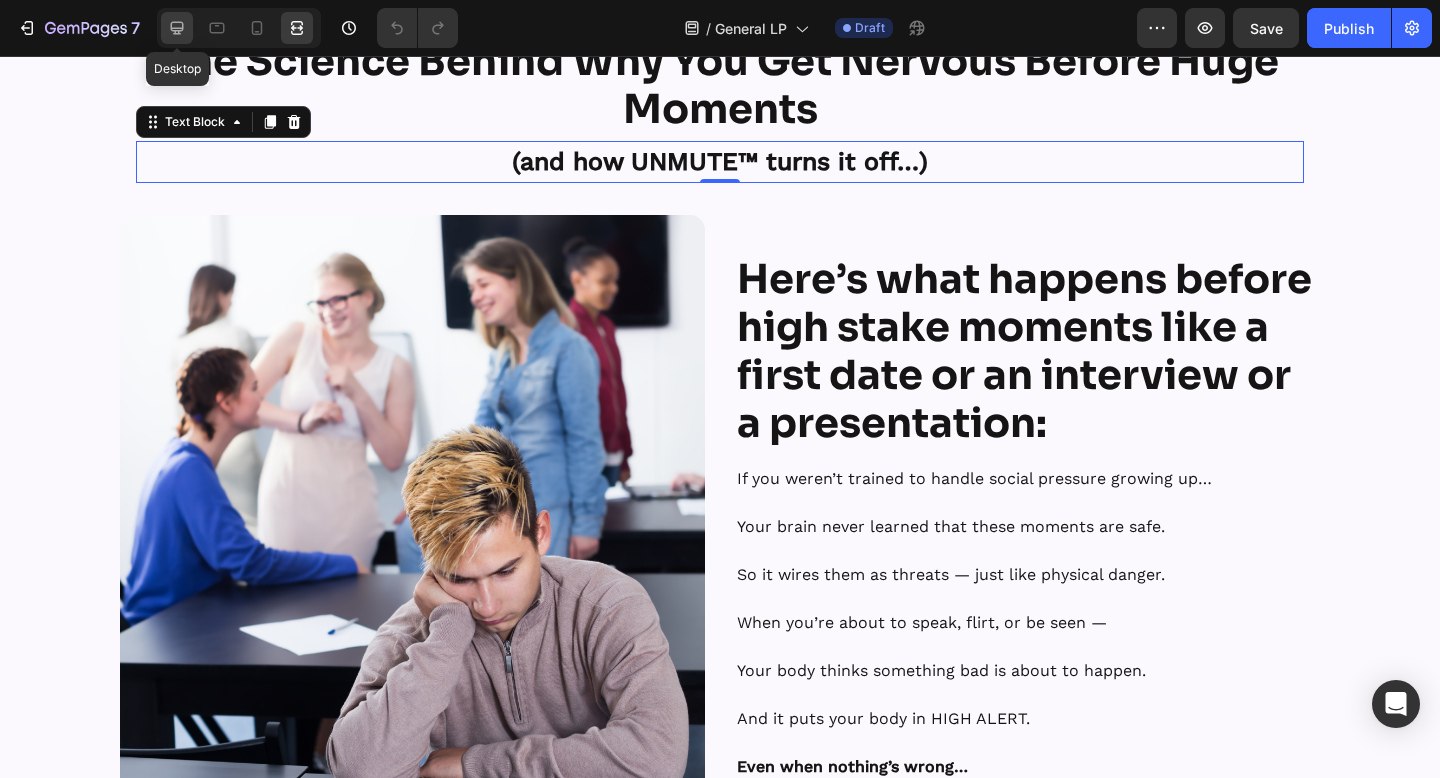click 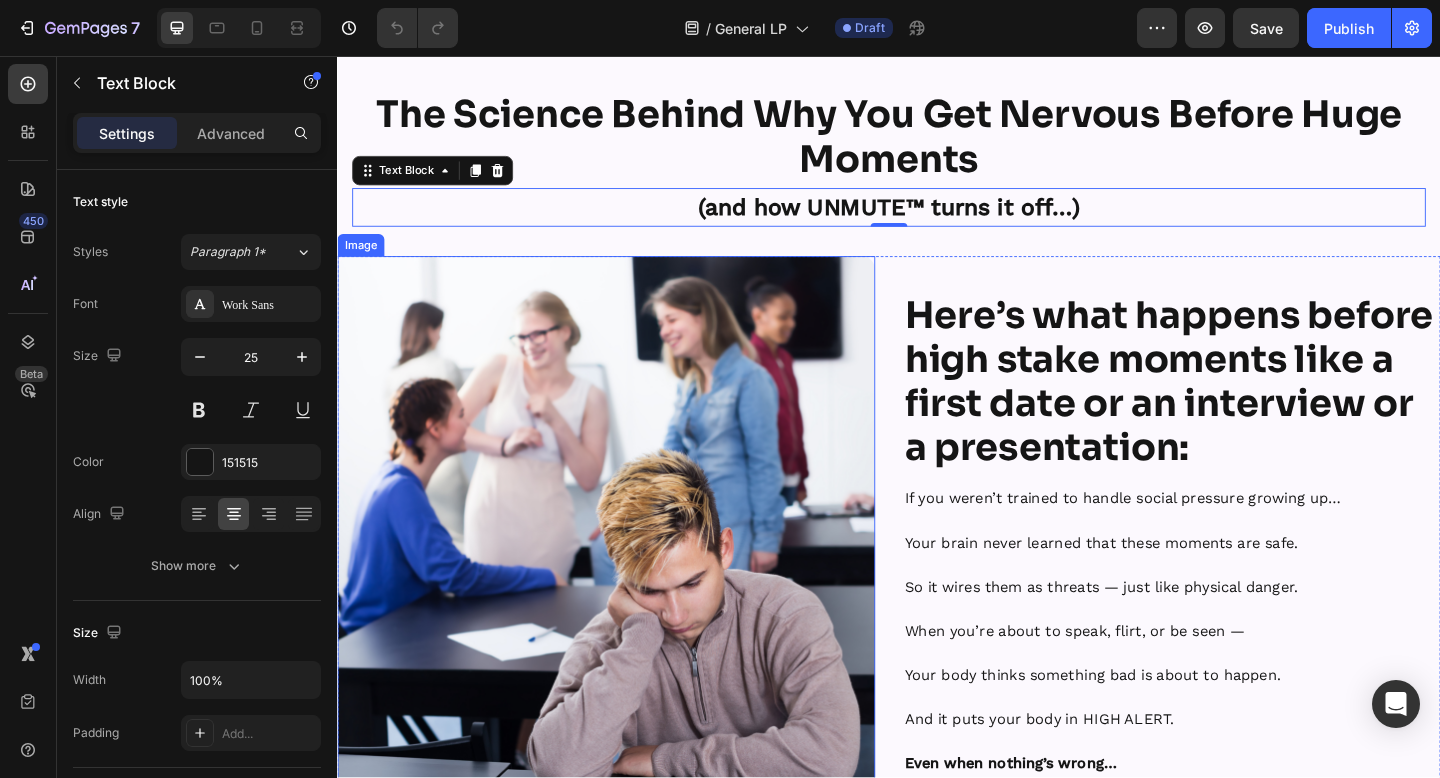 scroll, scrollTop: 1812, scrollLeft: 0, axis: vertical 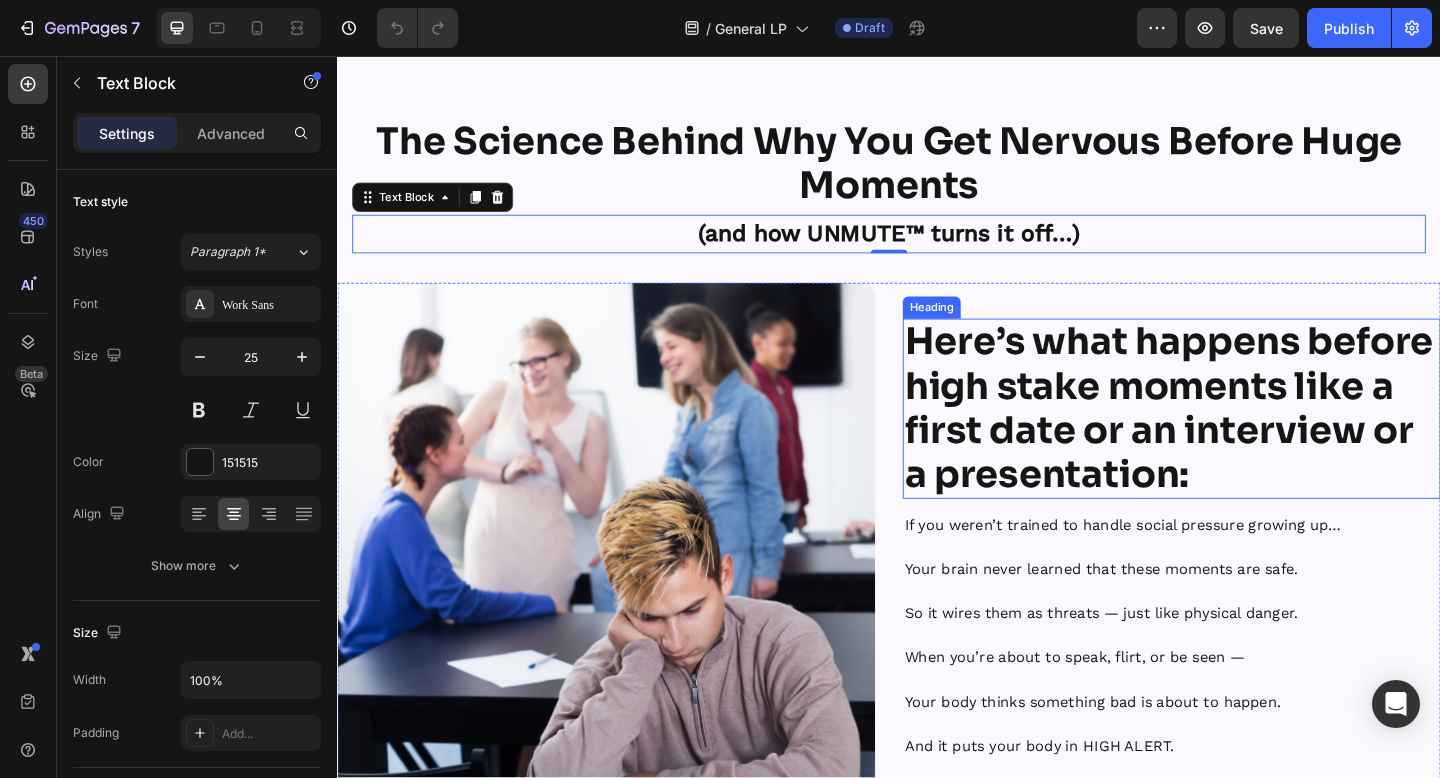 click on "Here’s what happens before high stake moments like a first date or an interview or a presentation:" at bounding box center [1241, 439] 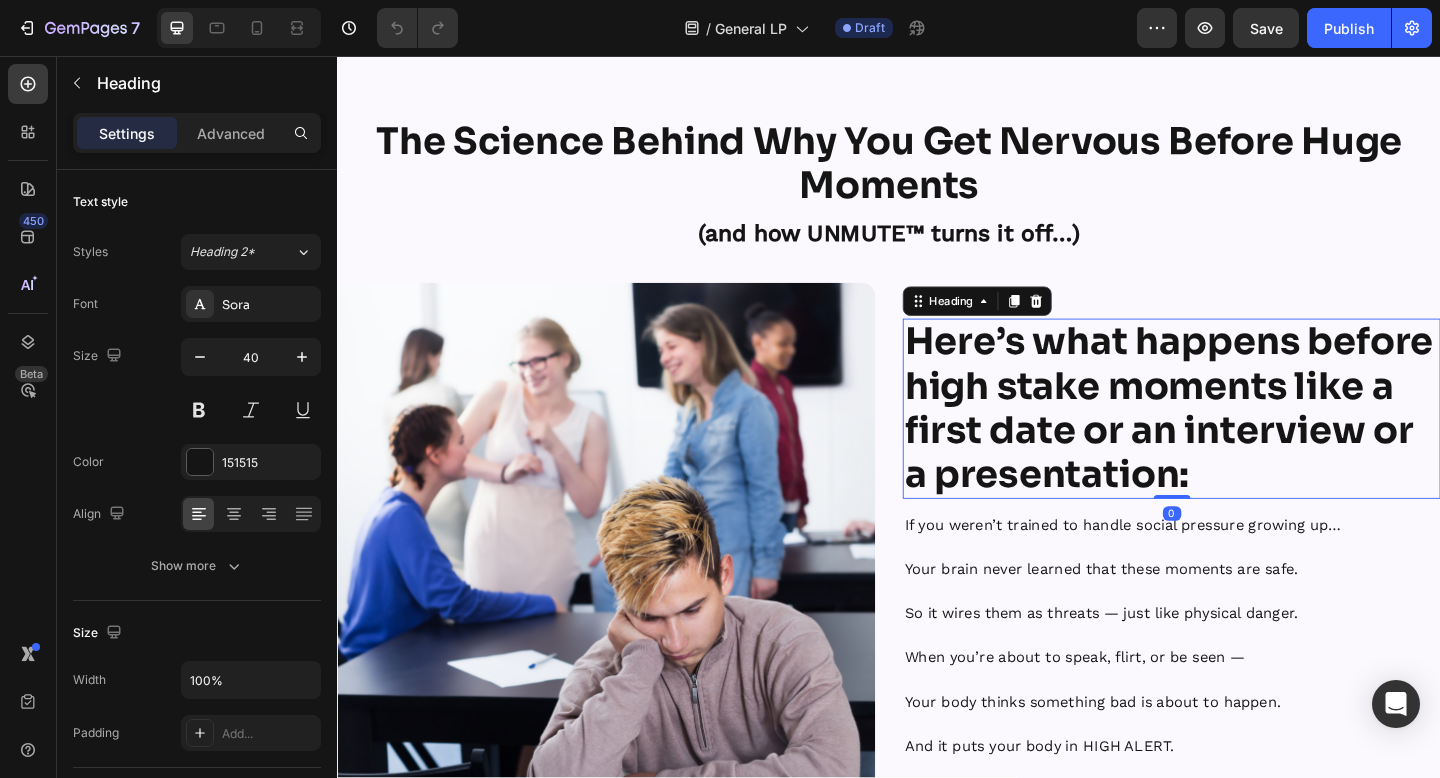 click on "Here’s what happens before high stake moments like a first date or an interview or a presentation:" at bounding box center [1241, 439] 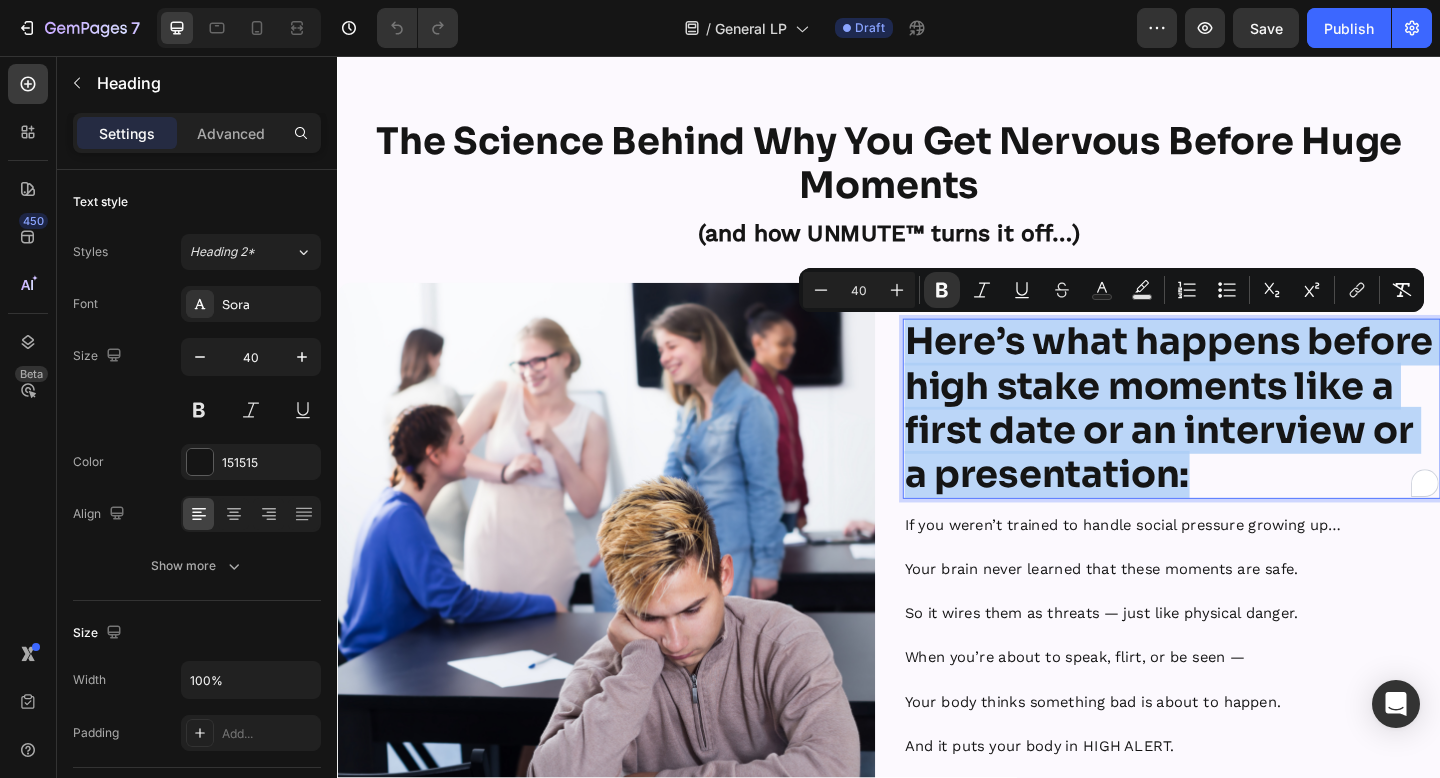 click on "Here’s what happens before high stake moments like a first date or an interview or a presentation:" at bounding box center [1241, 439] 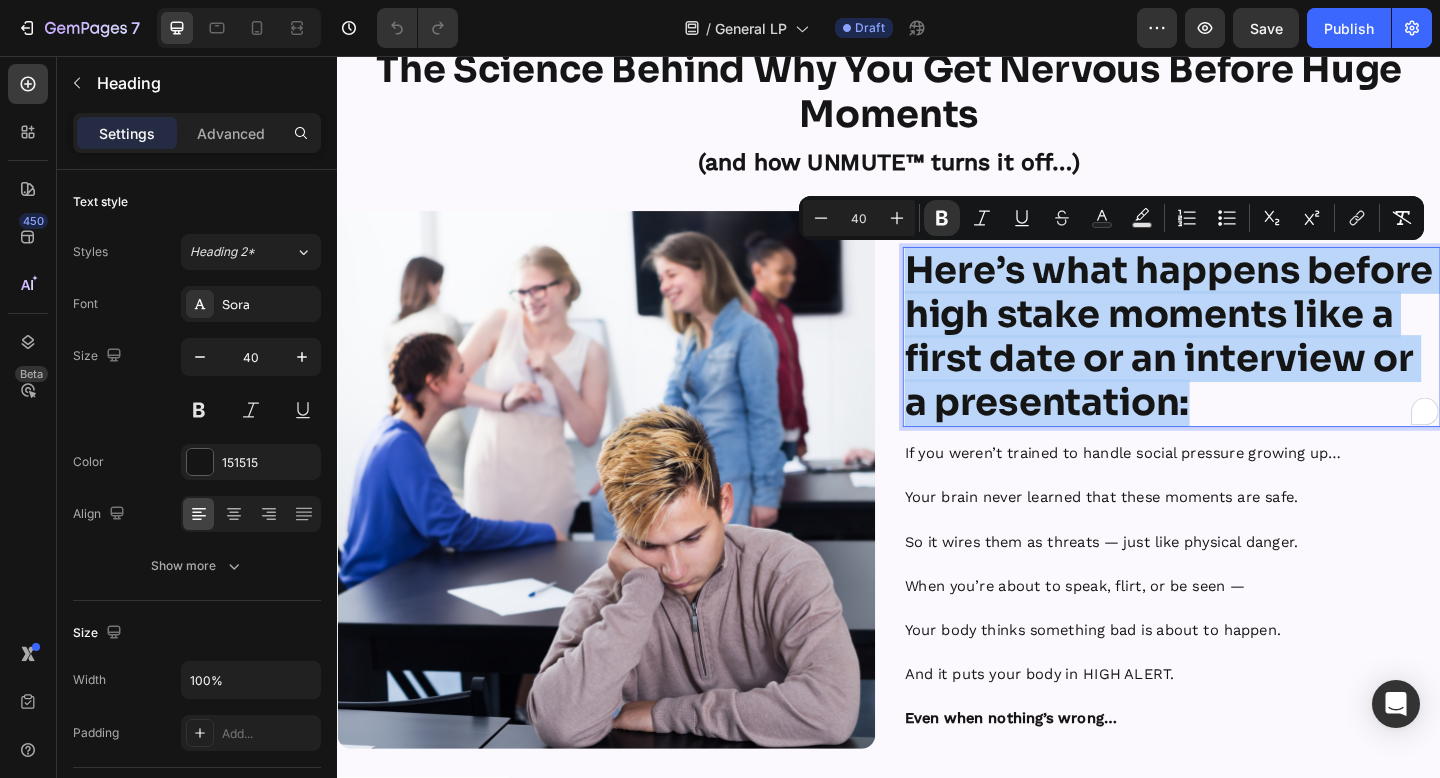 click on "Here’s what happens before high stake moments like a first date or an interview or a presentation:" at bounding box center (1241, 361) 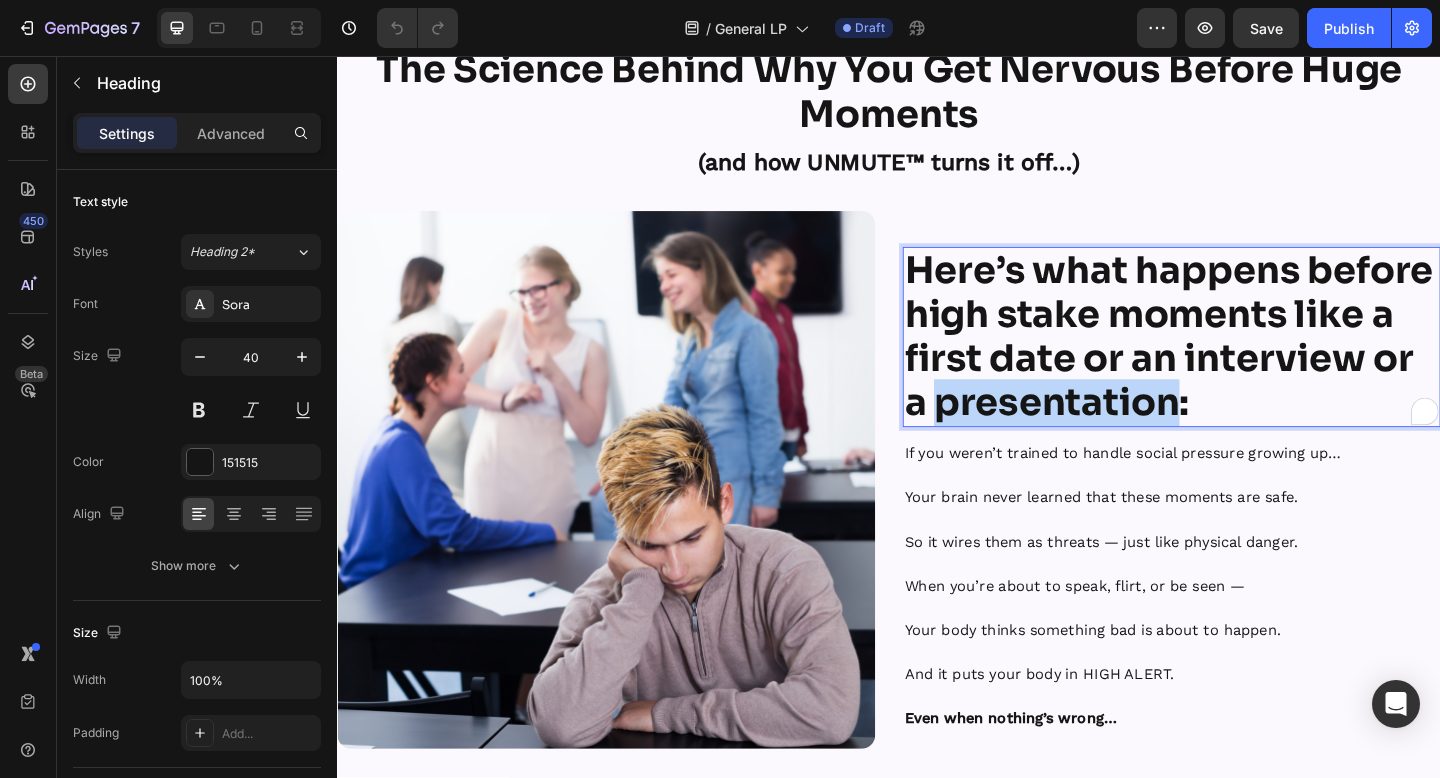 click on "Here’s what happens before high stake moments like a first date or an interview or a presentation:" at bounding box center [1241, 361] 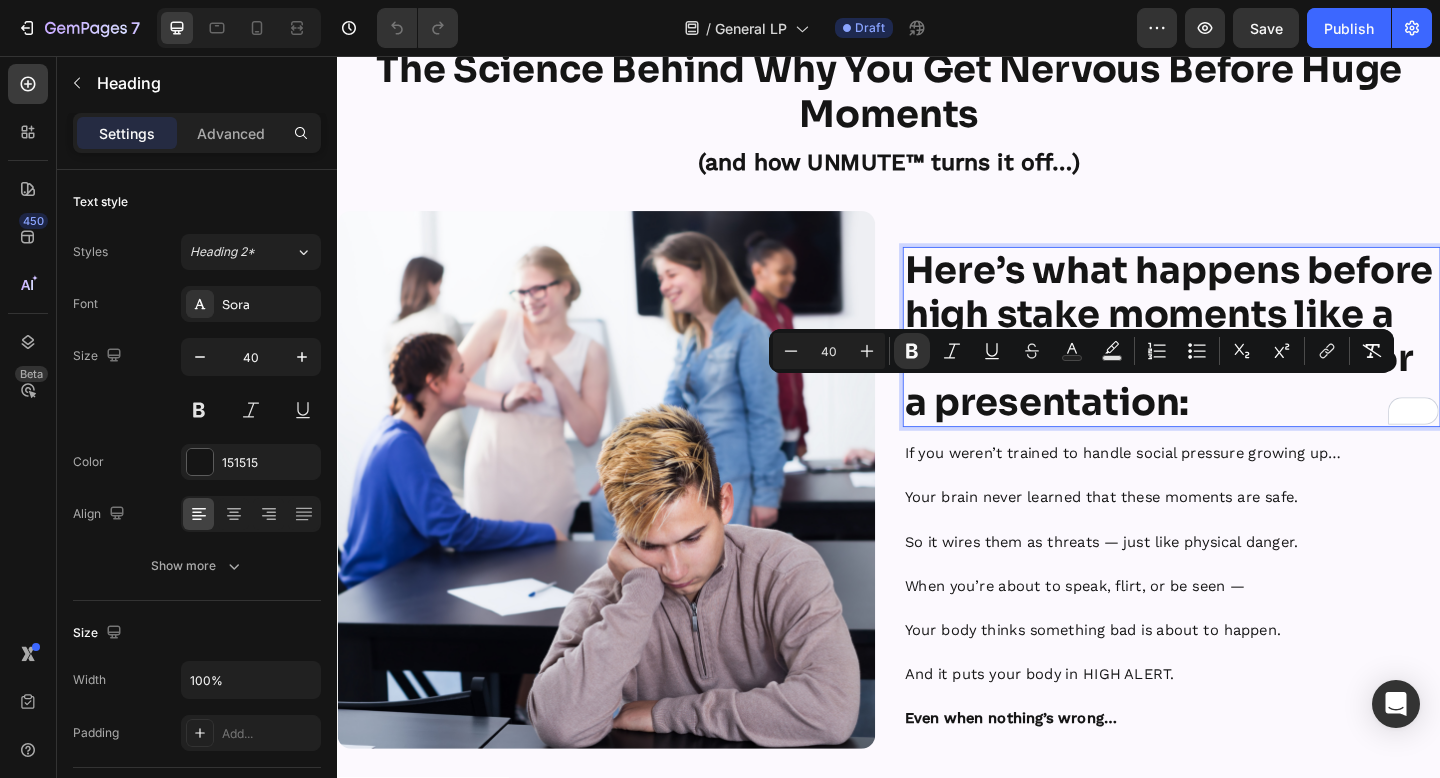 click on "Here’s what happens before high stake moments like a first date or an interview or a presentation:" at bounding box center [1241, 361] 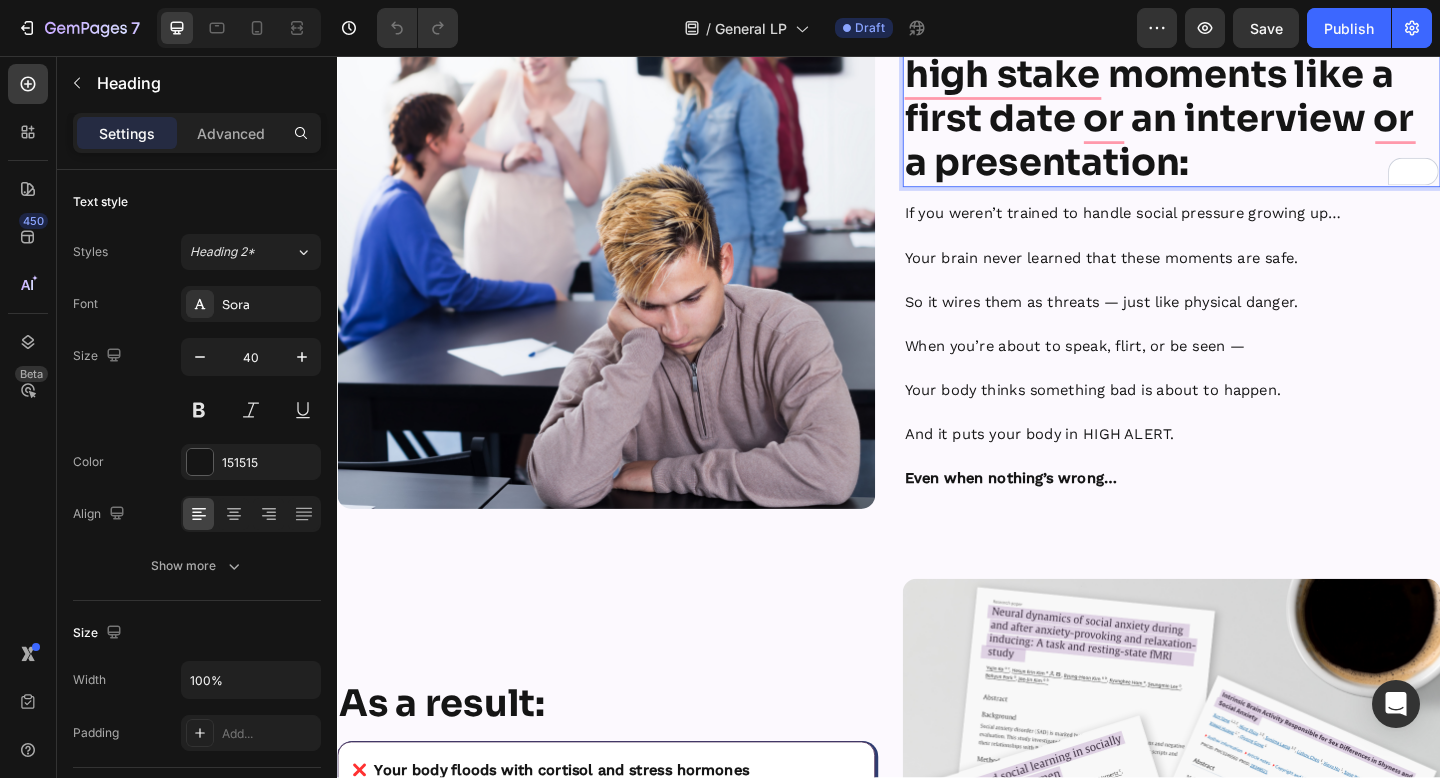 scroll, scrollTop: 2173, scrollLeft: 0, axis: vertical 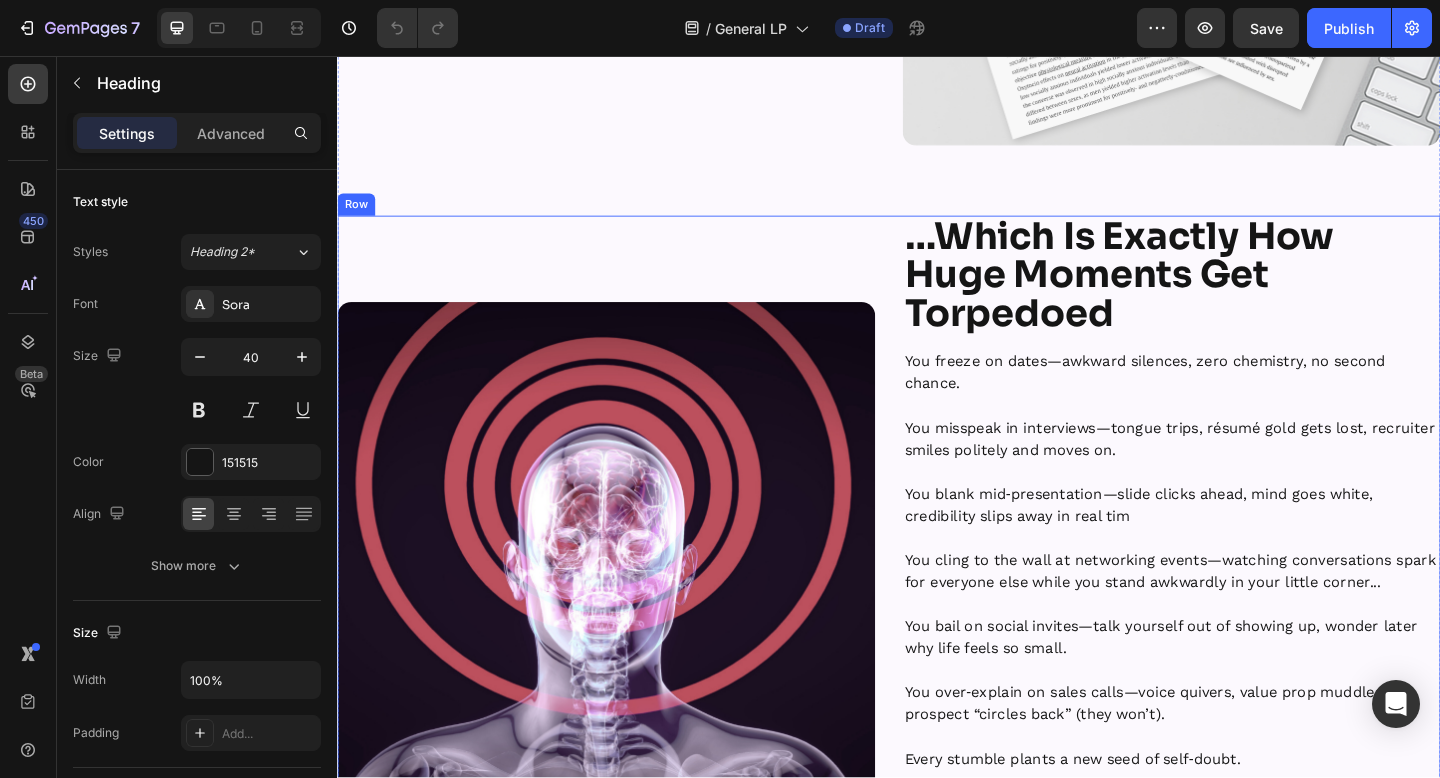 click on "Image" at bounding box center [629, 616] 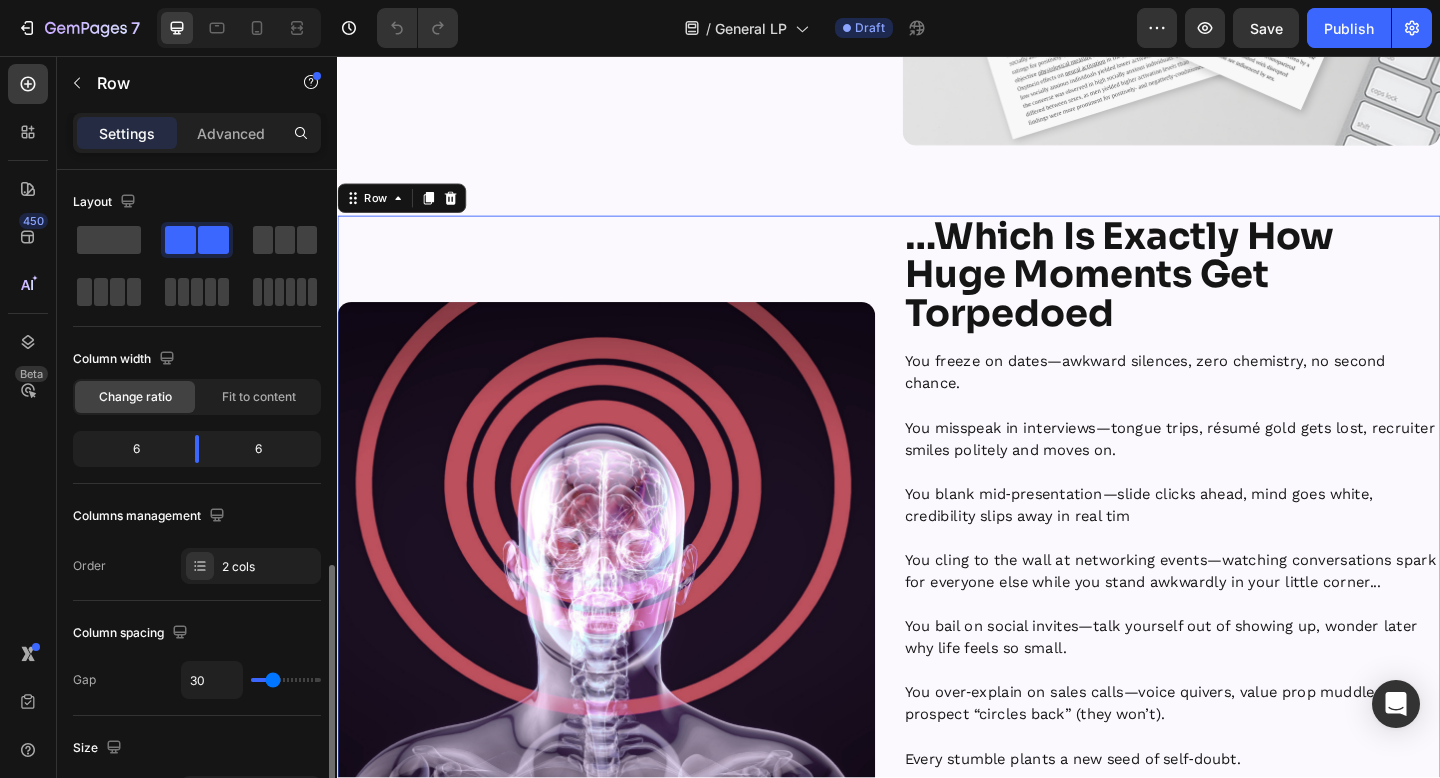 scroll, scrollTop: 783, scrollLeft: 0, axis: vertical 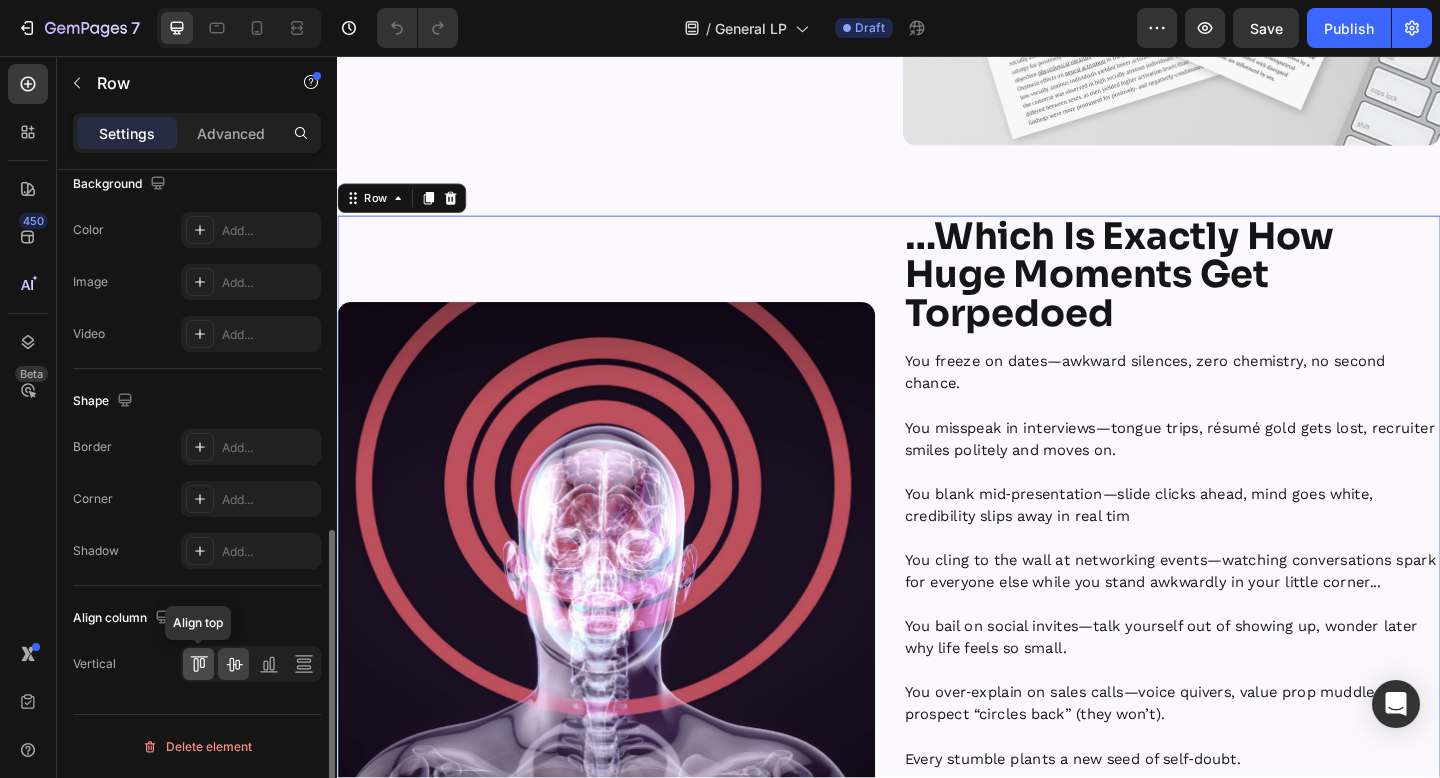 click 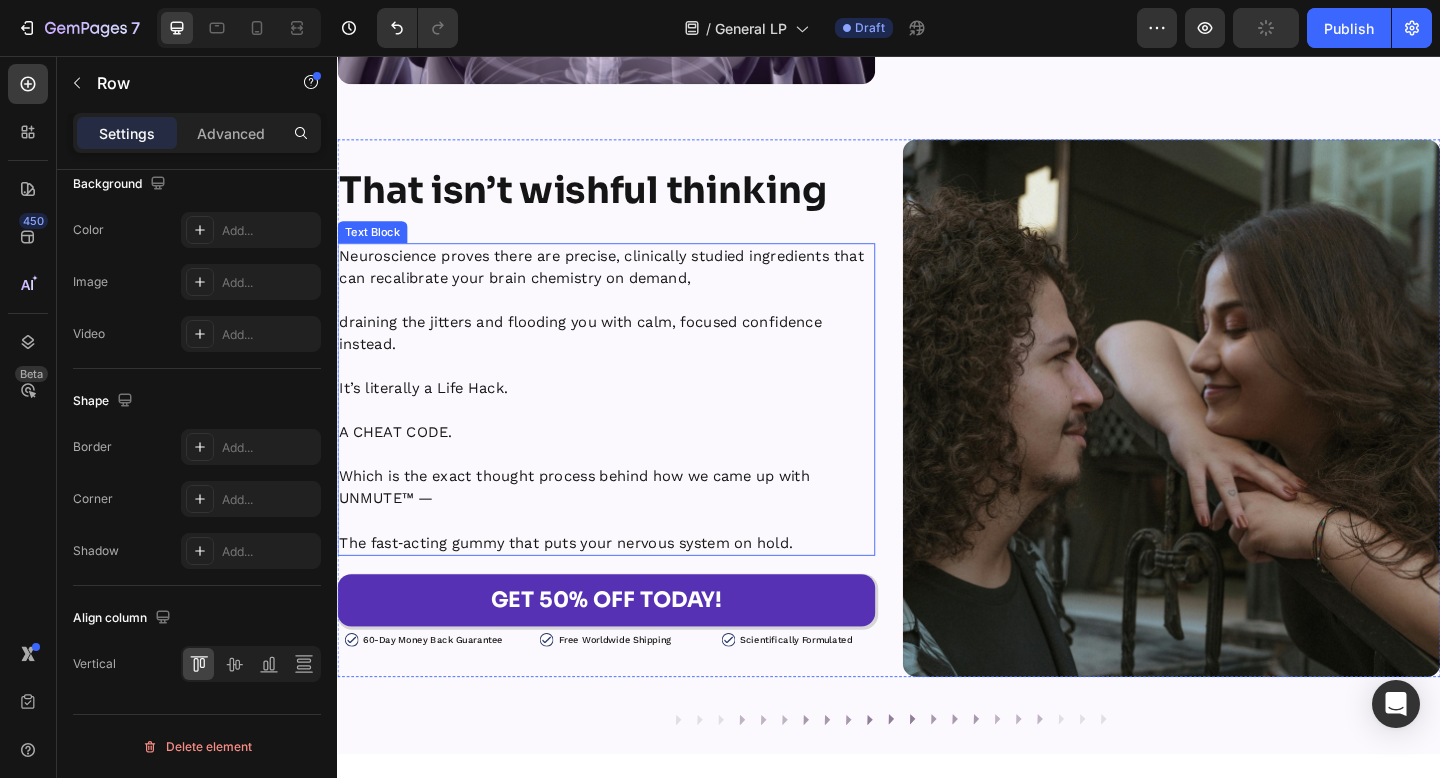 scroll, scrollTop: 5466, scrollLeft: 0, axis: vertical 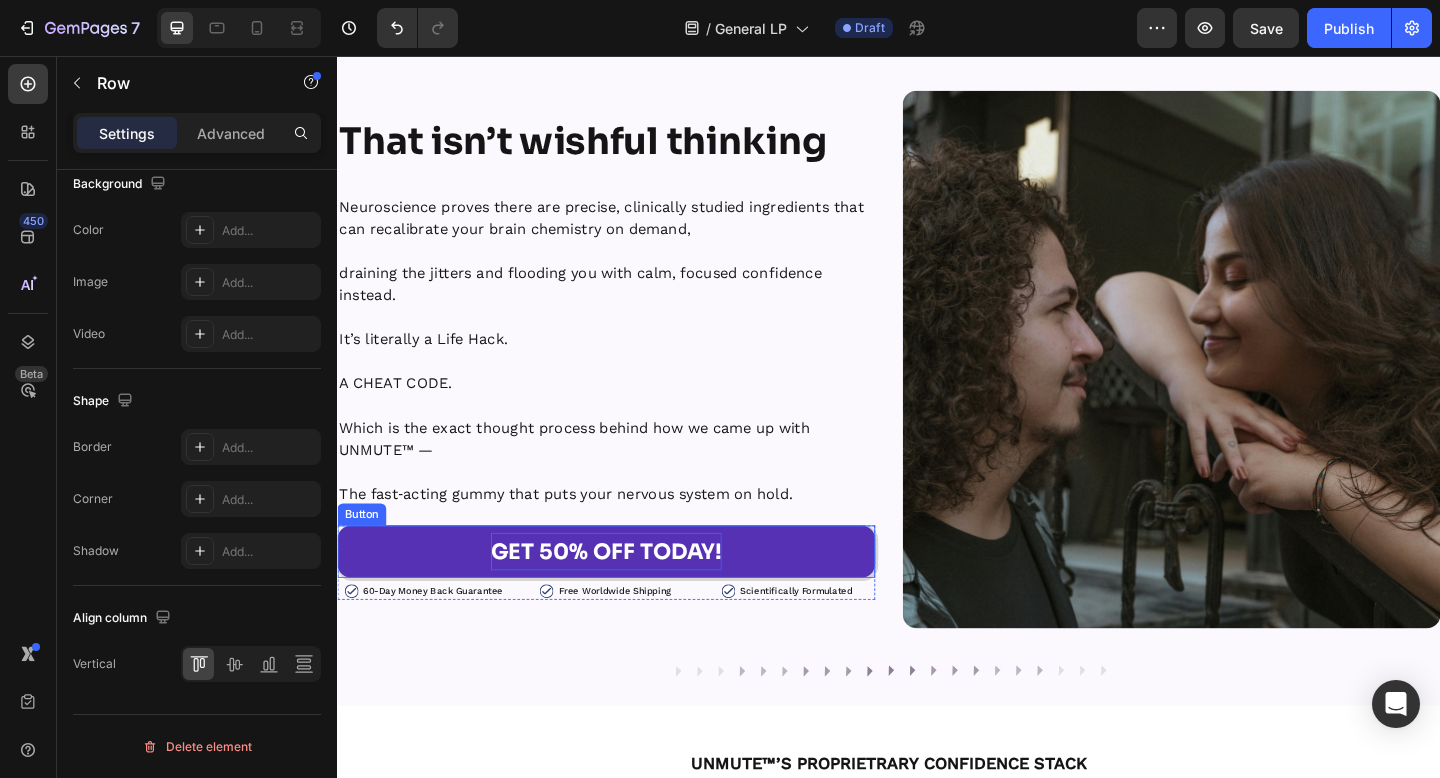 click on "GET 50% OFF TODAY!" at bounding box center (629, 595) 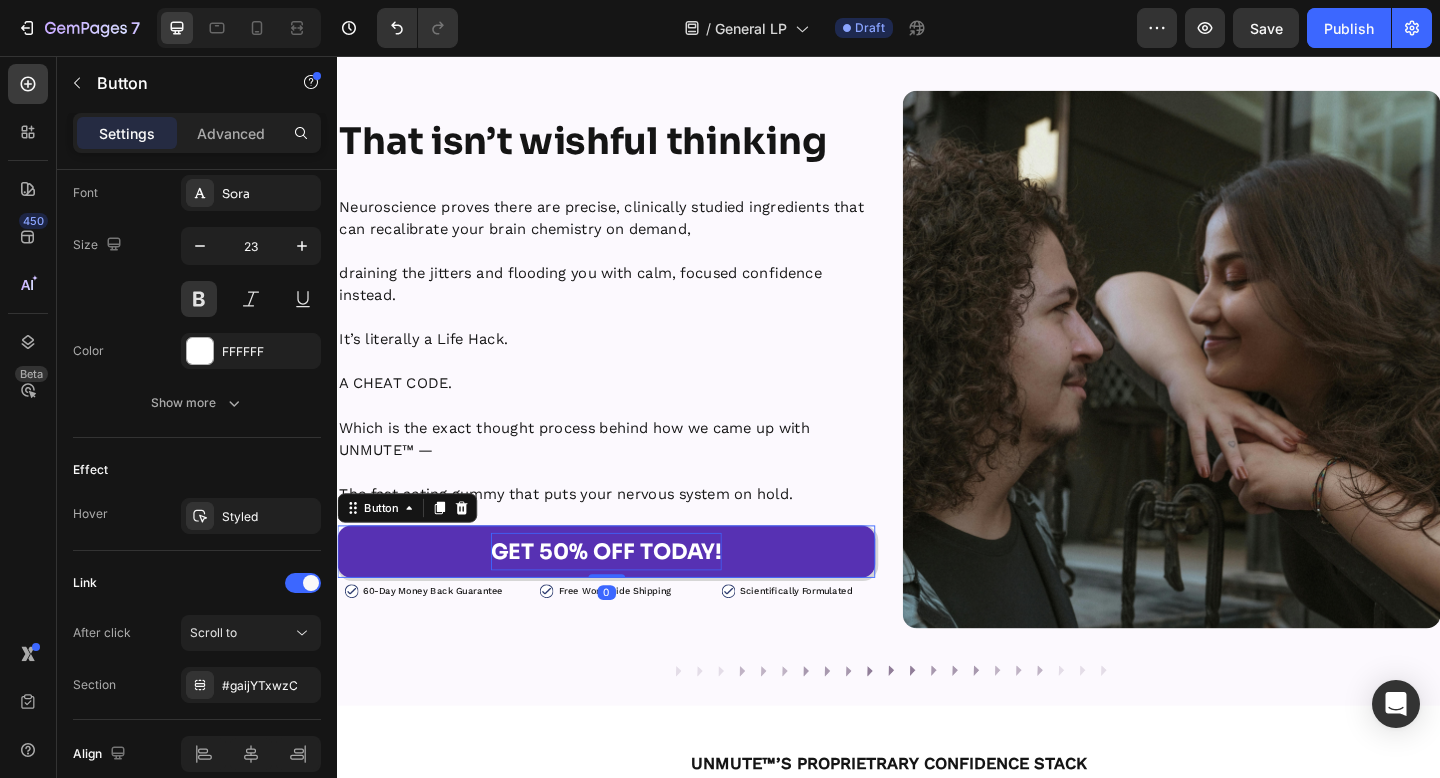 click on "GET 50% OFF TODAY!" at bounding box center (629, 595) 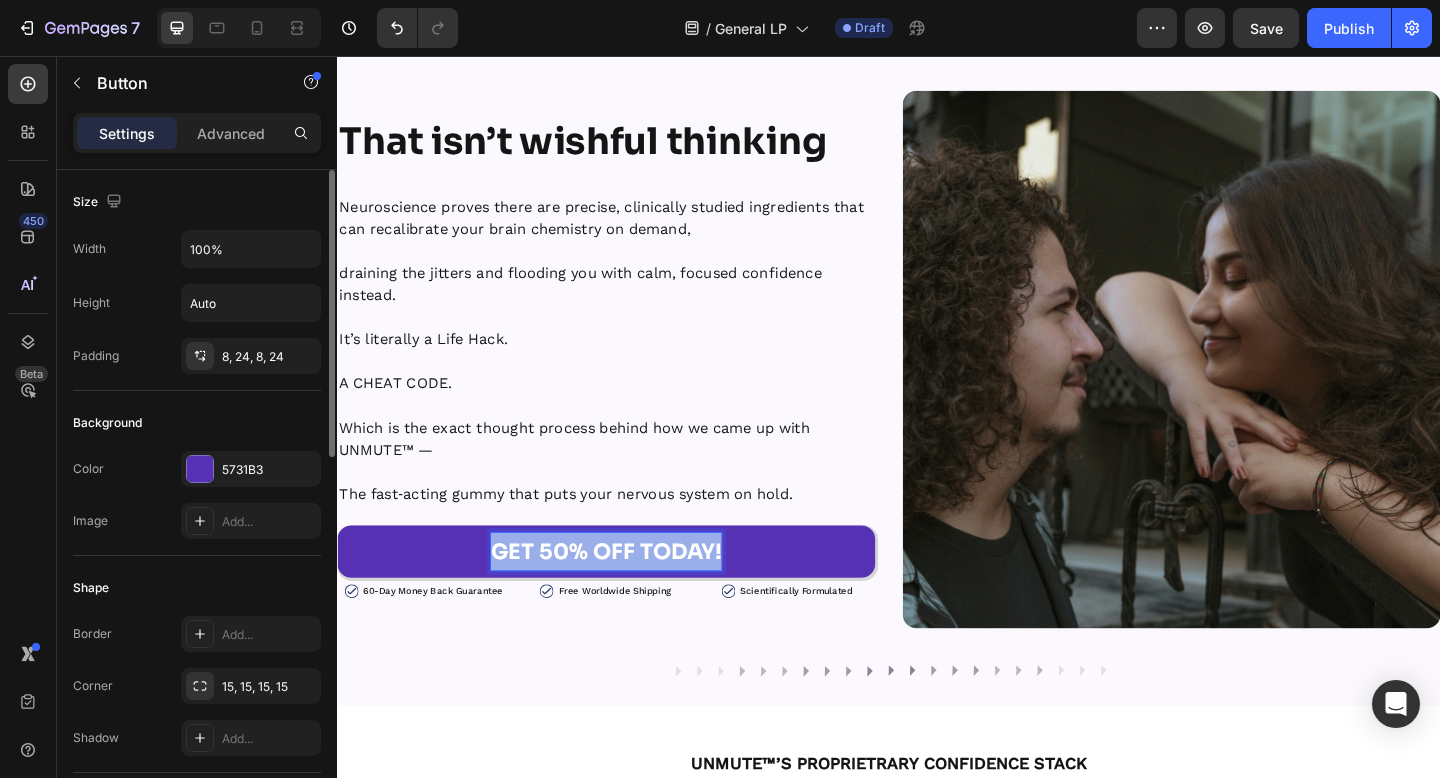 click on "GET 50% OFF TODAY!" at bounding box center [629, 595] 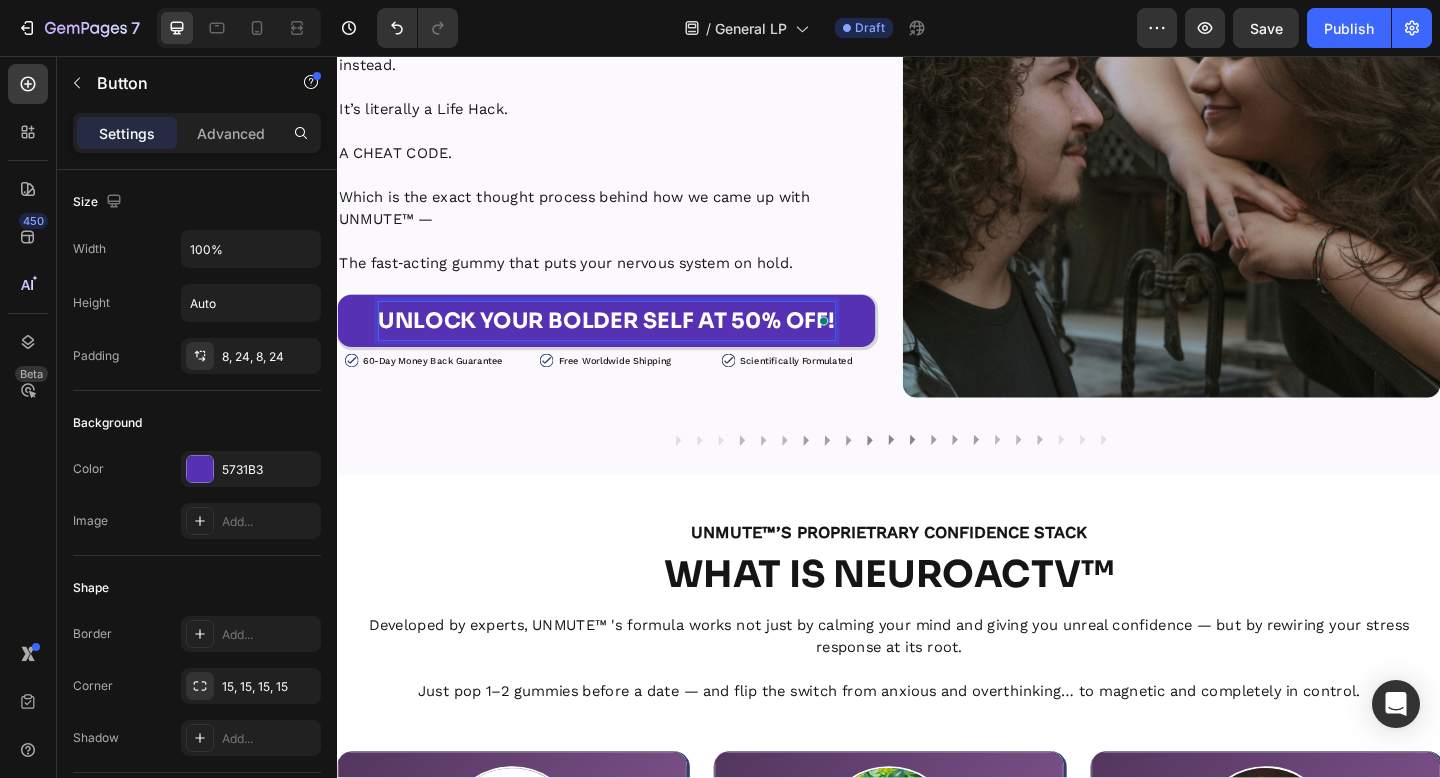 scroll, scrollTop: 5734, scrollLeft: 0, axis: vertical 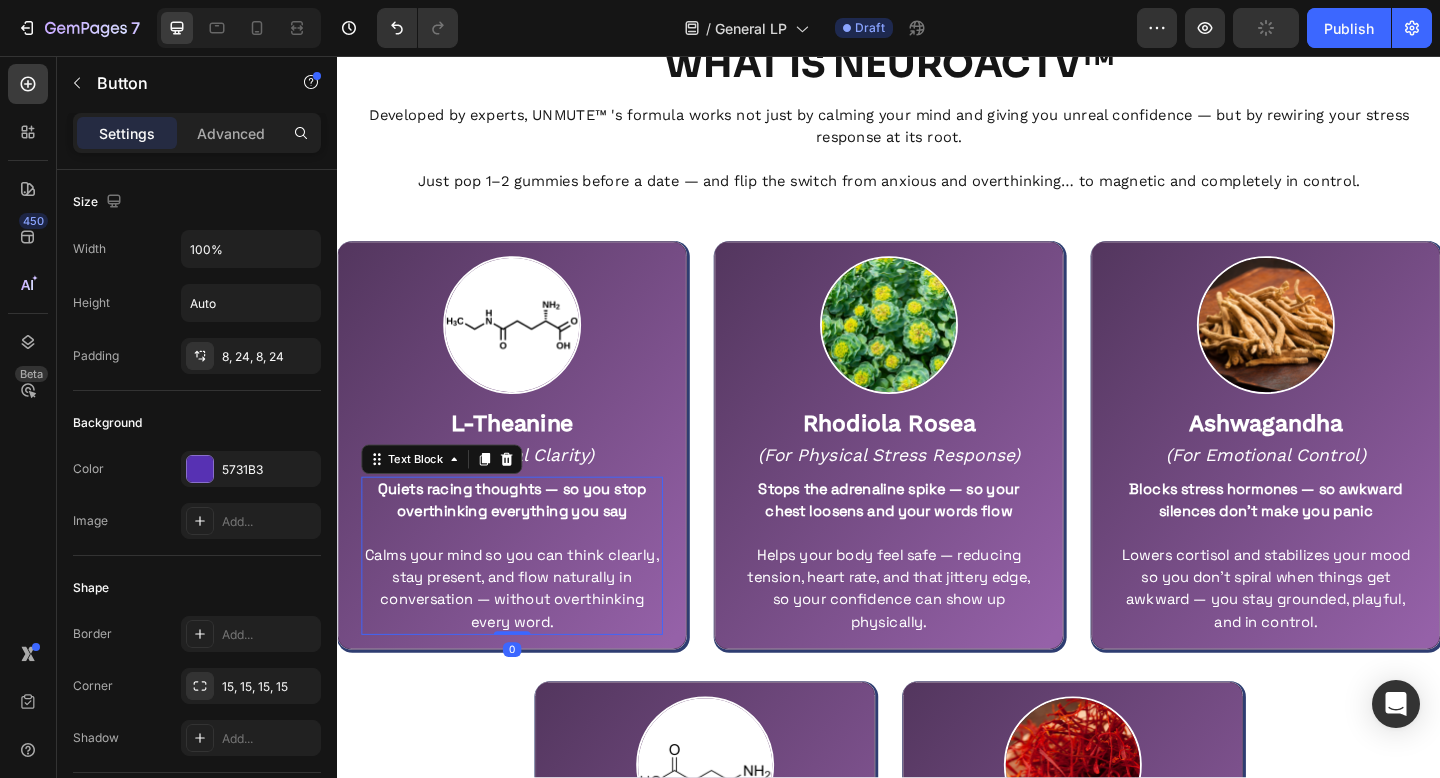 click on "Calms your mind so you can think clearly, stay present, and flow naturally in conversation — without overthinking every word." at bounding box center [527, 624] 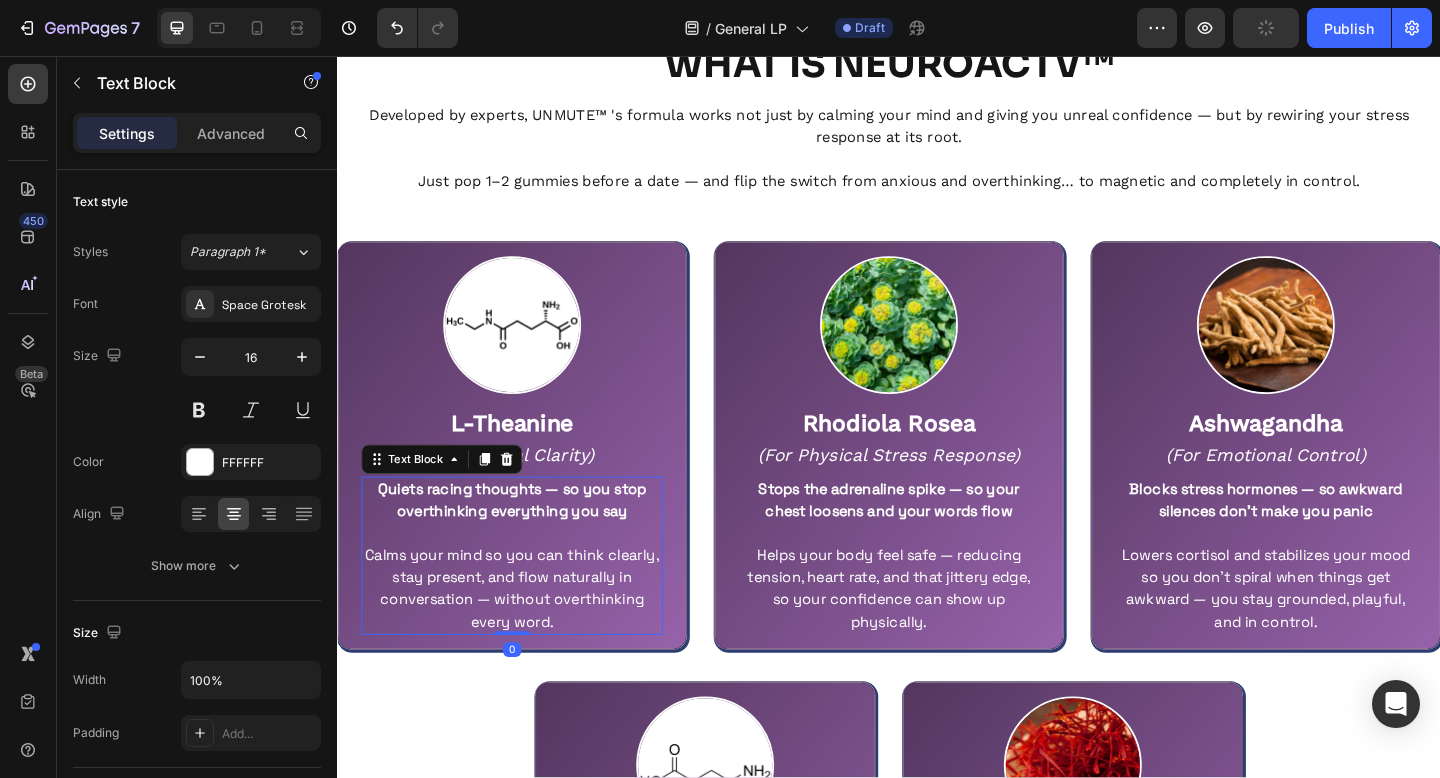 click on "Calms your mind so you can think clearly, stay present, and flow naturally in conversation — without overthinking every word." at bounding box center [527, 624] 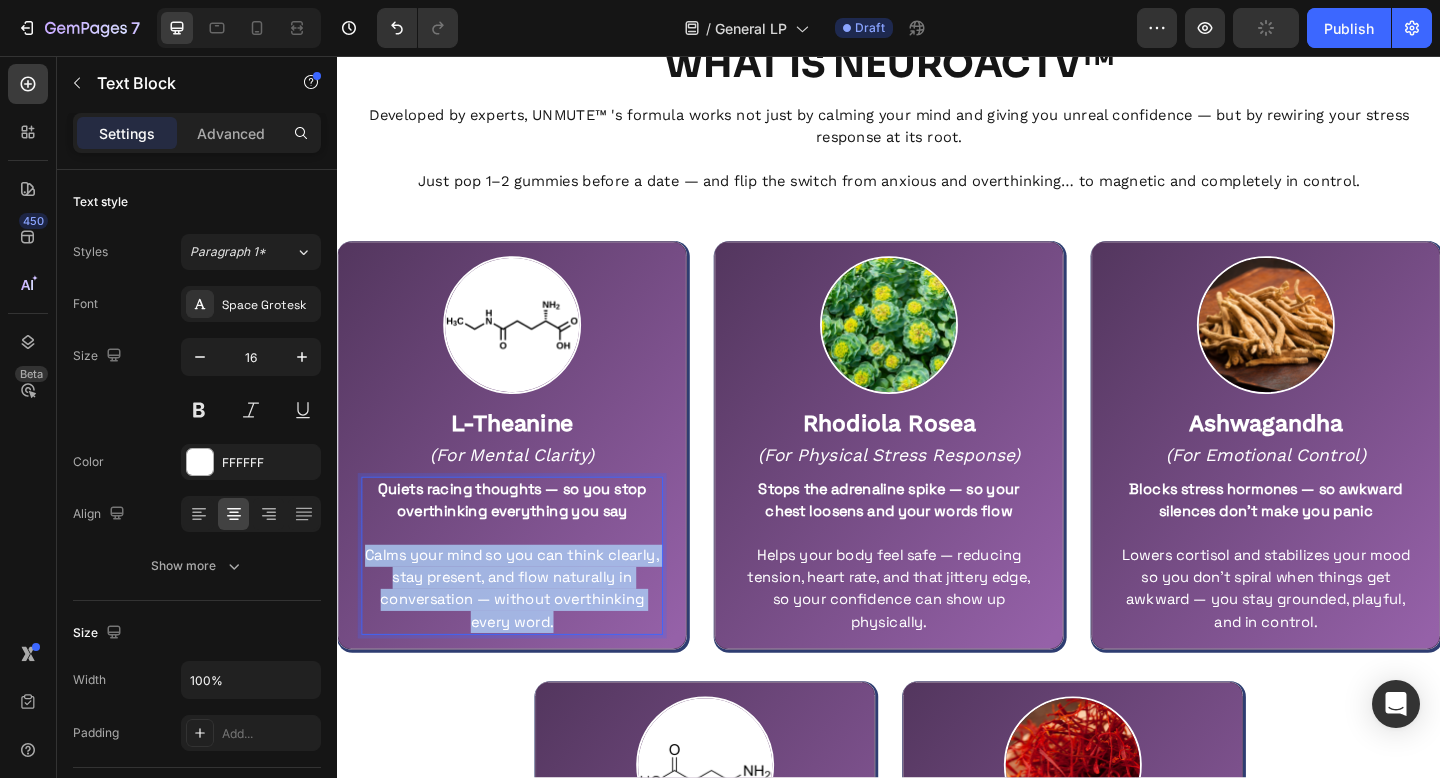 click on "Calms your mind so you can think clearly, stay present, and flow naturally in conversation — without overthinking every word." at bounding box center [527, 624] 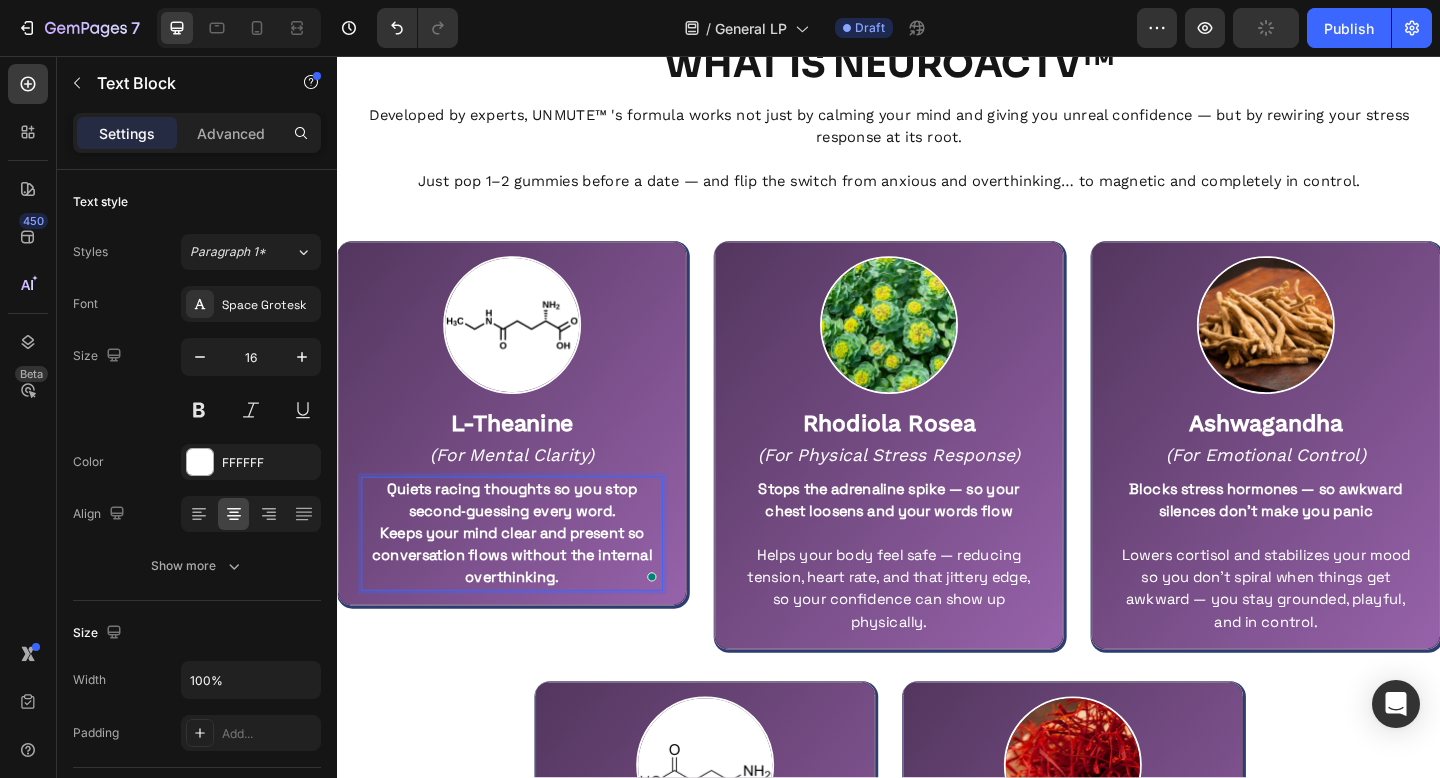 click on "Keeps your mind clear and present so conversation flows without the internal overthinking." at bounding box center [527, 599] 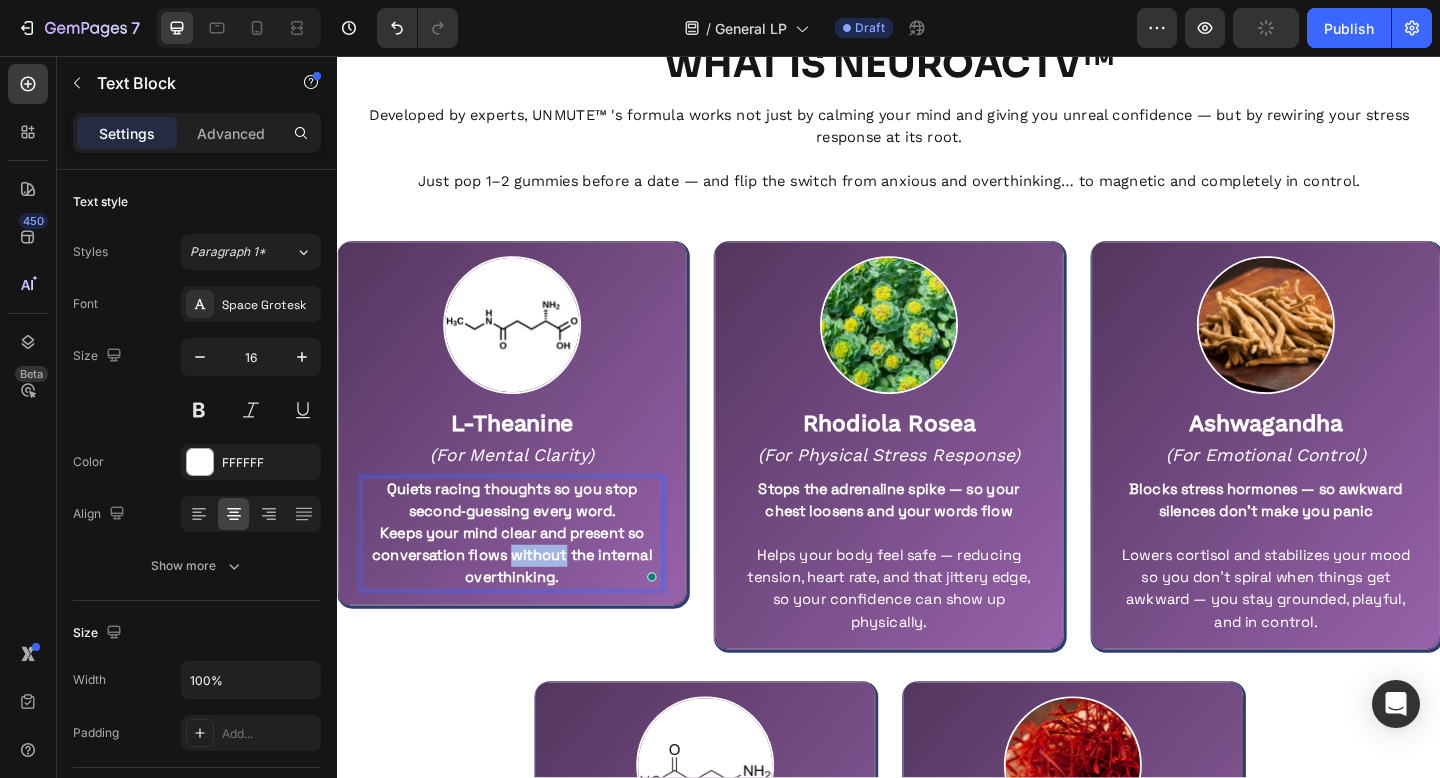 click on "Keeps your mind clear and present so conversation flows without the internal overthinking." at bounding box center [527, 599] 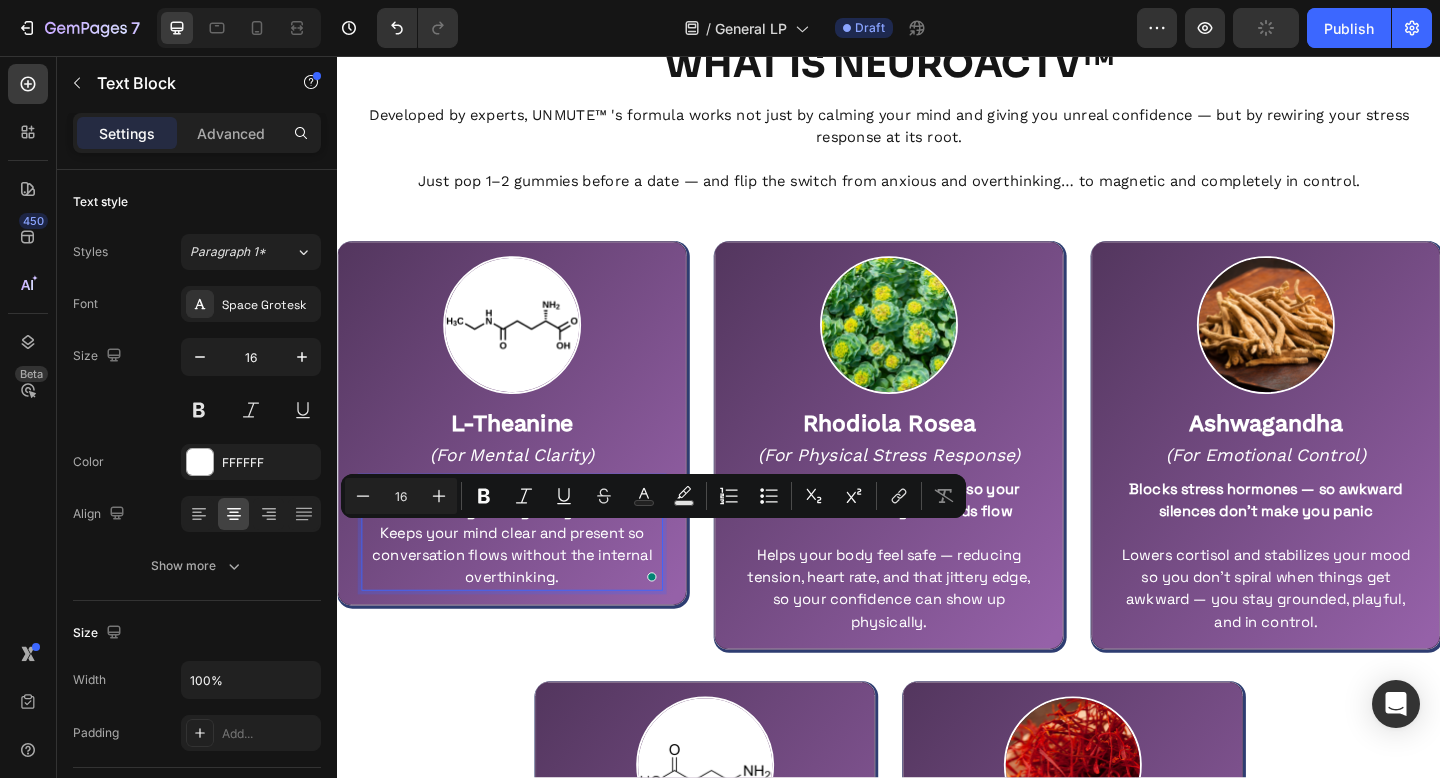 click on "Keeps your mind clear and present so conversation flows without the internal overthinking." at bounding box center (527, 600) 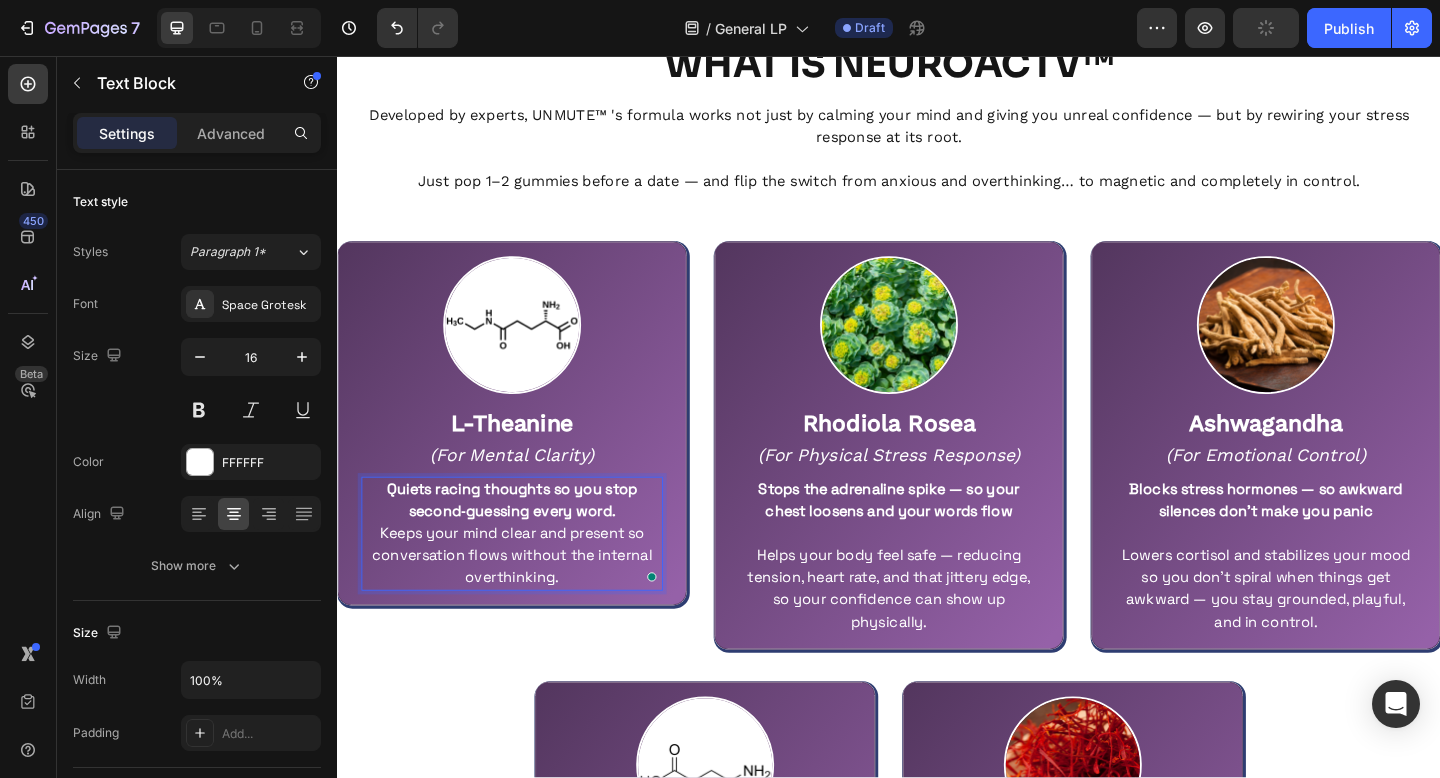 click on "Quiets racing thoughts so you stop second‑guessing every word." at bounding box center [527, 540] 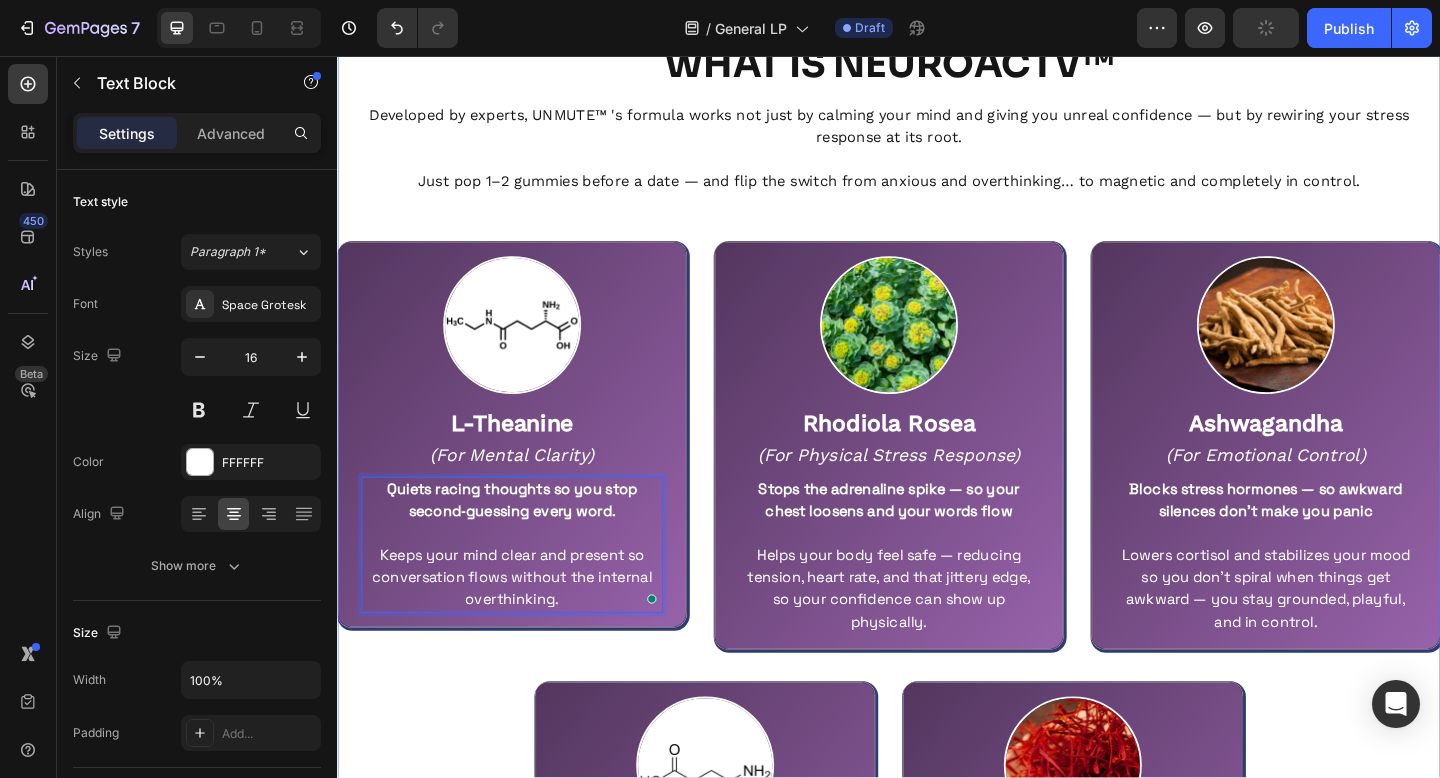 click on "UNMUTE™’S PROPRIETRARY CONFIDENCE STACK Text Block WHAT IS NEUROACTV™ Heading Developed by experts, UNMUTE™ 's formula works not just by calming your mind and giving you unreal confidence — but by rewiring your stress response at its root.
Just pop 1–2 gummies before a date — and flip the switch from anxious and overthinking… to magnetic and completely in control. Text Block Row Image L-Theanine Text Block (For Mental Clarity) Text Block Quiets racing thoughts so you stop second‑guessing every word. Keeps your mind clear and present so conversation flows without the internal overthinking.
Text Block
0 Row Image Rhodiola Rosea Text Block (For Physical Stress Response) Text Block Stops the adrenaline spike — so your chest loosens and your words flow Helps your body feel safe — reducing tension, heart rate, and that jittery edge, so your confidence can show up physically. Text Block Row Image Ashwagandha Text Block (For Emotional Control) Text Block Text Block Row Row Image GABA" at bounding box center (937, 598) 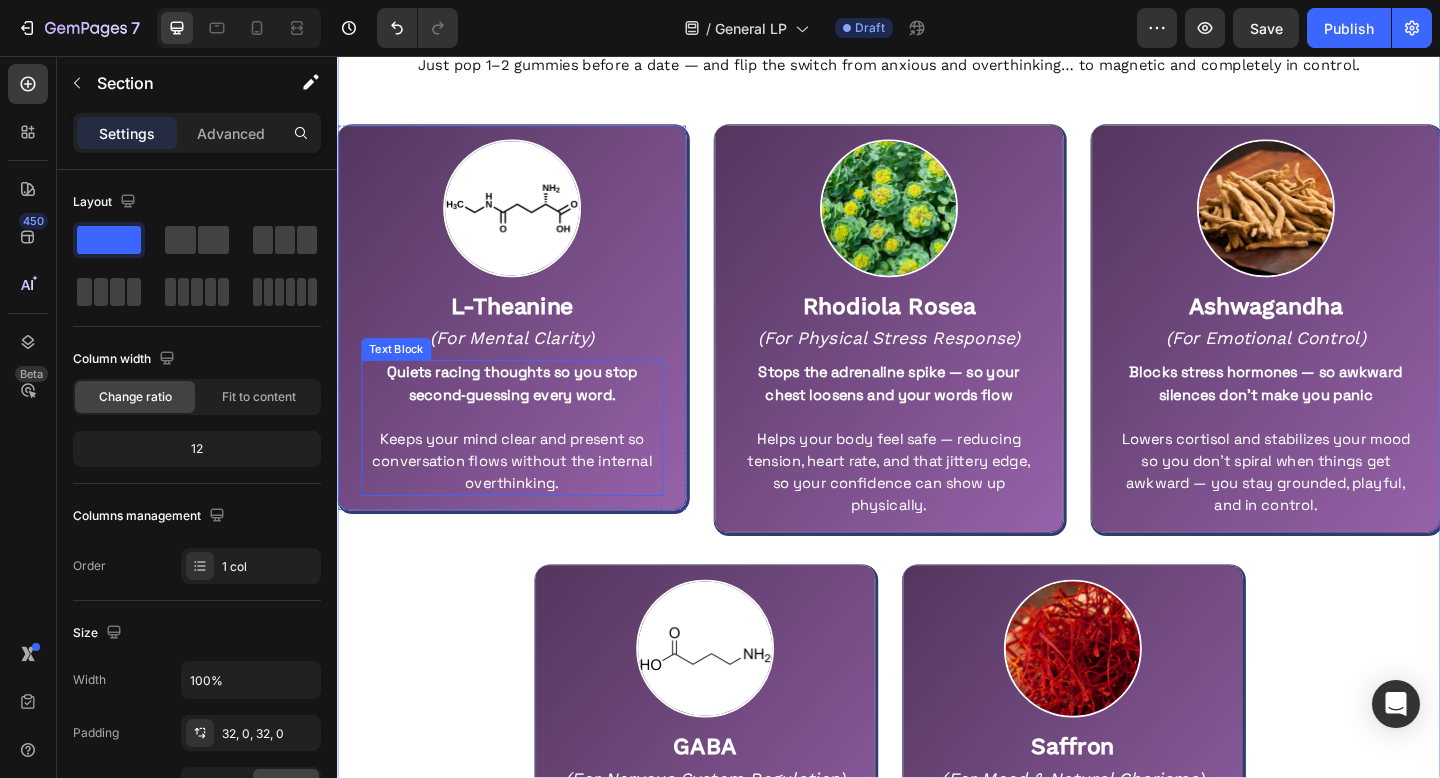 scroll, scrollTop: 6407, scrollLeft: 0, axis: vertical 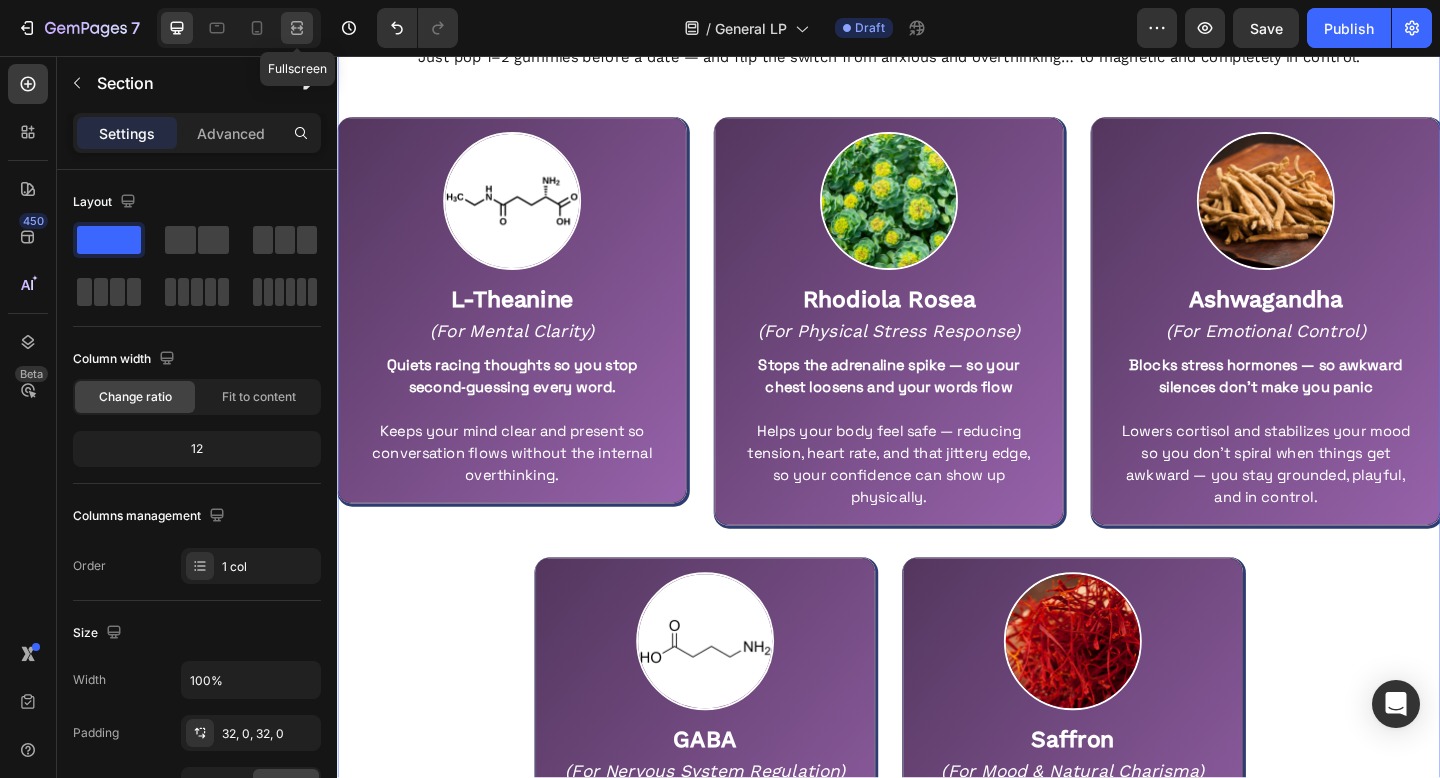 click 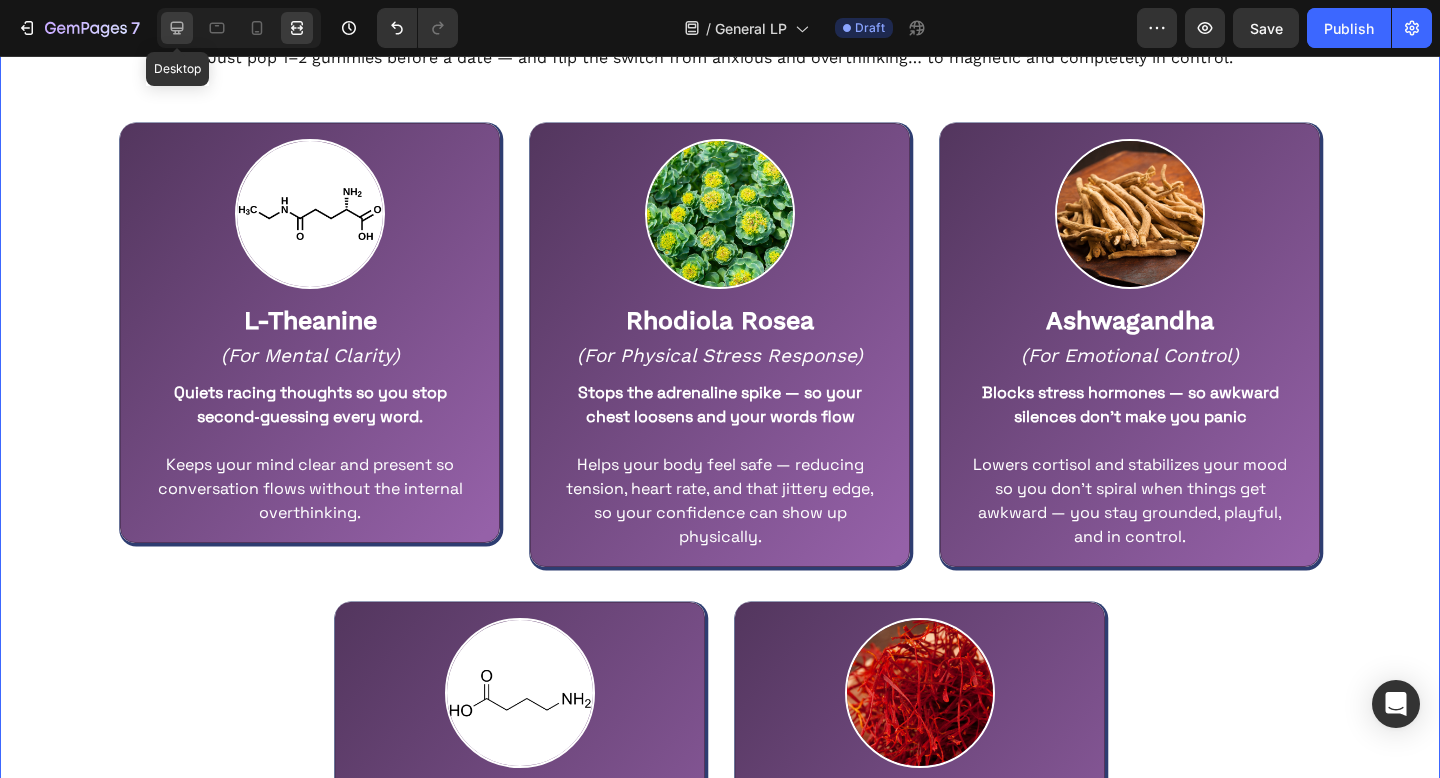 click 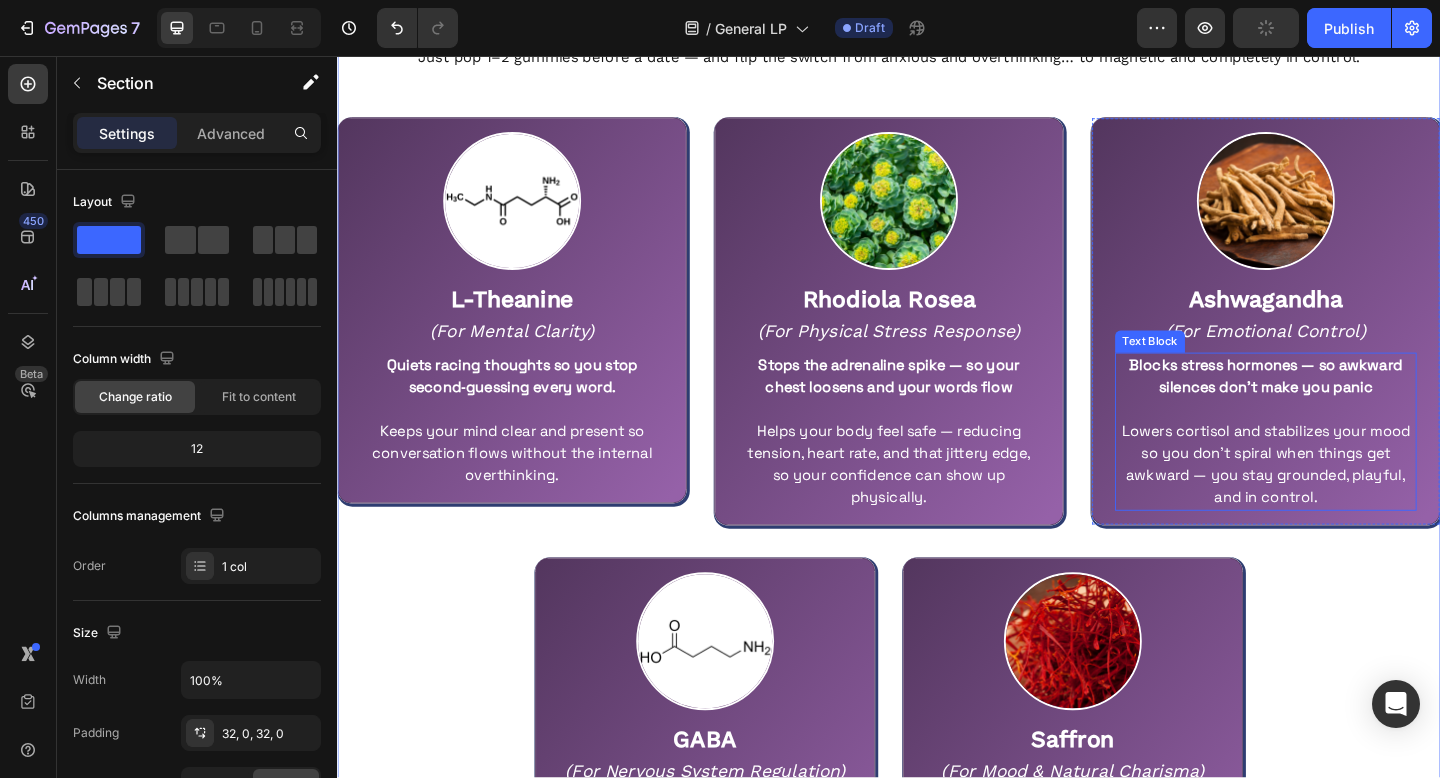 click on "Lowers cortisol and stabilizes your mood so you don’t spiral when things get awkward — you stay grounded, playful, and in control." at bounding box center [1347, 489] 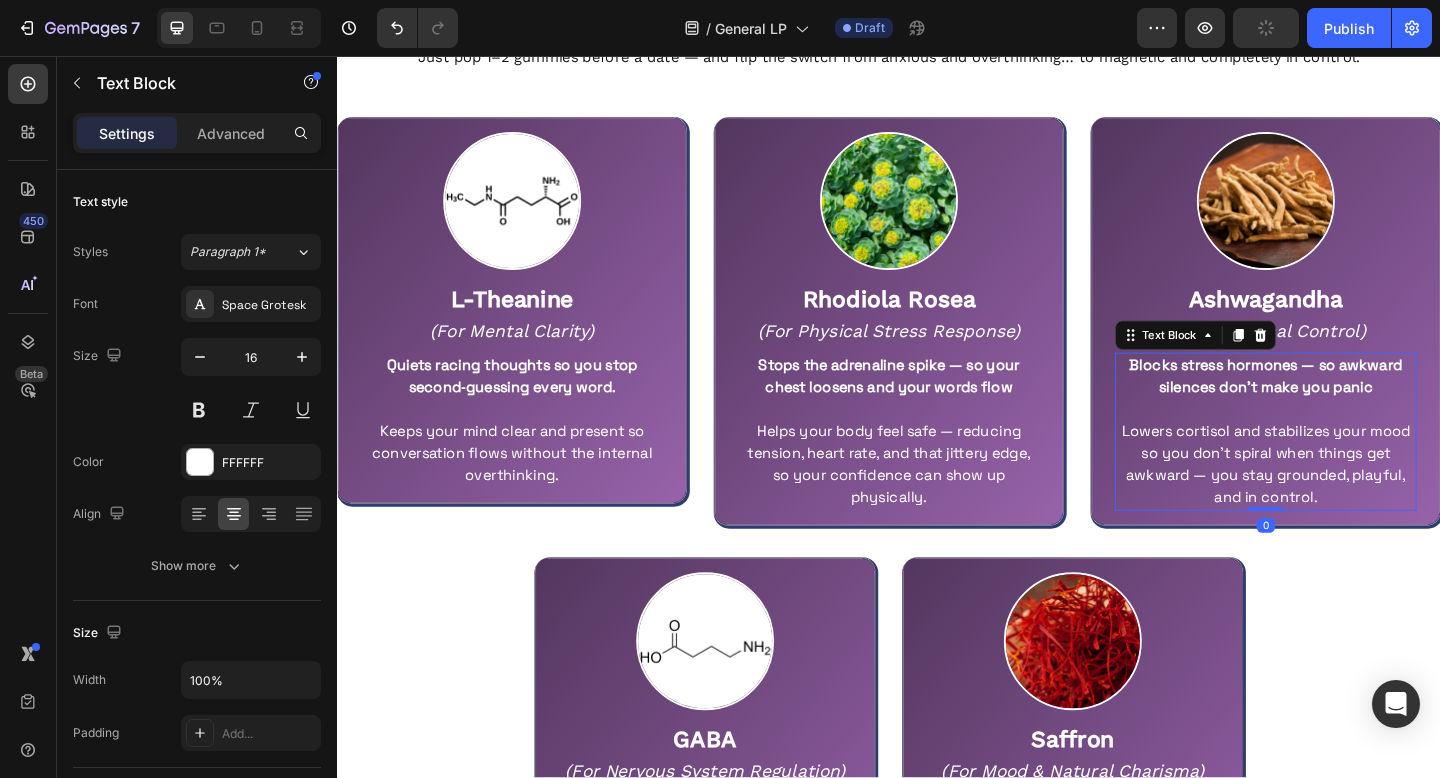 click on "Lowers cortisol and stabilizes your mood so you don’t spiral when things get awkward — you stay grounded, playful, and in control." at bounding box center [1347, 489] 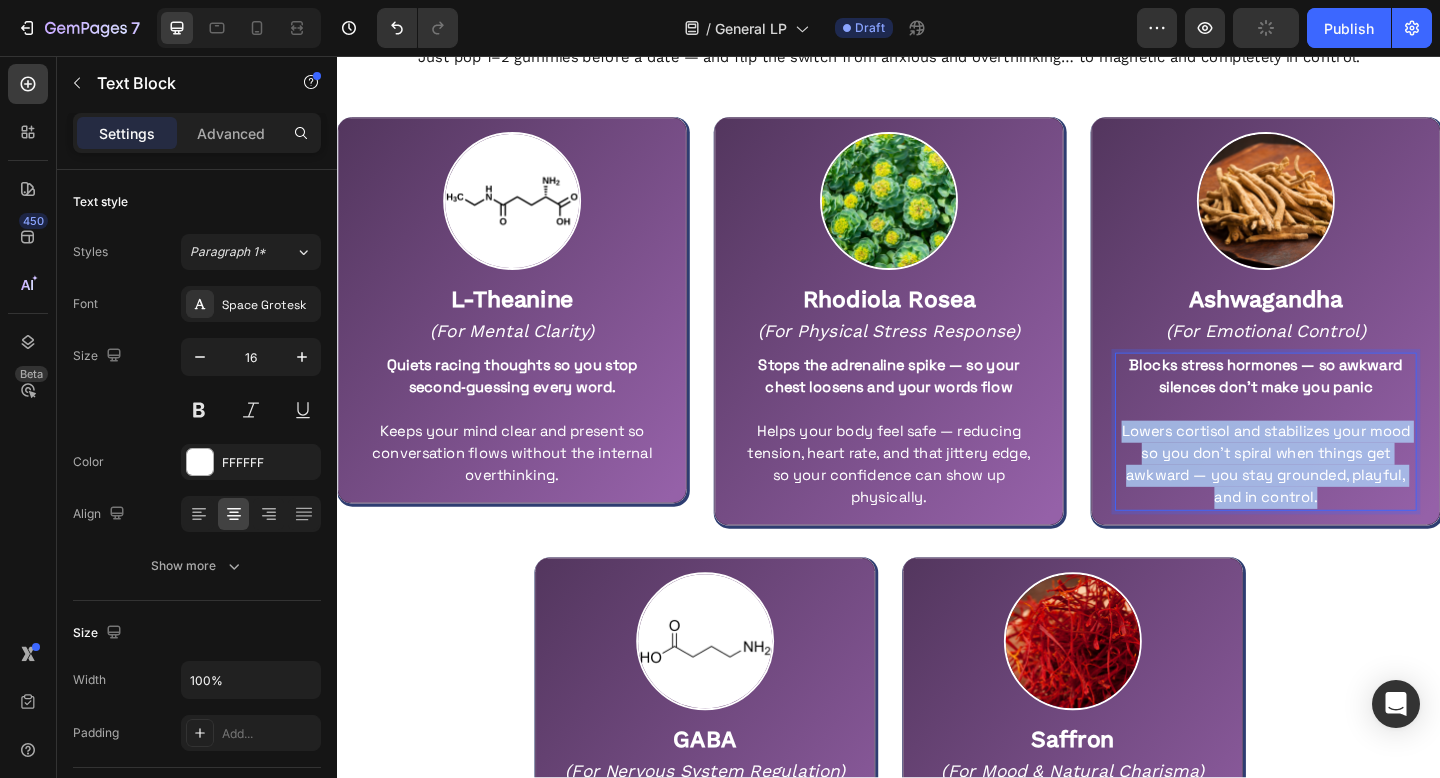 click on "Lowers cortisol and stabilizes your mood so you don’t spiral when things get awkward — you stay grounded, playful, and in control." at bounding box center (1347, 489) 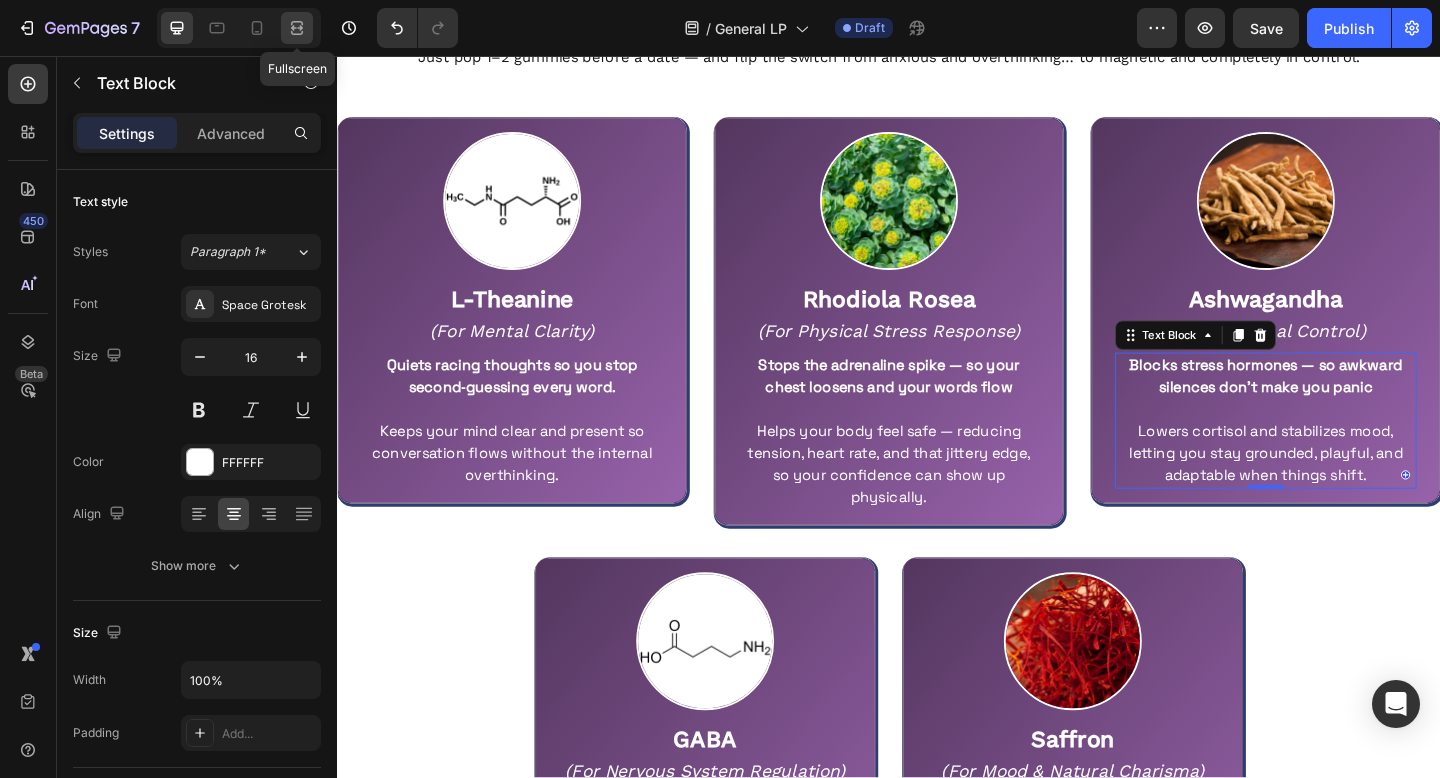 click 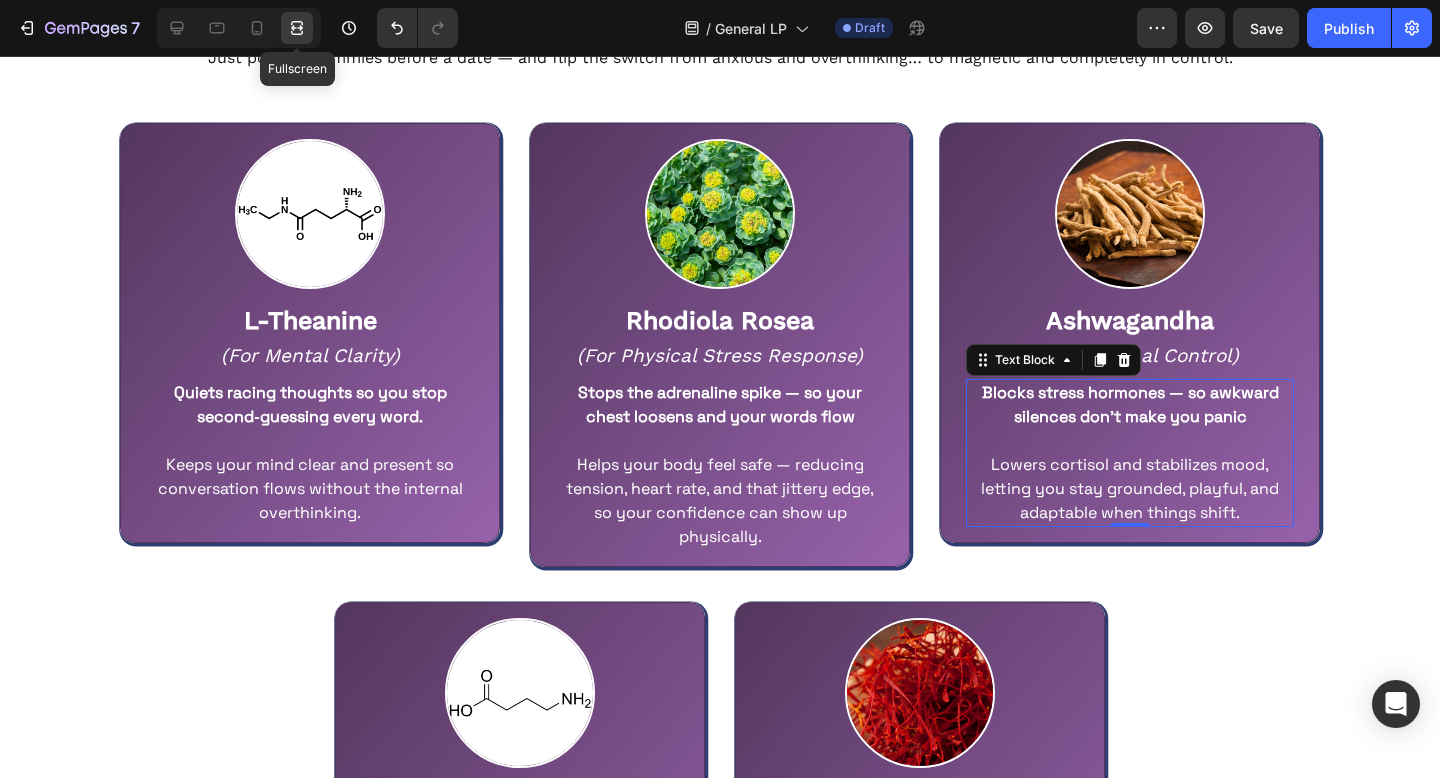 click 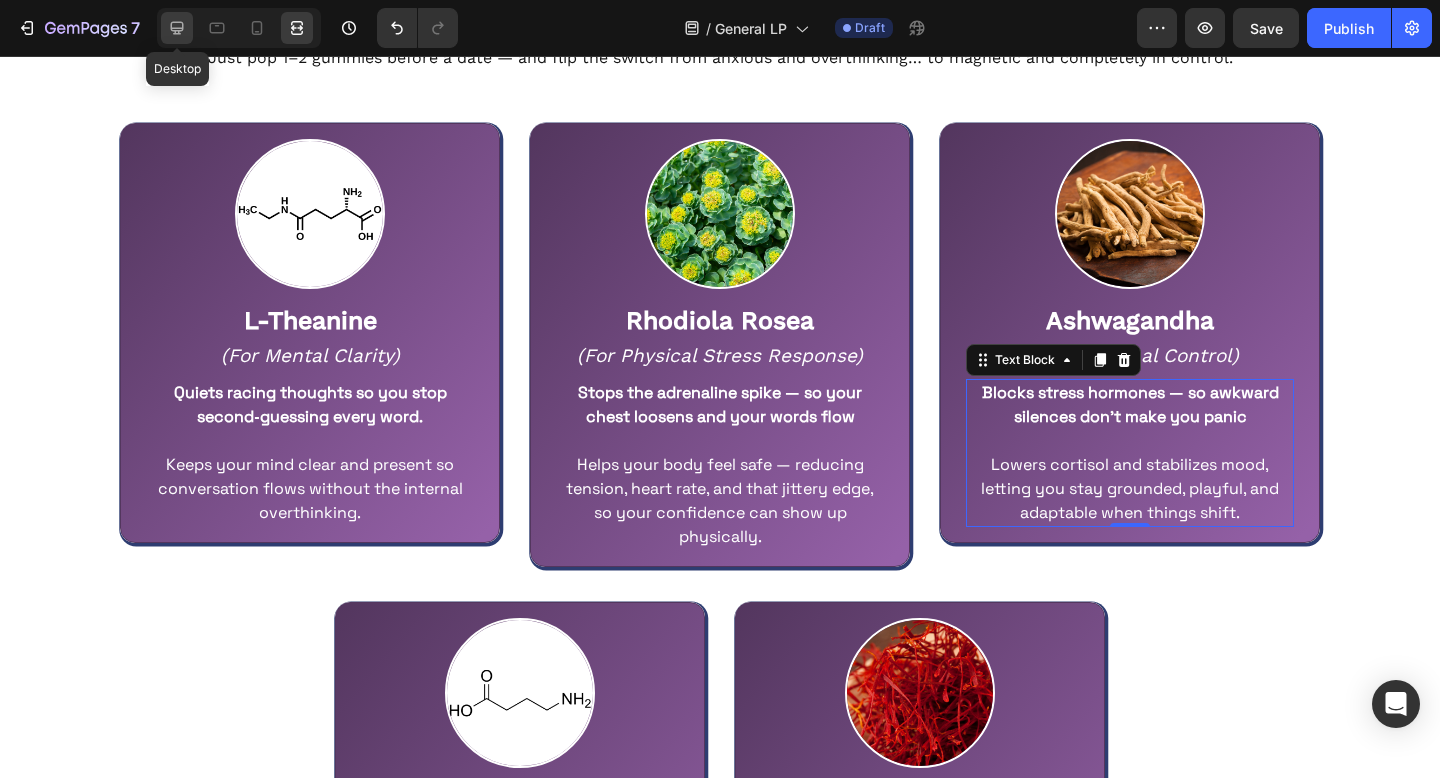 click 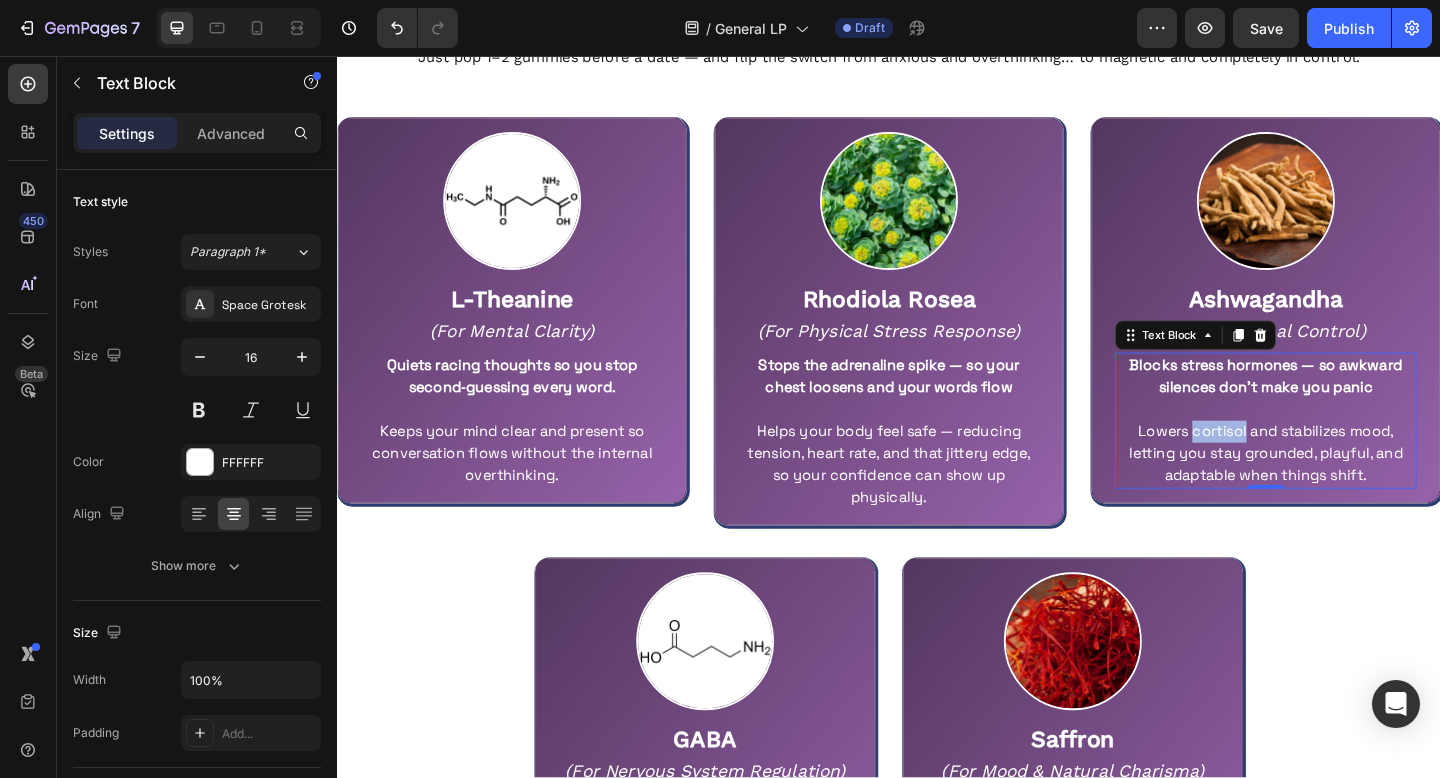 click on "Lowers cortisol and stabilizes mood, letting you stay grounded, playful, and adaptable when things shift." at bounding box center [1347, 477] 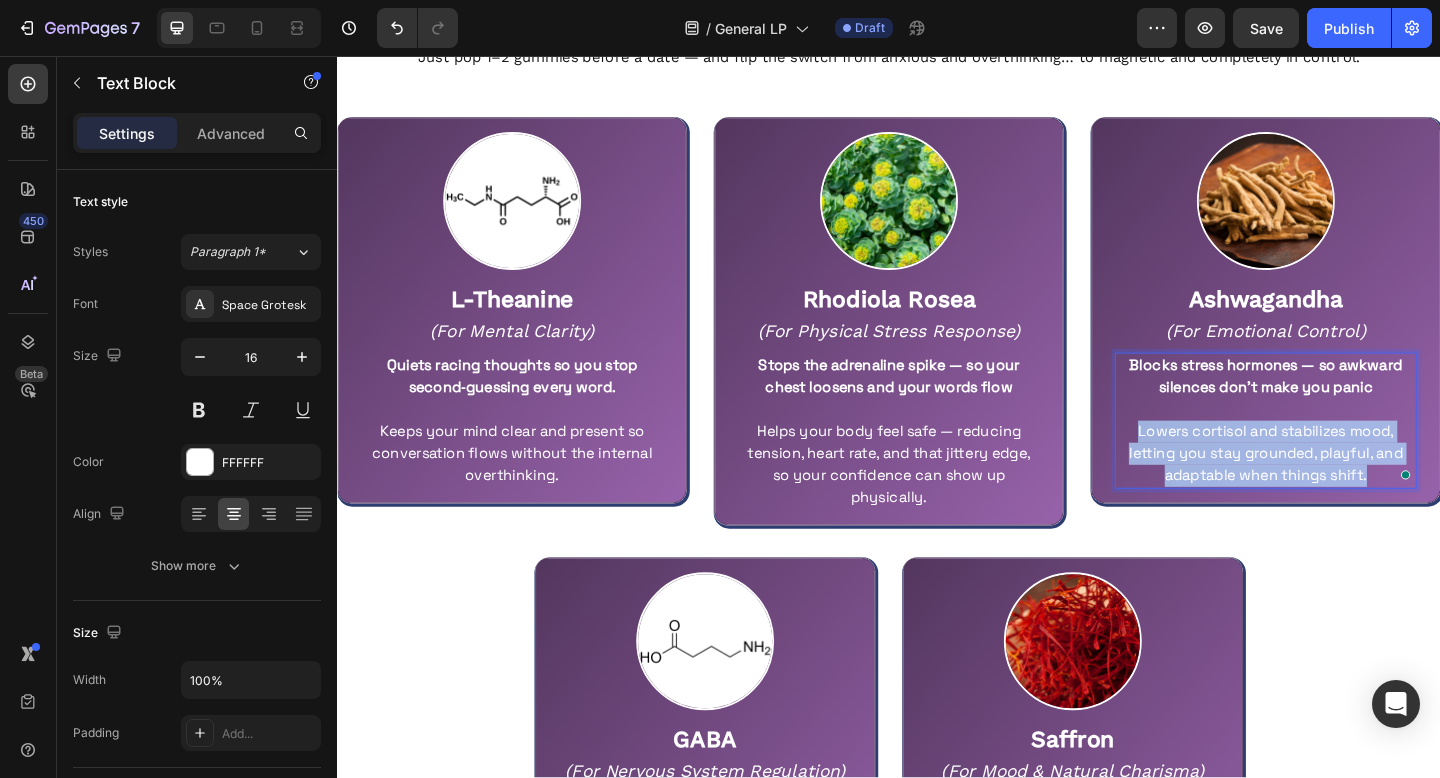 click on "Lowers cortisol and stabilizes mood, letting you stay grounded, playful, and adaptable when things shift." at bounding box center [1347, 477] 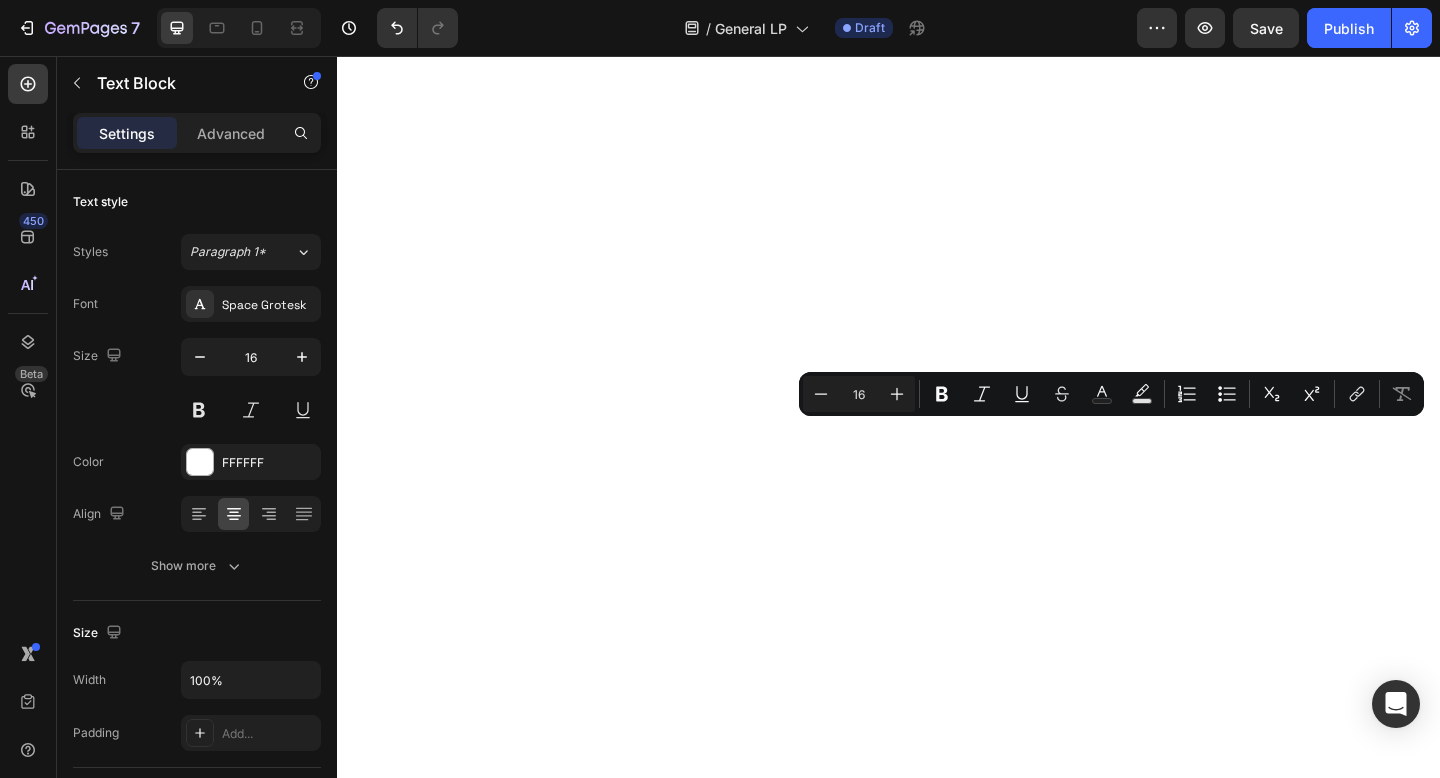 scroll, scrollTop: 0, scrollLeft: 0, axis: both 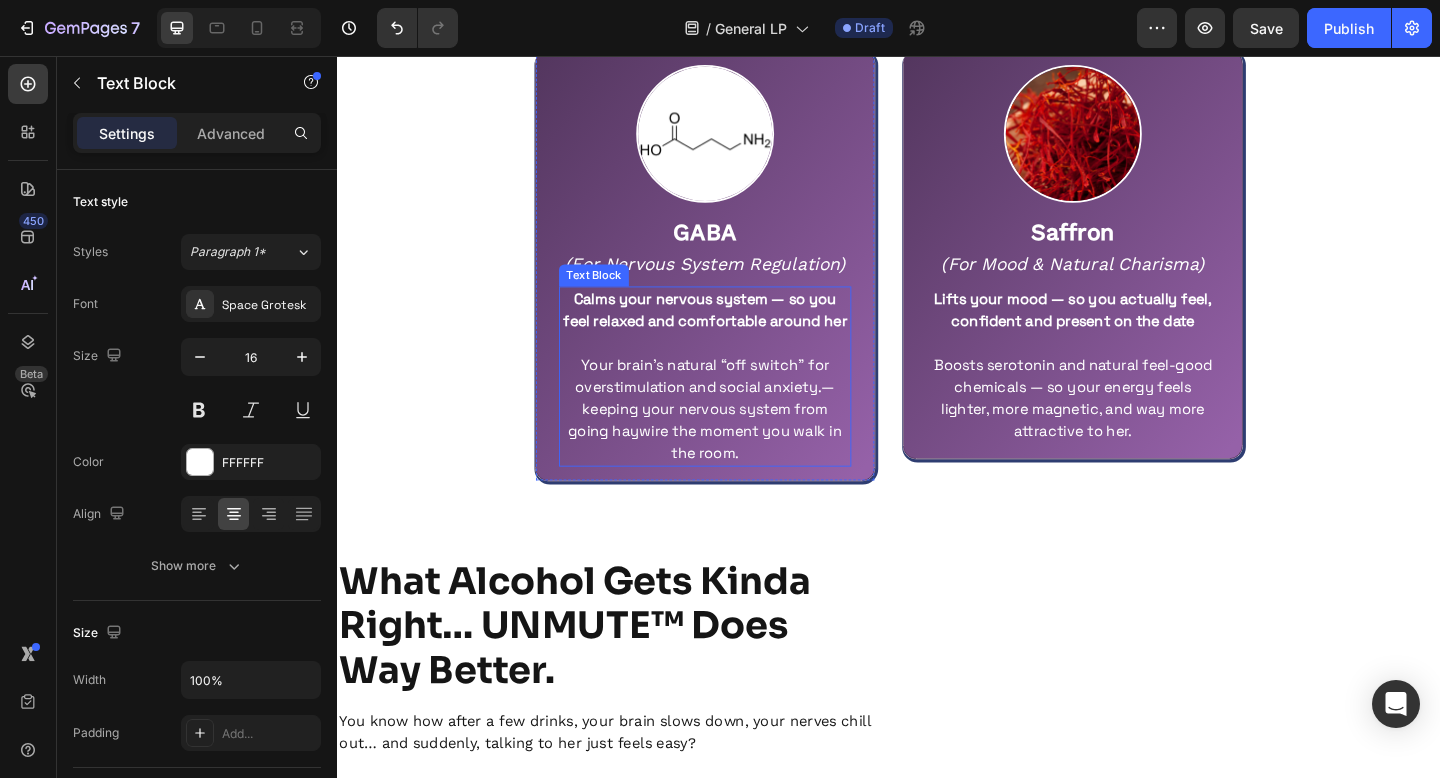 click on "Your brain’s natural “off switch” for overstimulation and social anxiety.— keeping your nervous system from going haywire the moment you walk in the room." at bounding box center (737, 441) 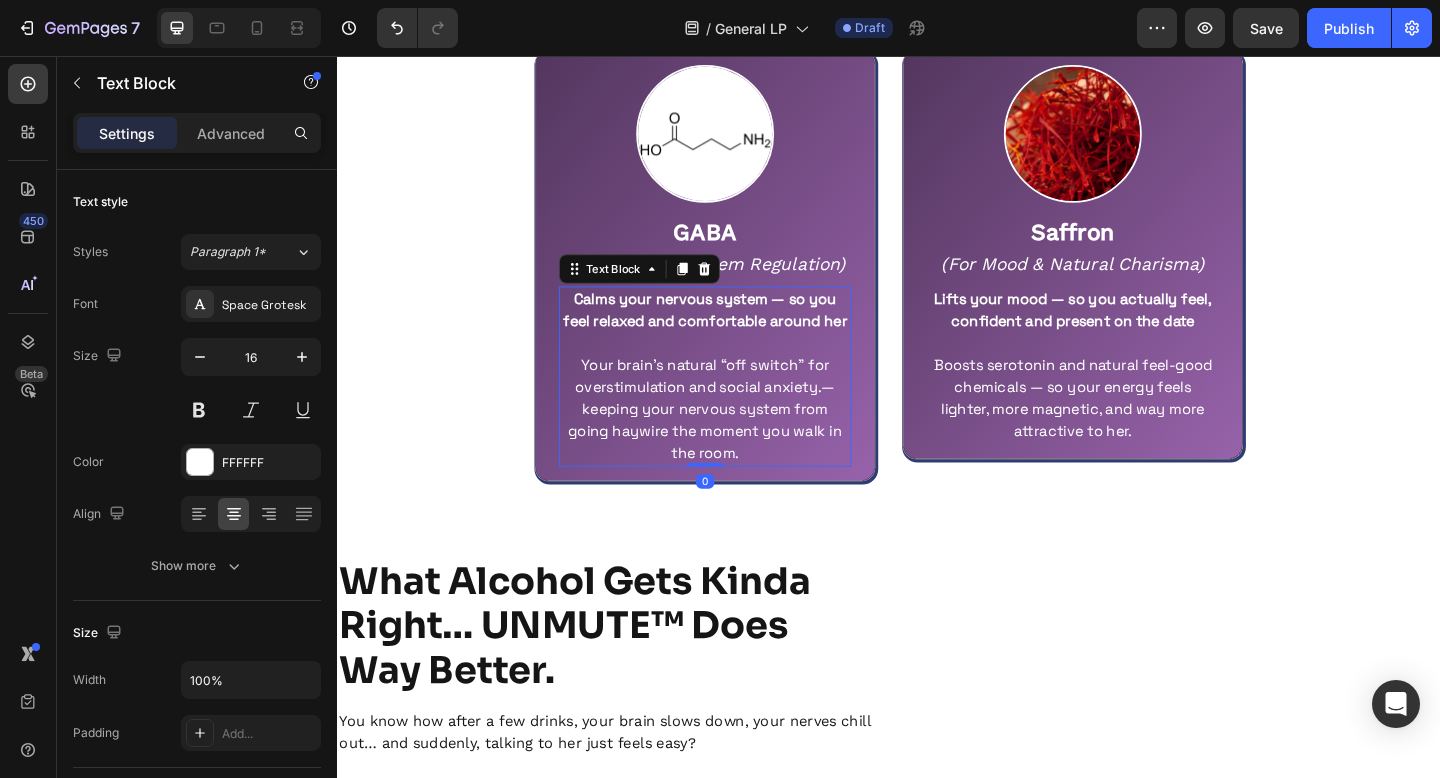 click on "Your brain’s natural “off switch” for overstimulation and social anxiety.— keeping your nervous system from going haywire the moment you walk in the room." at bounding box center (737, 441) 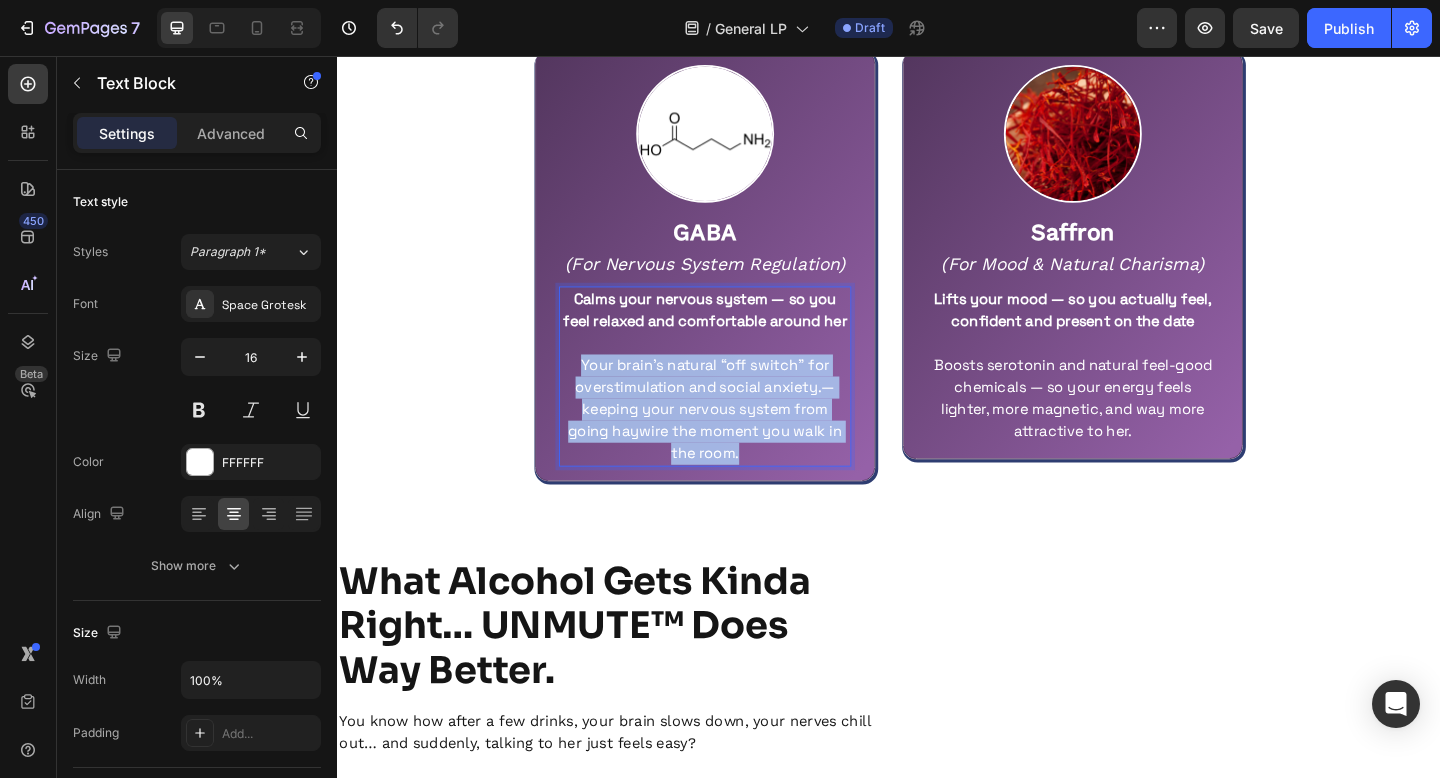 click on "Your brain’s natural “off switch” for overstimulation and social anxiety.— keeping your nervous system from going haywire the moment you walk in the room." at bounding box center (737, 441) 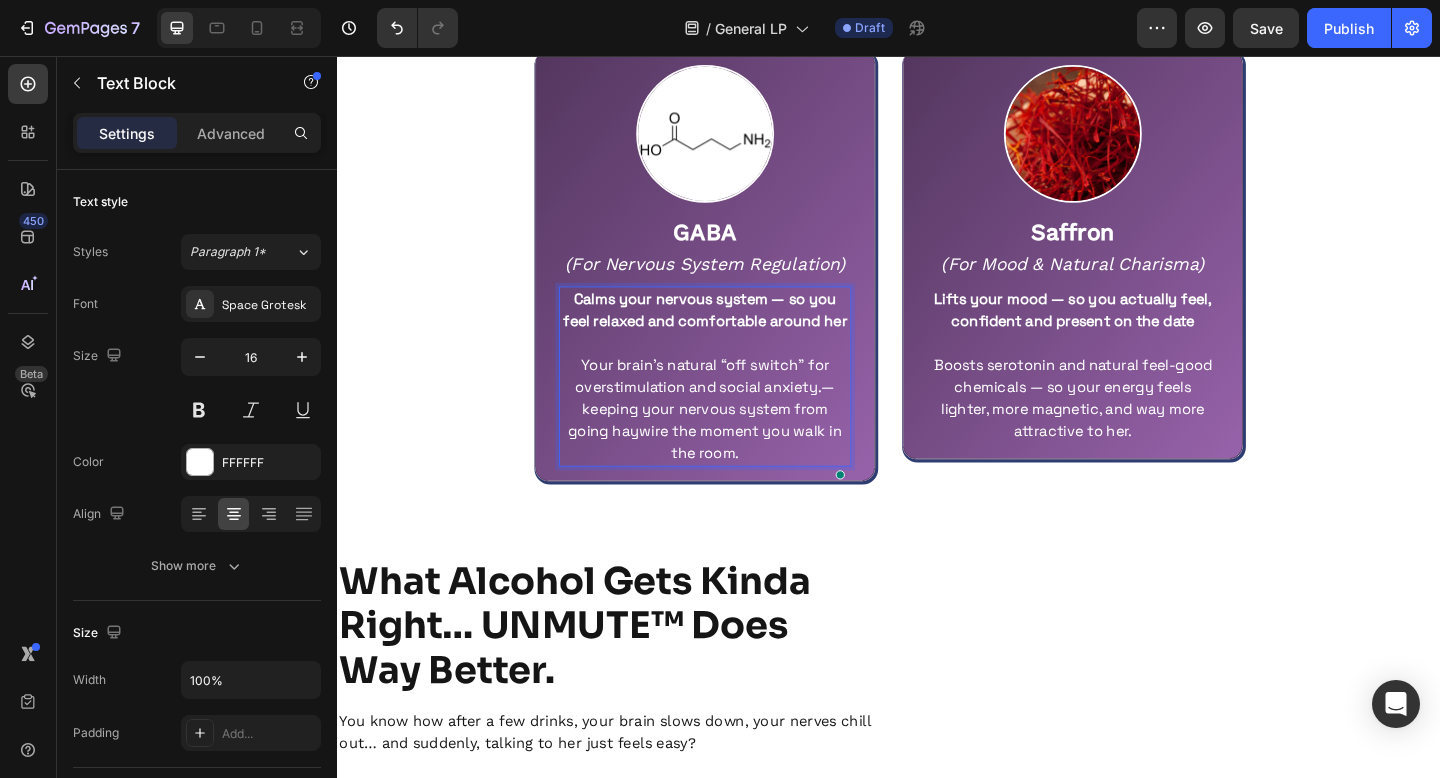 click on "Calms your nervous system — so you feel relaxed and comfortable around her" at bounding box center [737, 332] 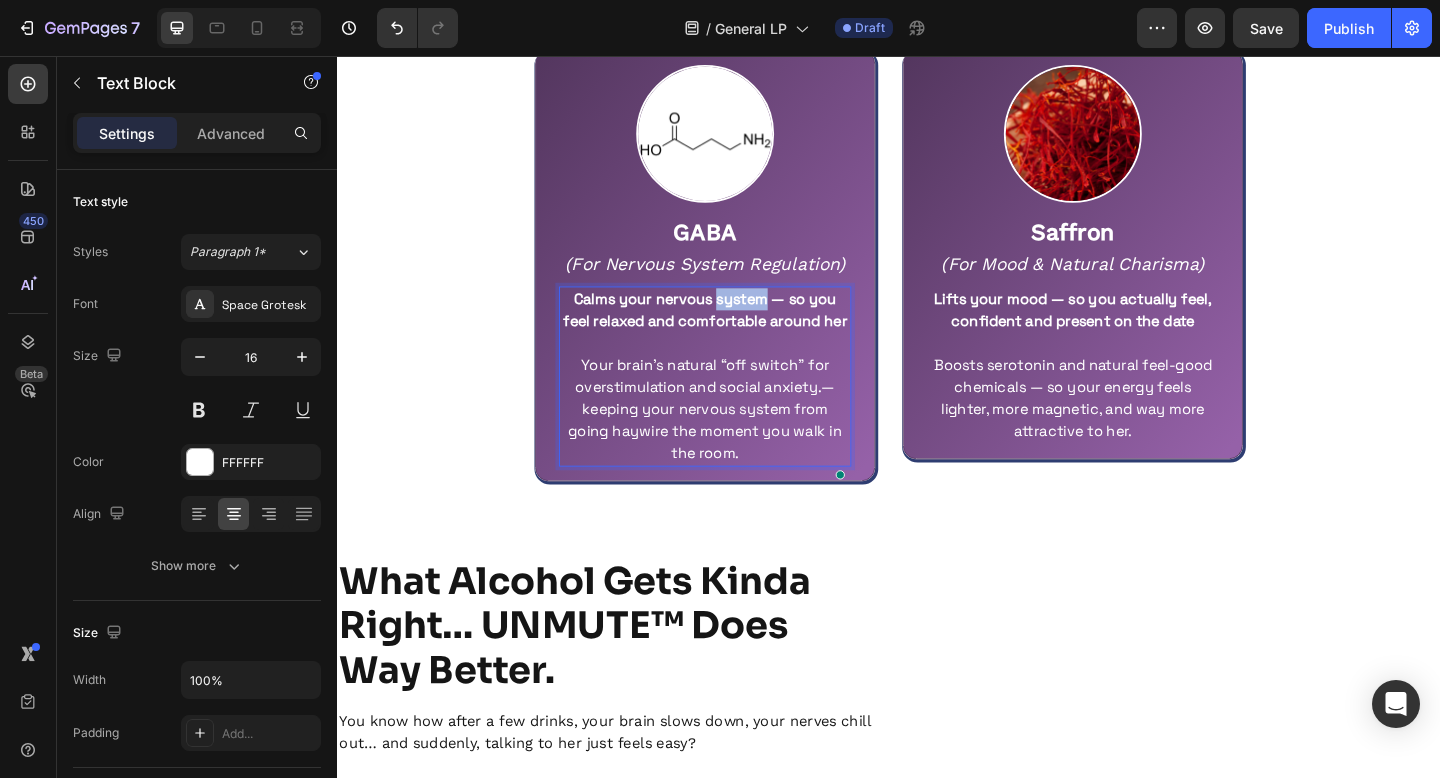 click on "Calms your nervous system — so you feel relaxed and comfortable around her" at bounding box center [737, 332] 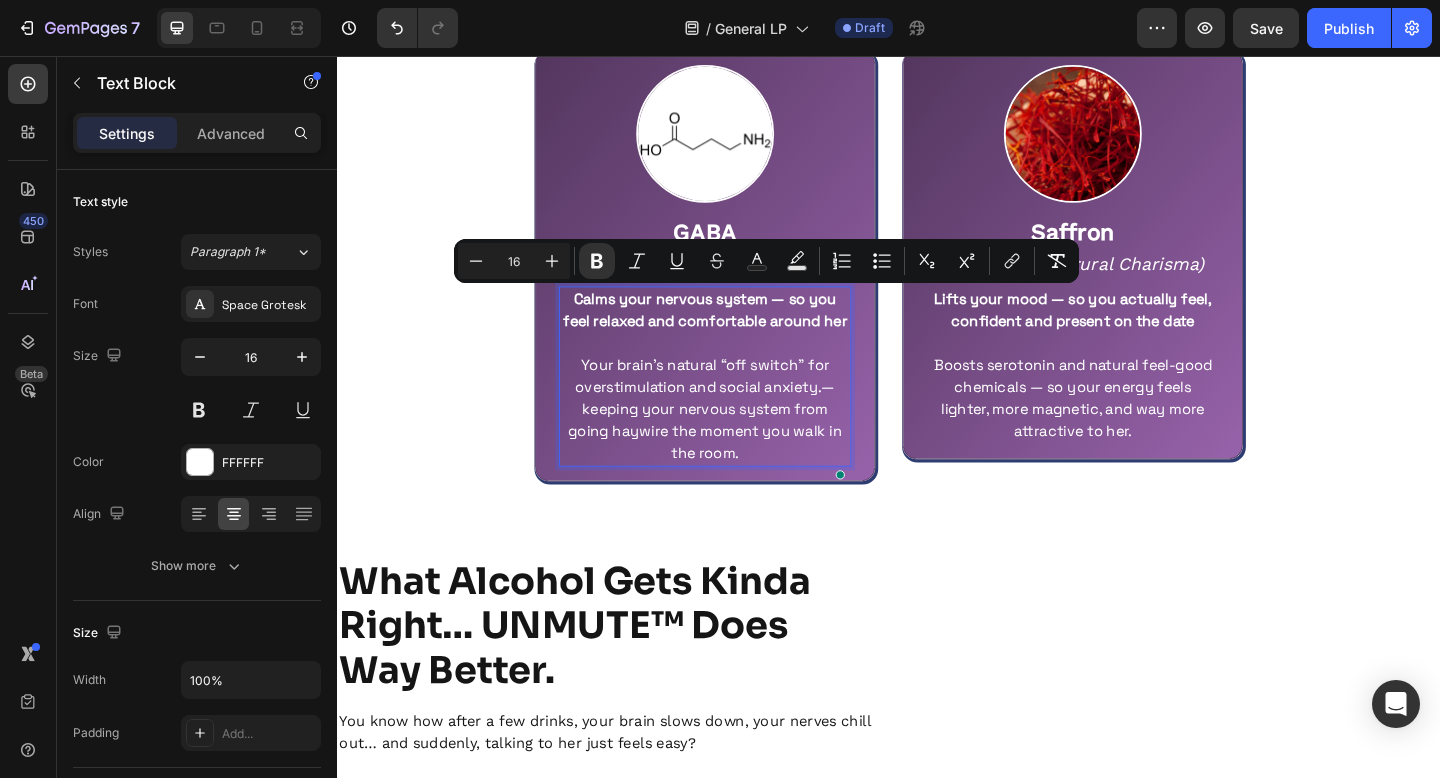 click on "Calms your nervous system — so you feel relaxed and comfortable around her" at bounding box center (737, 333) 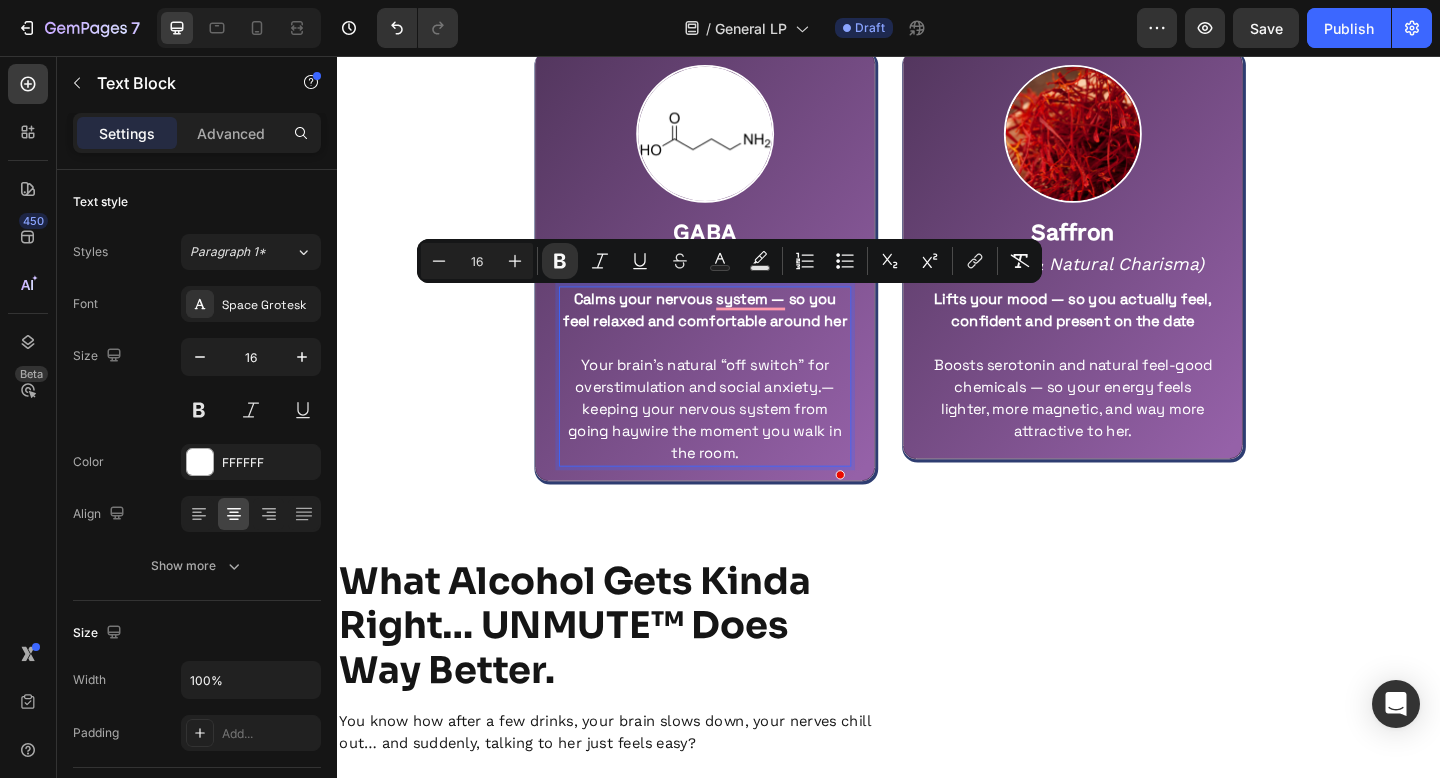 drag, startPoint x: 760, startPoint y: 364, endPoint x: 584, endPoint y: 316, distance: 182.42807 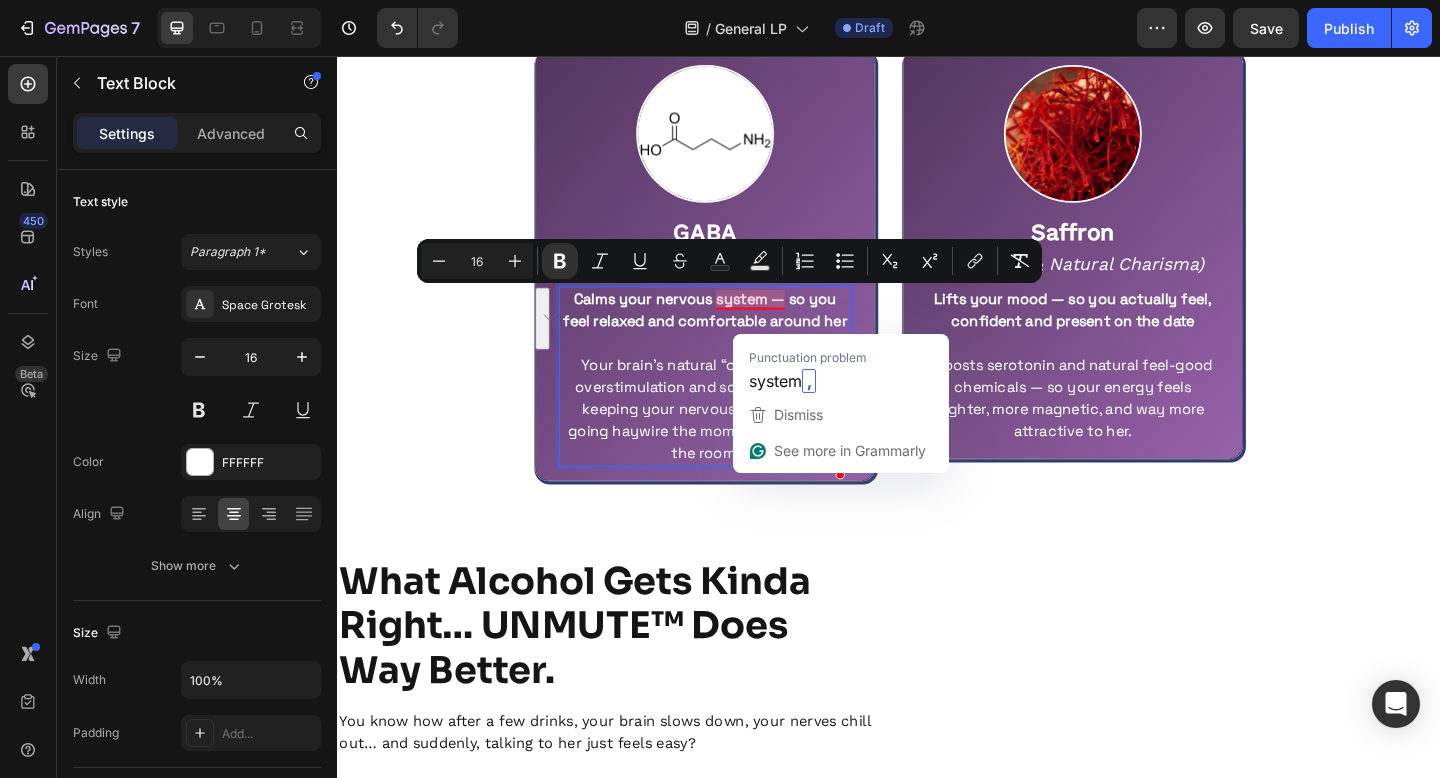 click at bounding box center (737, 369) 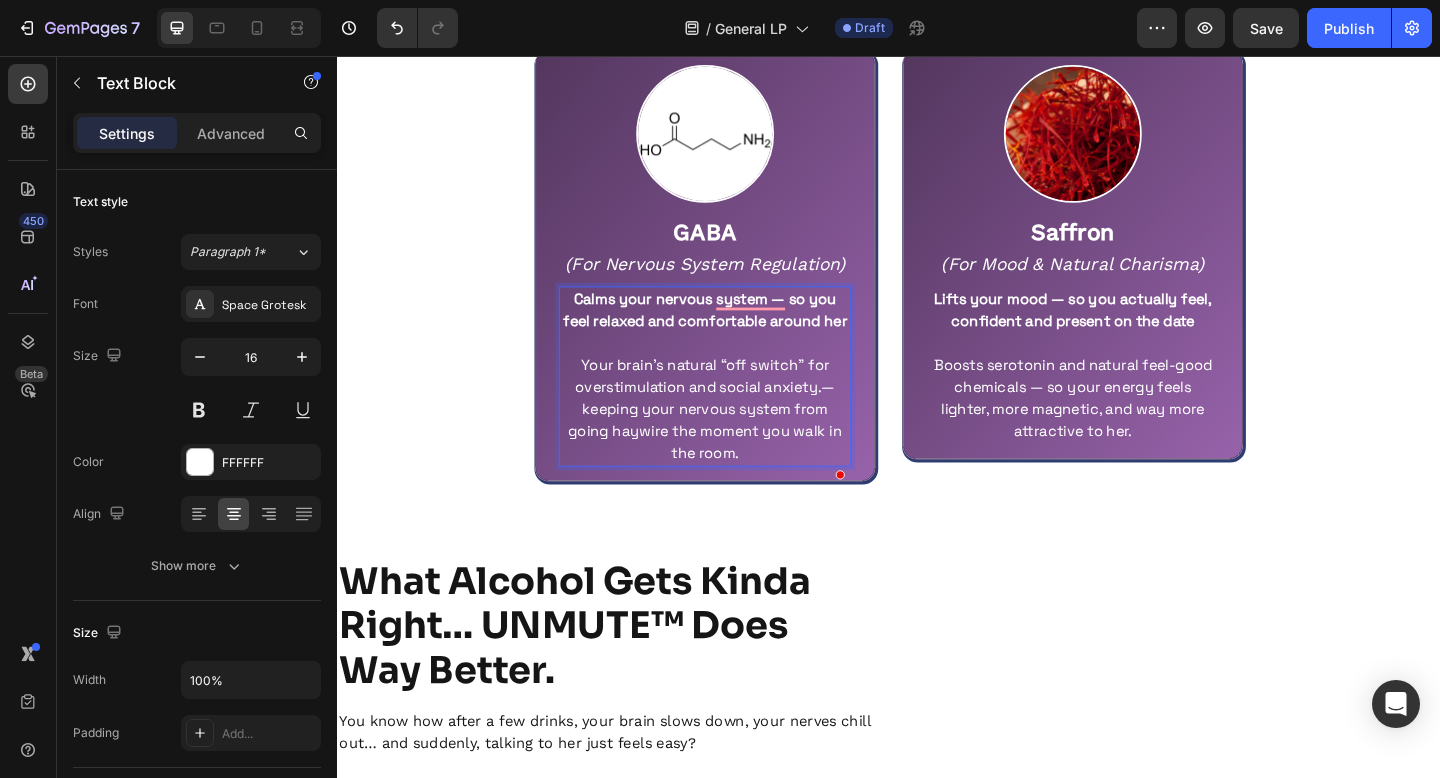 click on "Calms your nervous system — so you feel relaxed and comfortable around her" at bounding box center (737, 332) 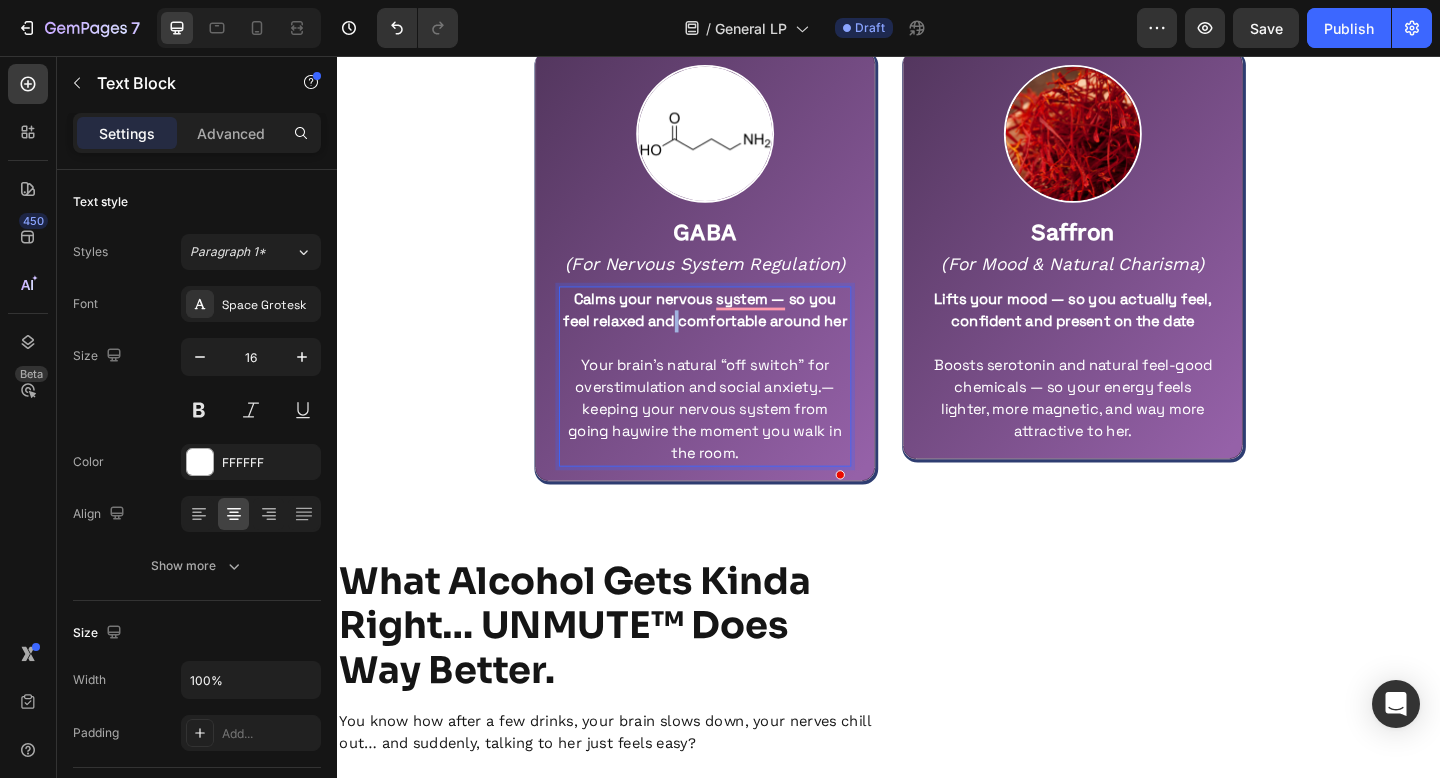click on "Calms your nervous system — so you feel relaxed and comfortable around her" at bounding box center [737, 332] 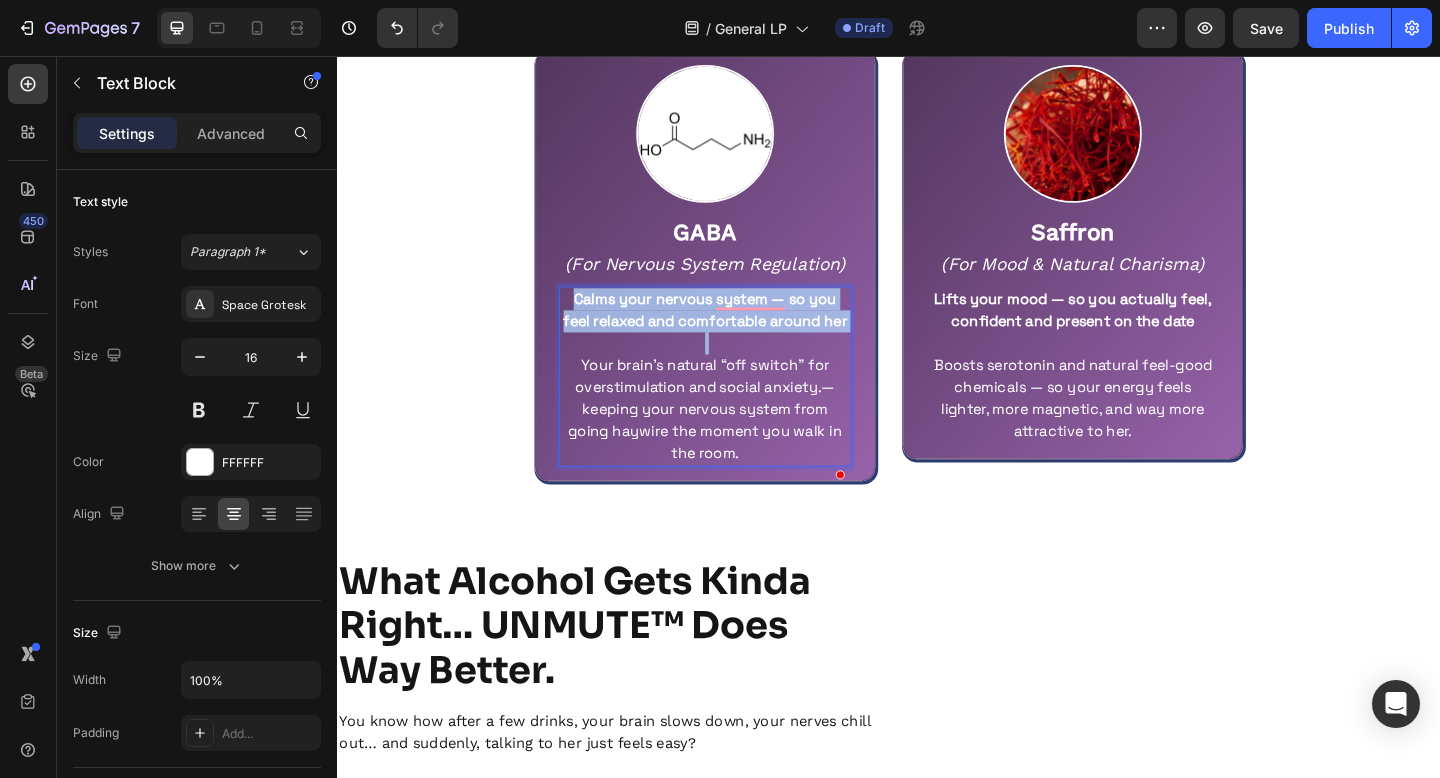 click on "Calms your nervous system — so you feel relaxed and comfortable around her" at bounding box center [737, 332] 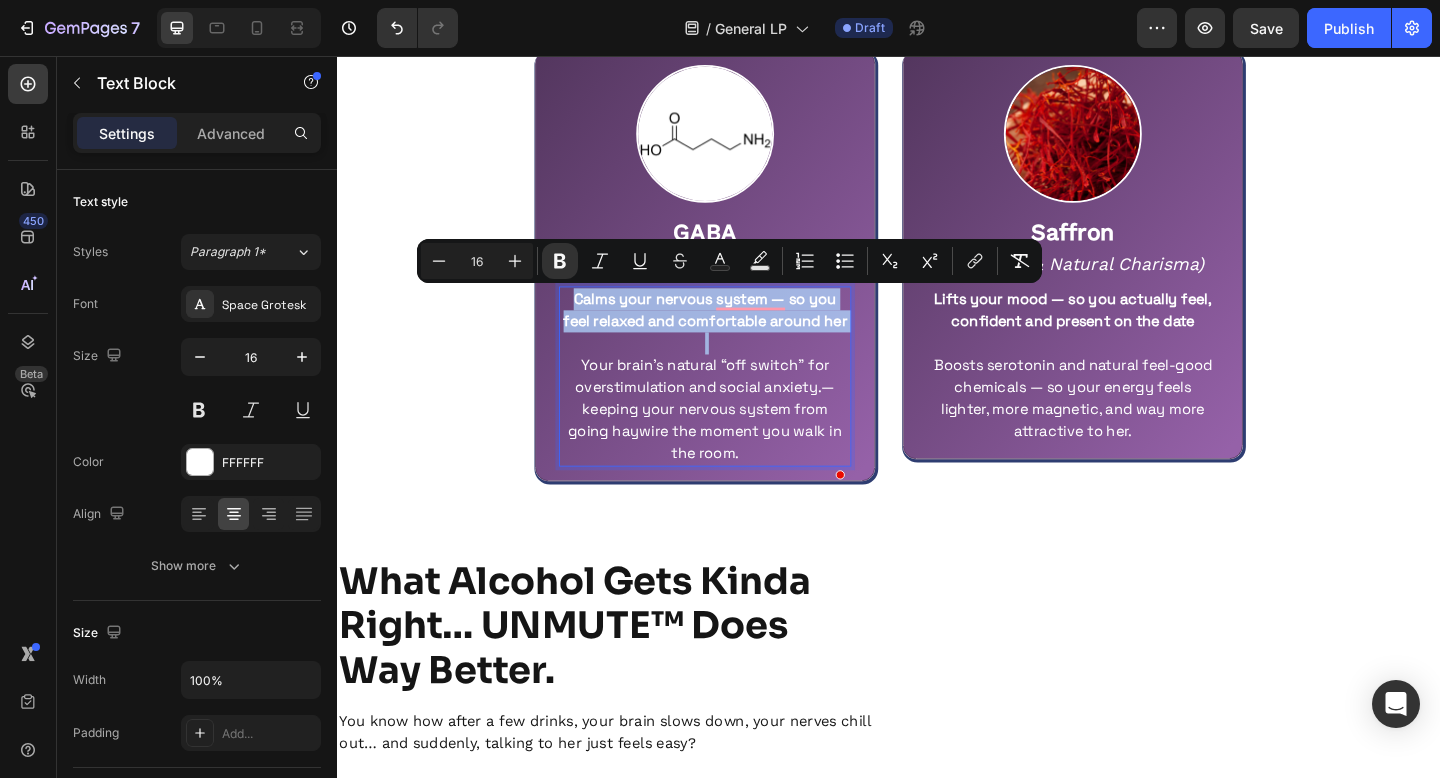 click on "Calms your nervous system — so you feel relaxed and comfortable around her" at bounding box center [737, 332] 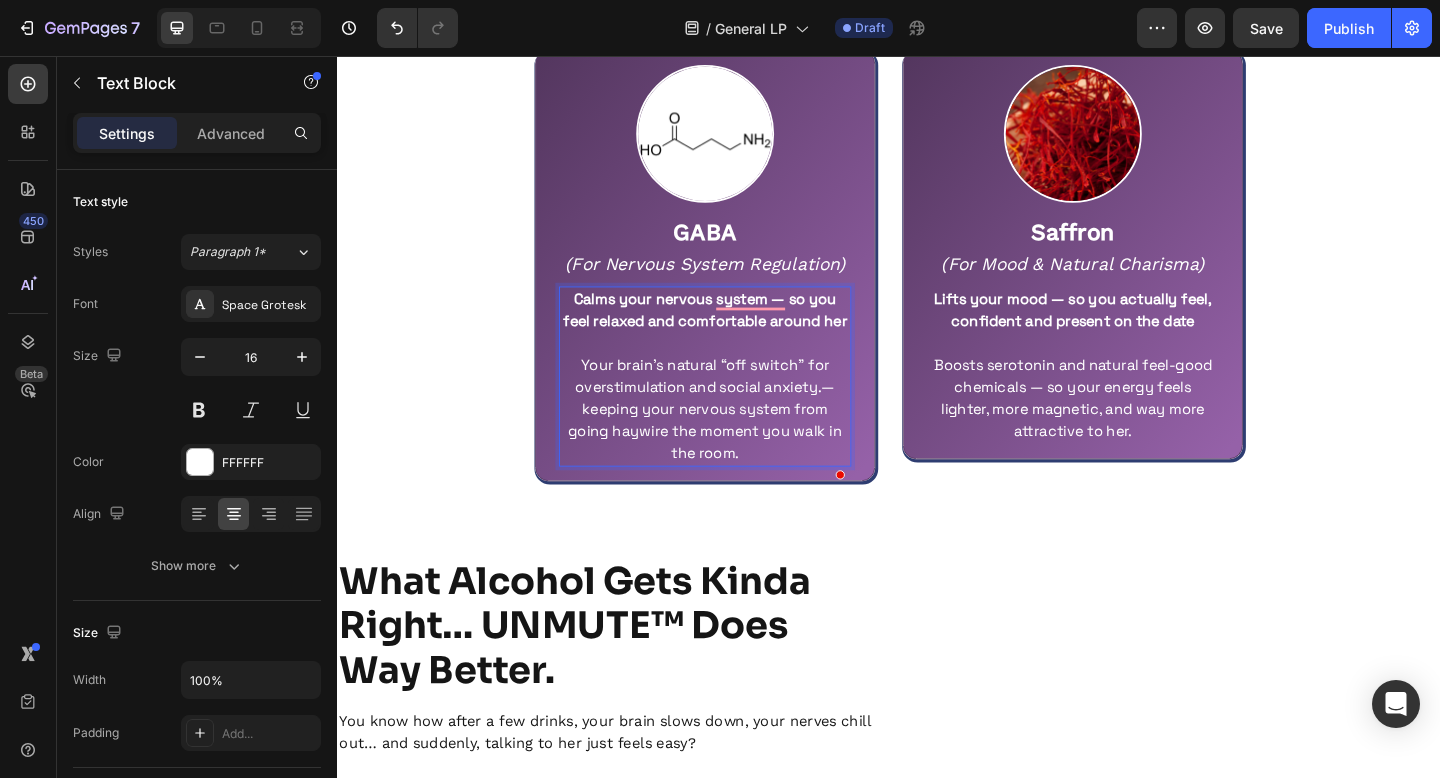 click on "Your brain’s natural “off switch” for overstimulation and social anxiety.— keeping your nervous system from going haywire the moment you walk in the room." at bounding box center (737, 441) 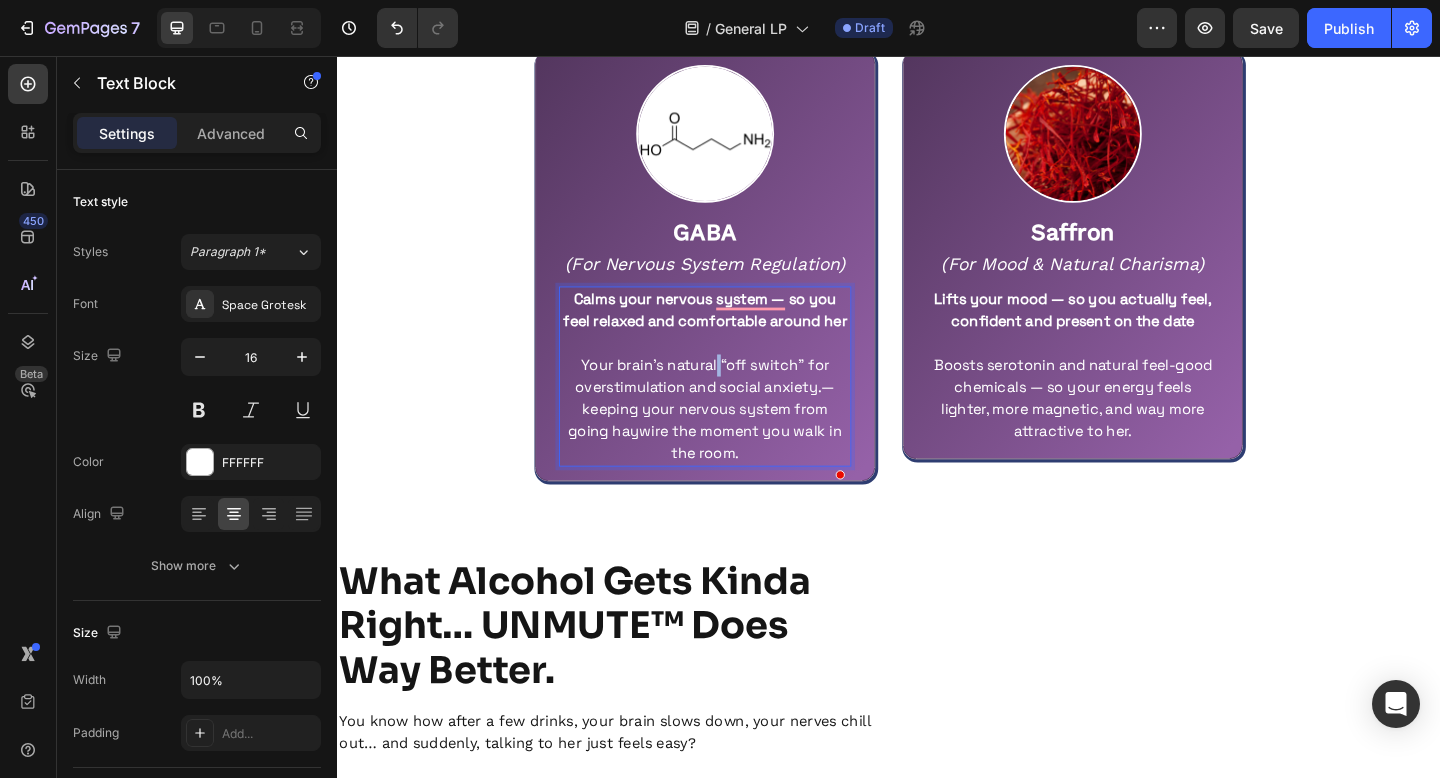 click on "Your brain’s natural “off switch” for overstimulation and social anxiety.— keeping your nervous system from going haywire the moment you walk in the room." at bounding box center (737, 441) 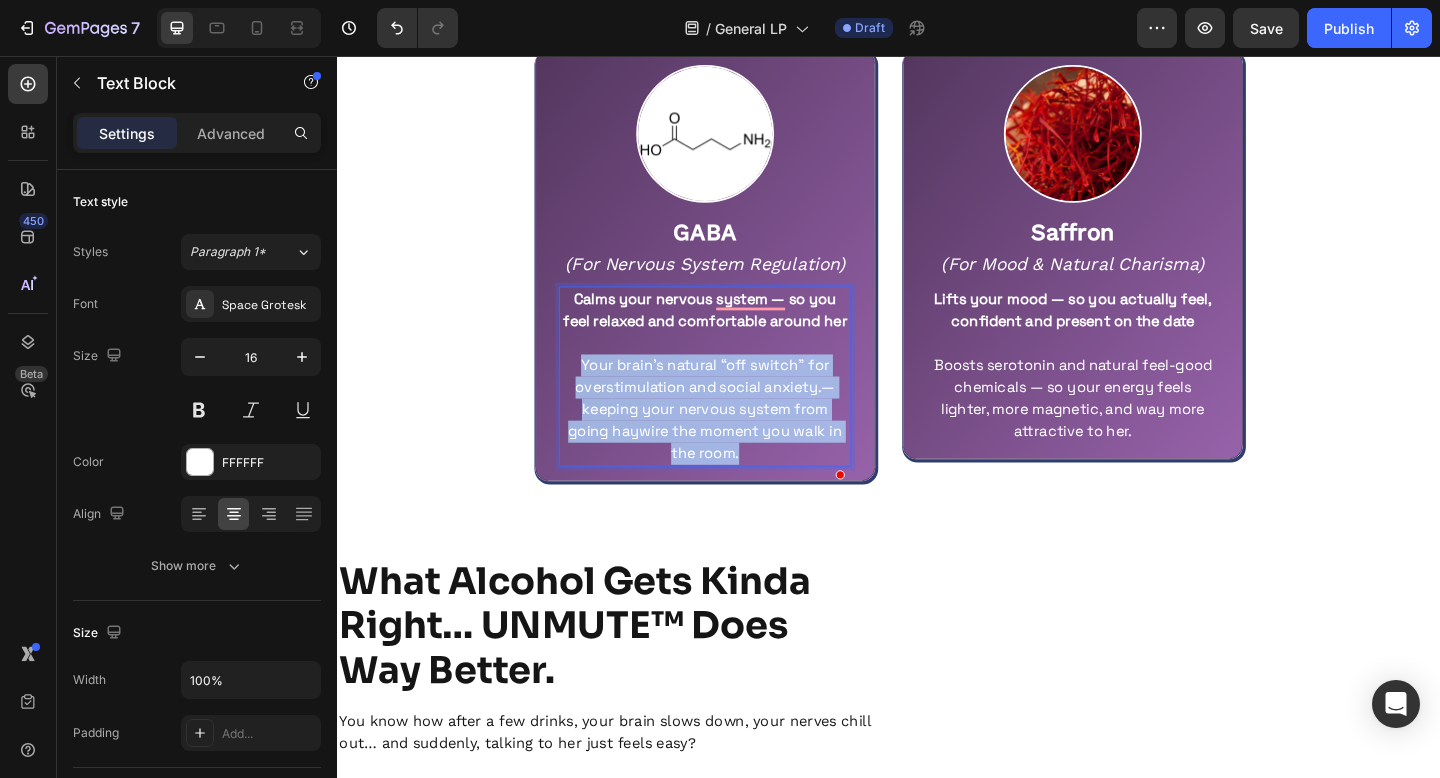 click on "Your brain’s natural “off switch” for overstimulation and social anxiety.— keeping your nervous system from going haywire the moment you walk in the room." at bounding box center [737, 441] 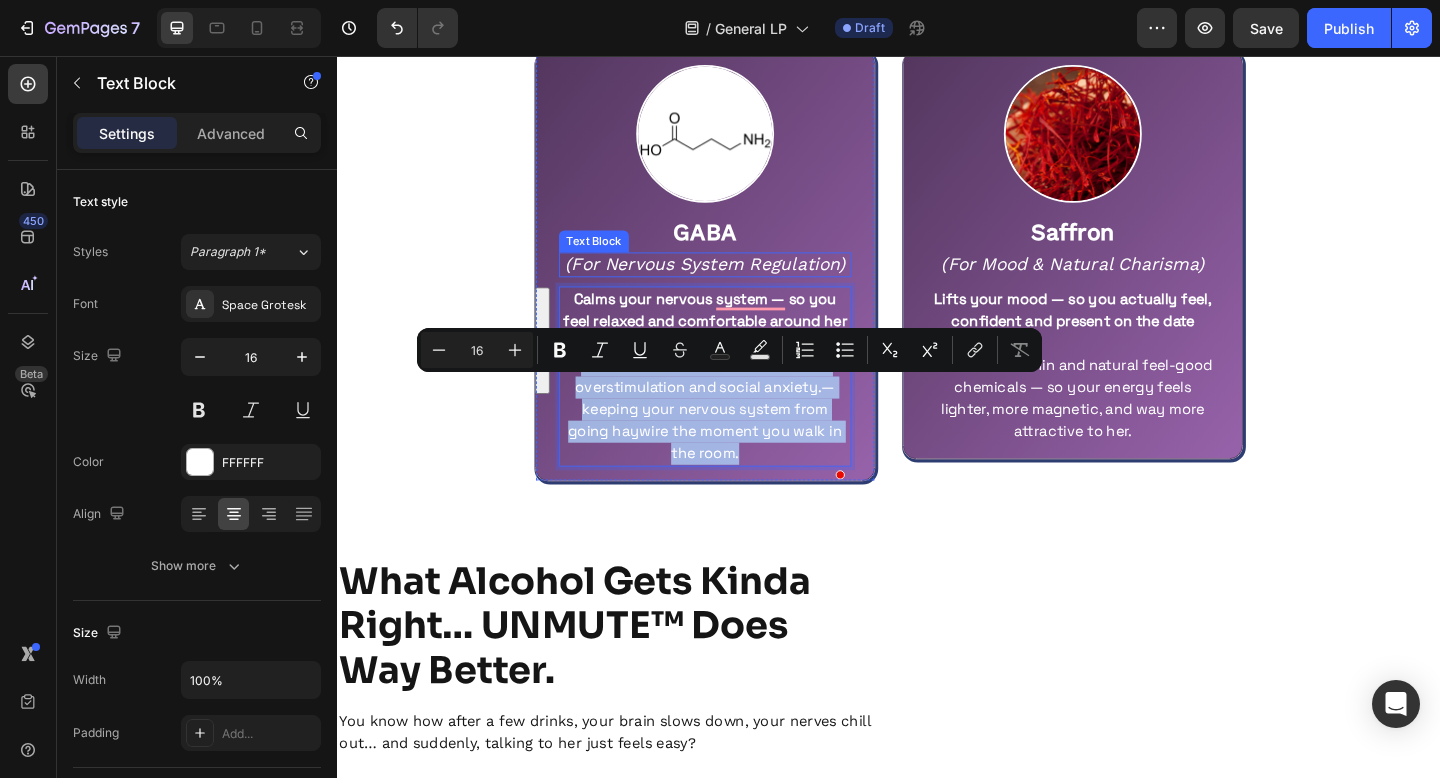 click on "(For Nervous System Regulation)" at bounding box center (737, 282) 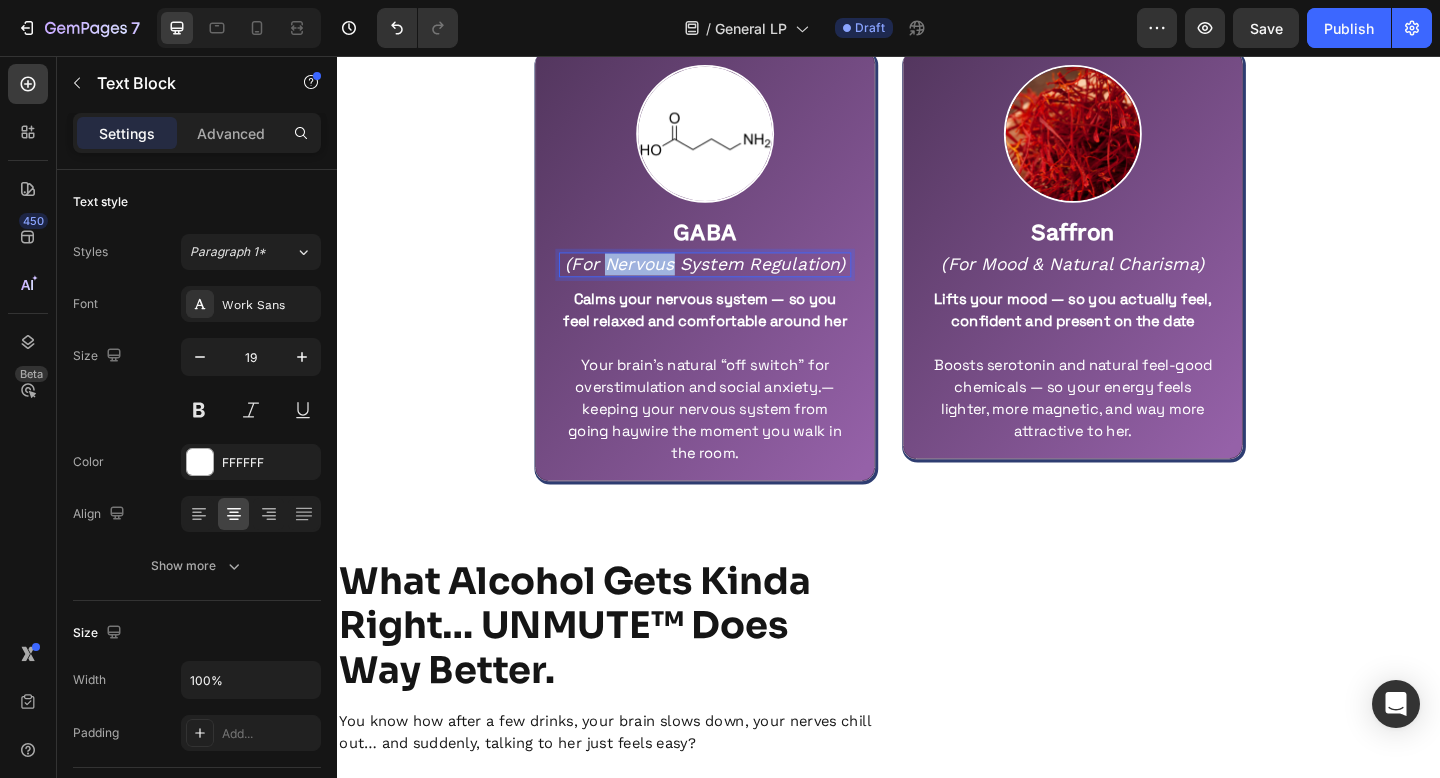 click on "(For Nervous System Regulation)" at bounding box center (737, 282) 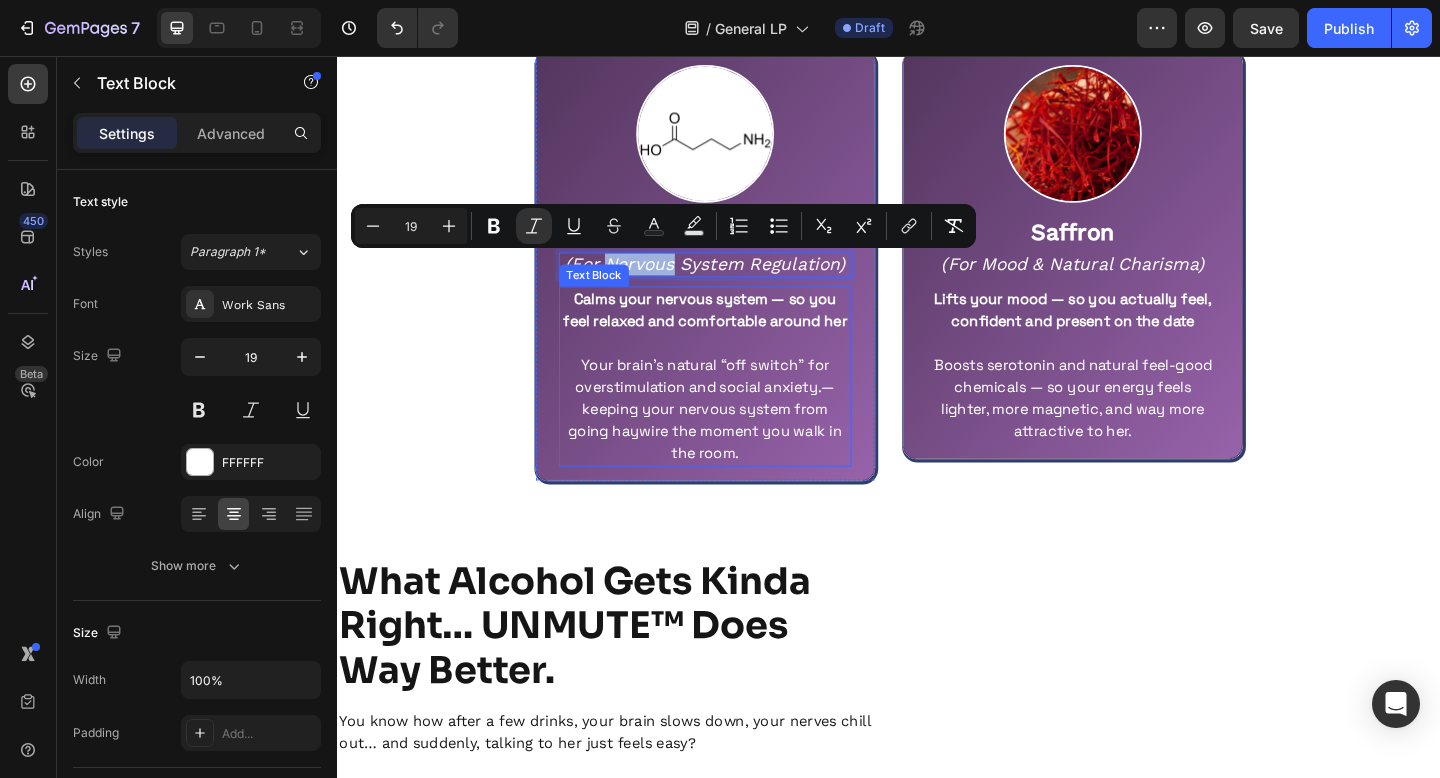 click on "Your brain’s natural “off switch” for overstimulation and social anxiety.— keeping your nervous system from going haywire the moment you walk in the room." at bounding box center [737, 441] 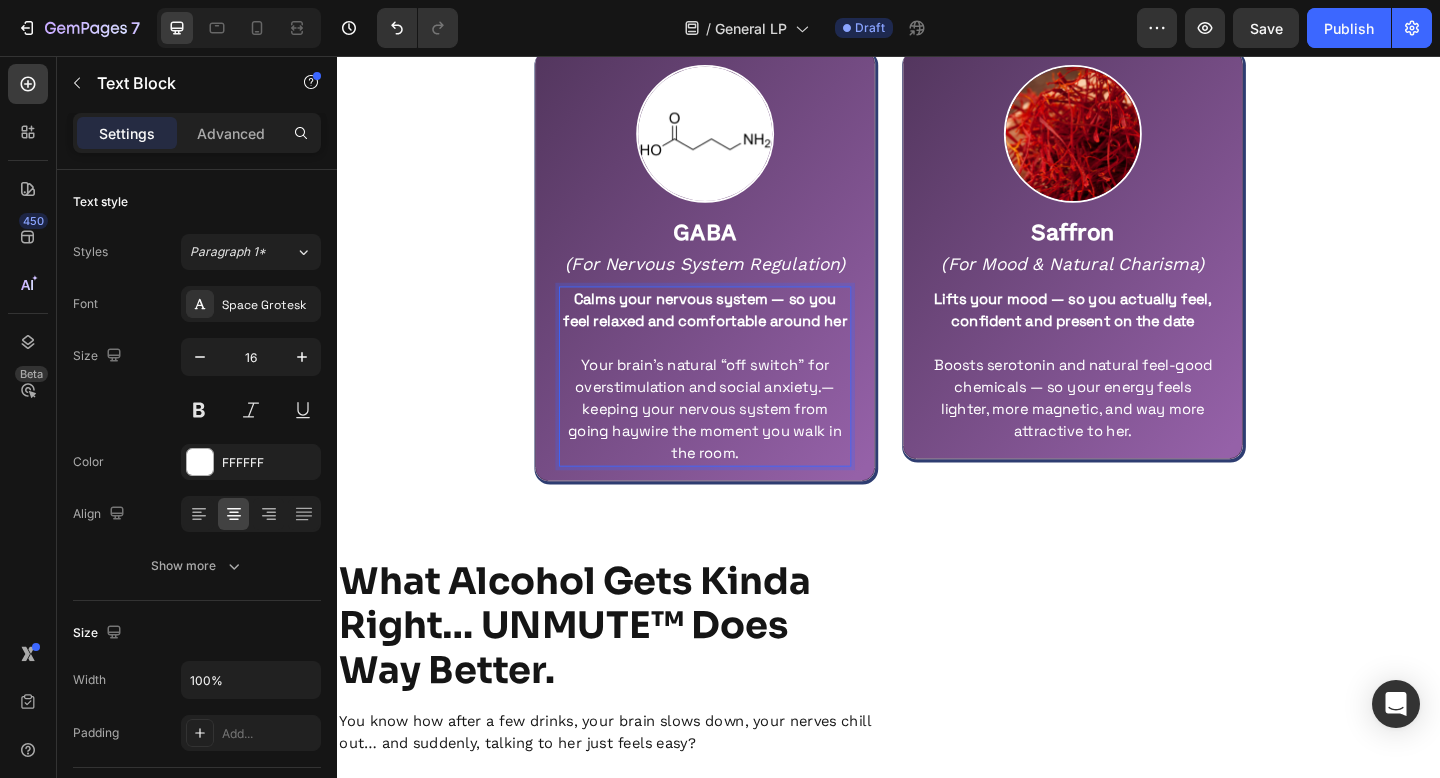 click on "Your brain’s natural “off switch” for overstimulation and social anxiety.— keeping your nervous system from going haywire the moment you walk in the room." at bounding box center [737, 441] 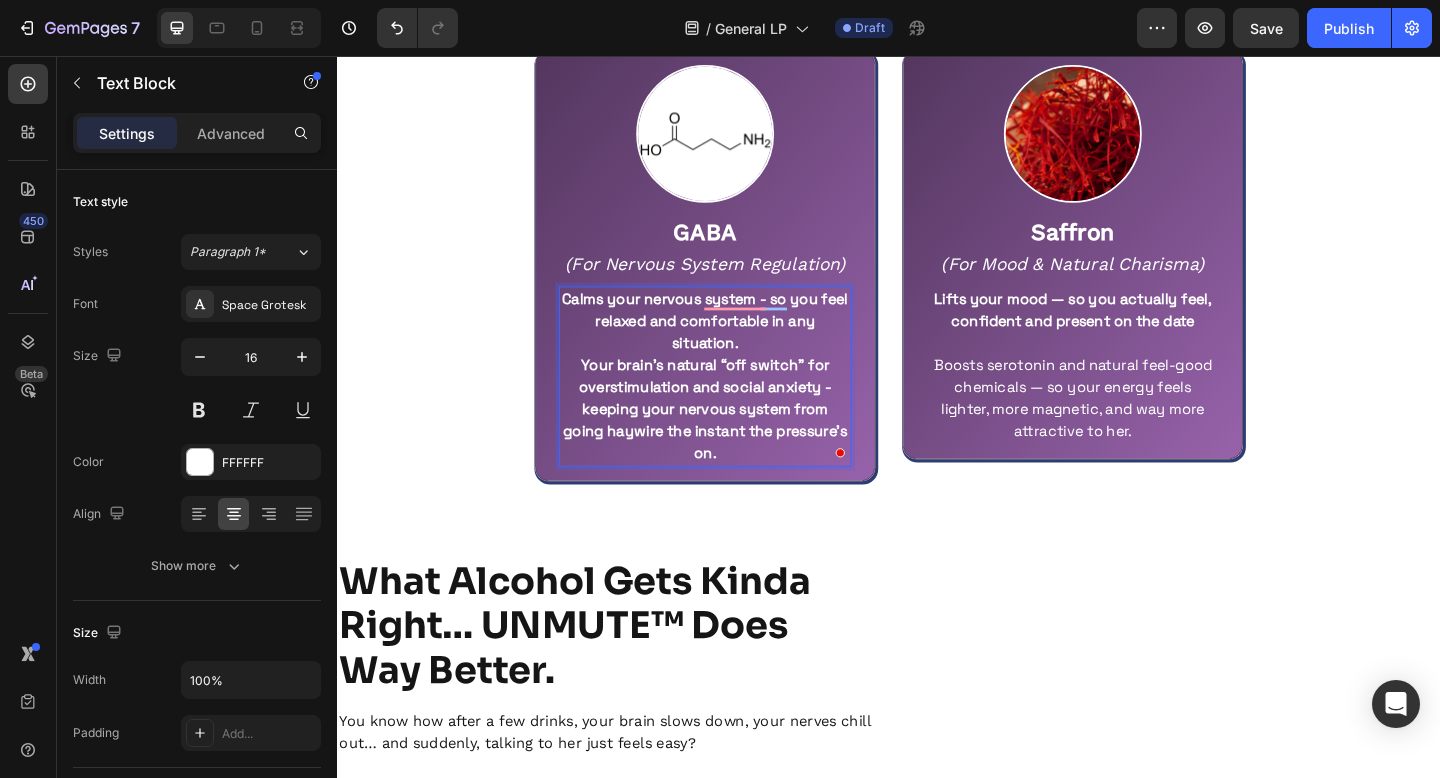 click on "Calms your nervous system - so you feel relaxed and comfortable in any situation." at bounding box center (737, 345) 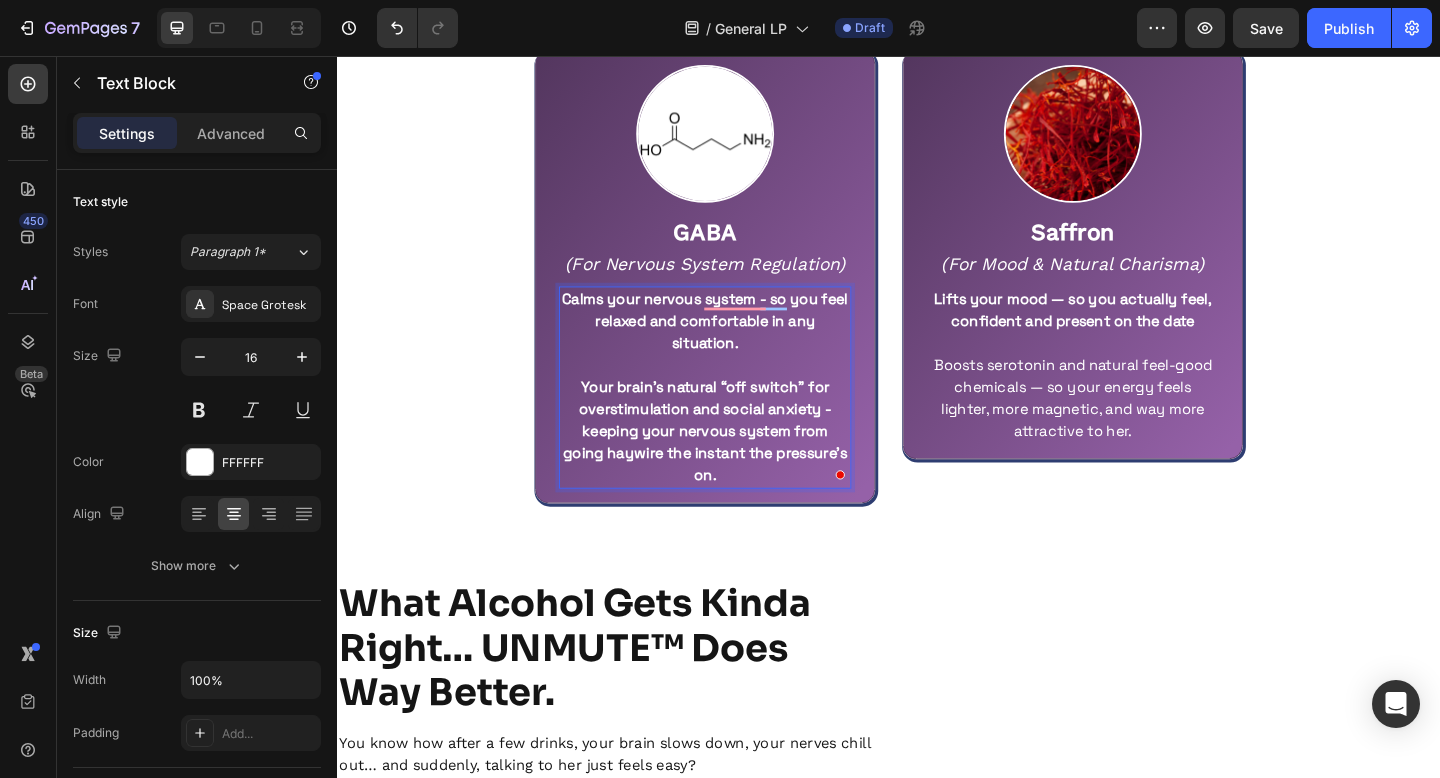 click on "Your brain’s natural “off switch” for overstimulation and social anxiety - keeping your nervous system from going haywire the instant the pressure’s on." at bounding box center [737, 464] 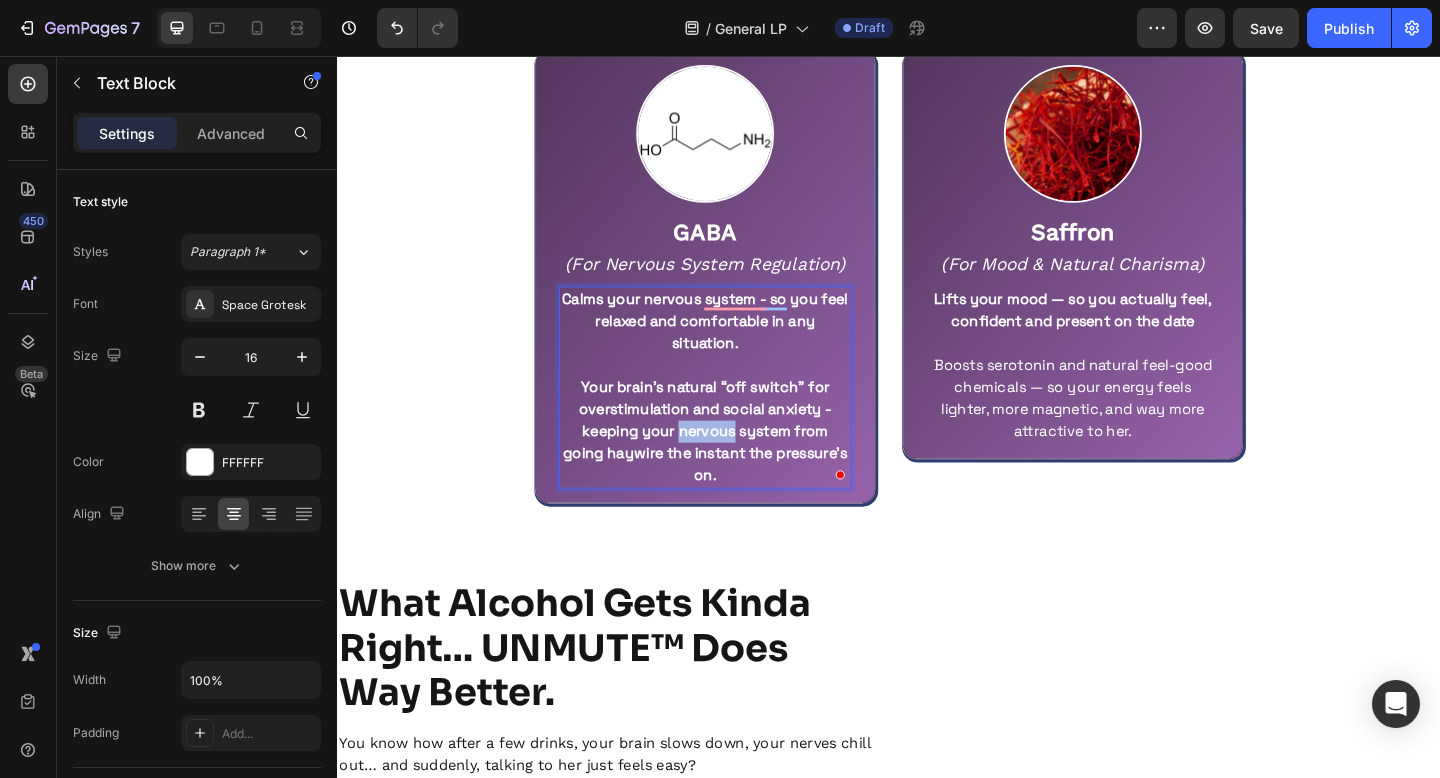 click on "Your brain’s natural “off switch” for overstimulation and social anxiety - keeping your nervous system from going haywire the instant the pressure’s on." at bounding box center (737, 464) 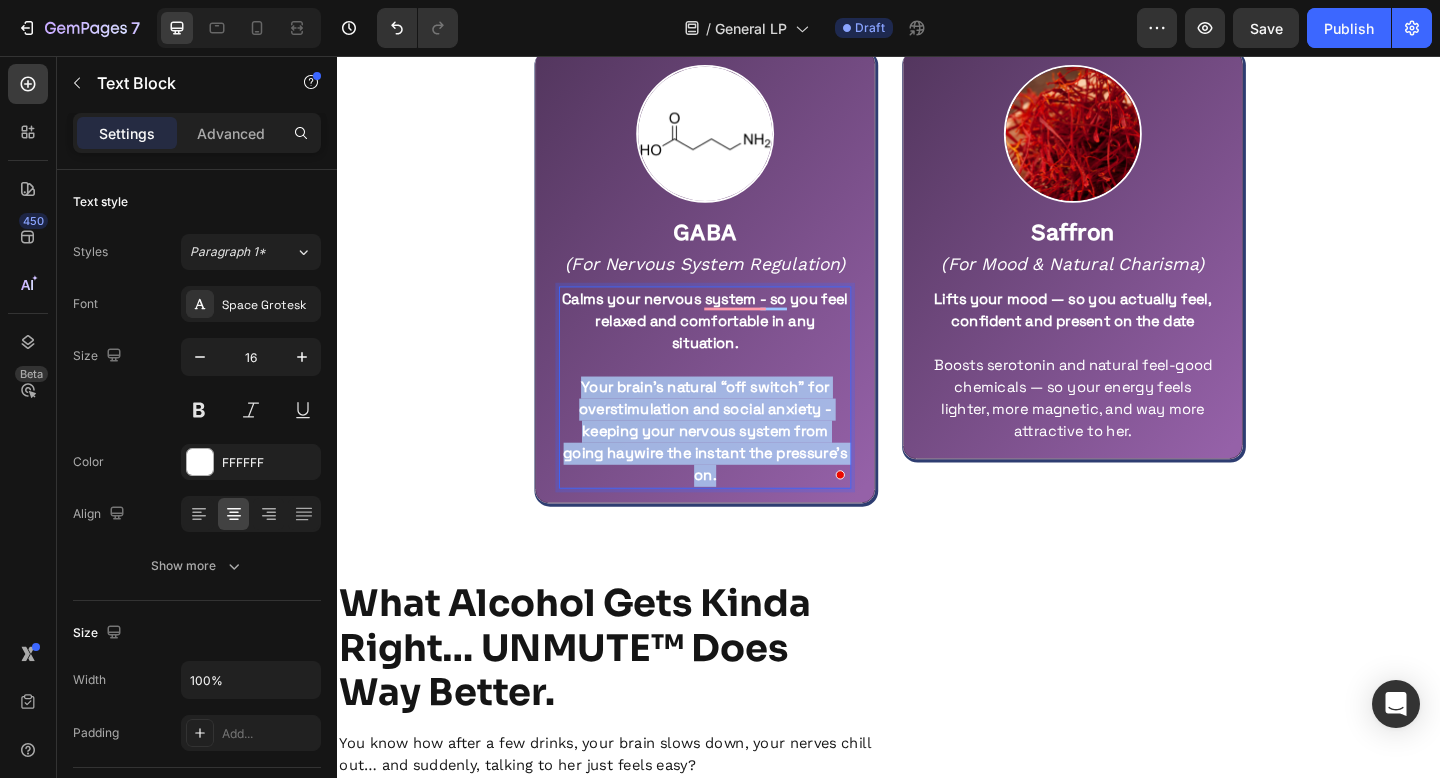 click on "Your brain’s natural “off switch” for overstimulation and social anxiety - keeping your nervous system from going haywire the instant the pressure’s on." at bounding box center (737, 464) 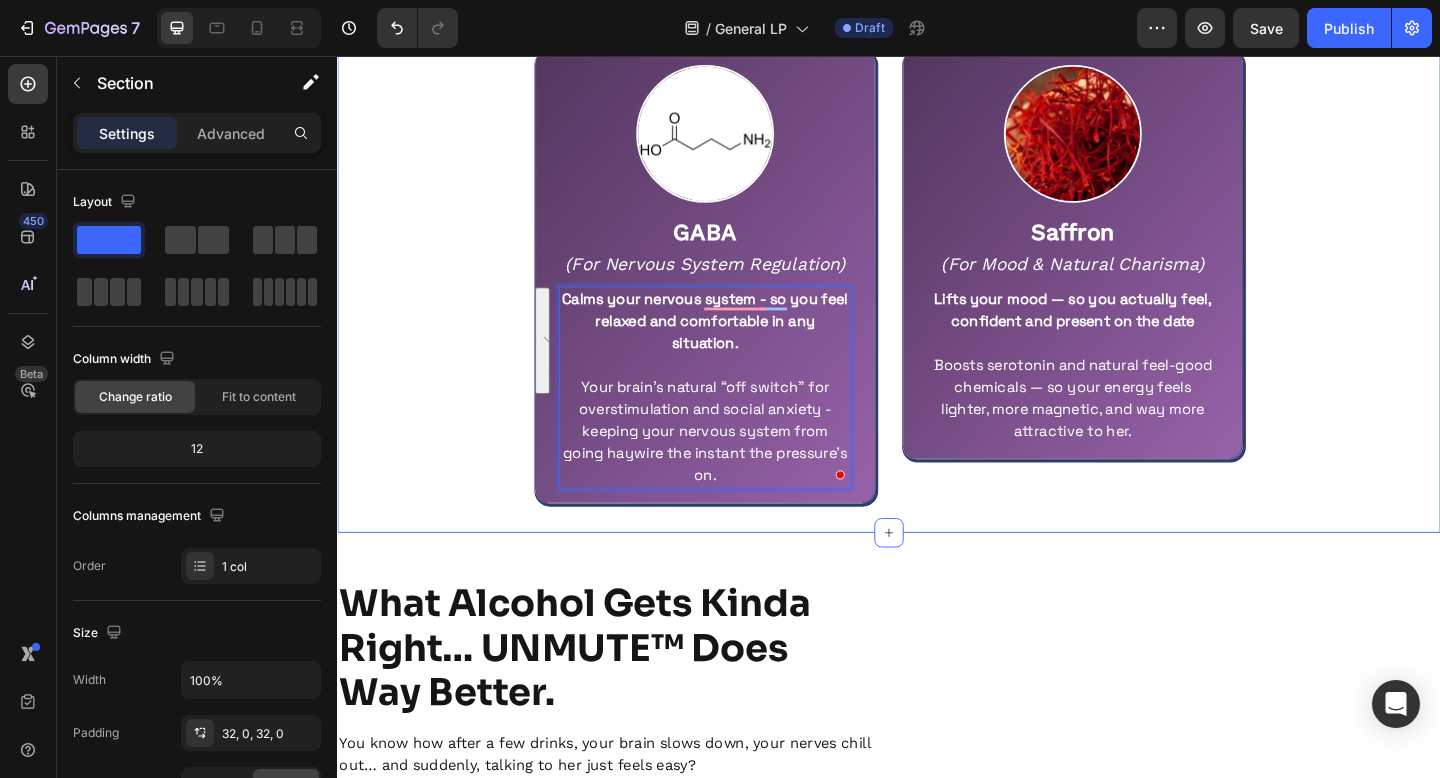 click on "UNMUTE™’S PROPRIETRARY CONFIDENCE STACK Text Block WHAT IS NEUROACTV™ Heading Developed by experts, UNMUTE™ 's formula works not just by calming your mind and giving you unreal confidence — but by rewiring your stress response at its root.   Just pop 1–2 gummies before a date — and flip the switch from anxious and overthinking… to magnetic and completely in control. Text Block Row Image L-Theanine Text Block (For Mental Clarity) Text Block Quiets racing thoughts so you stop second‑guessing every word. Keeps your mind clear and present so conversation flows without the internal overthinking.  Text Block Row Image Rhodiola Rosea Text Block (For Physical Stress Response) Text Block Stops the adrenaline spike — so your chest loosens and your words flow Helps your body feel safe — reducing tension, heart rate, and that jittery edge, so your confidence can show up physically. Text Block Row Image Ashwagandha Text Block (For Emotional Control) Text Block Text Block Row Row Image GABA   0 Row" at bounding box center [937, -77] 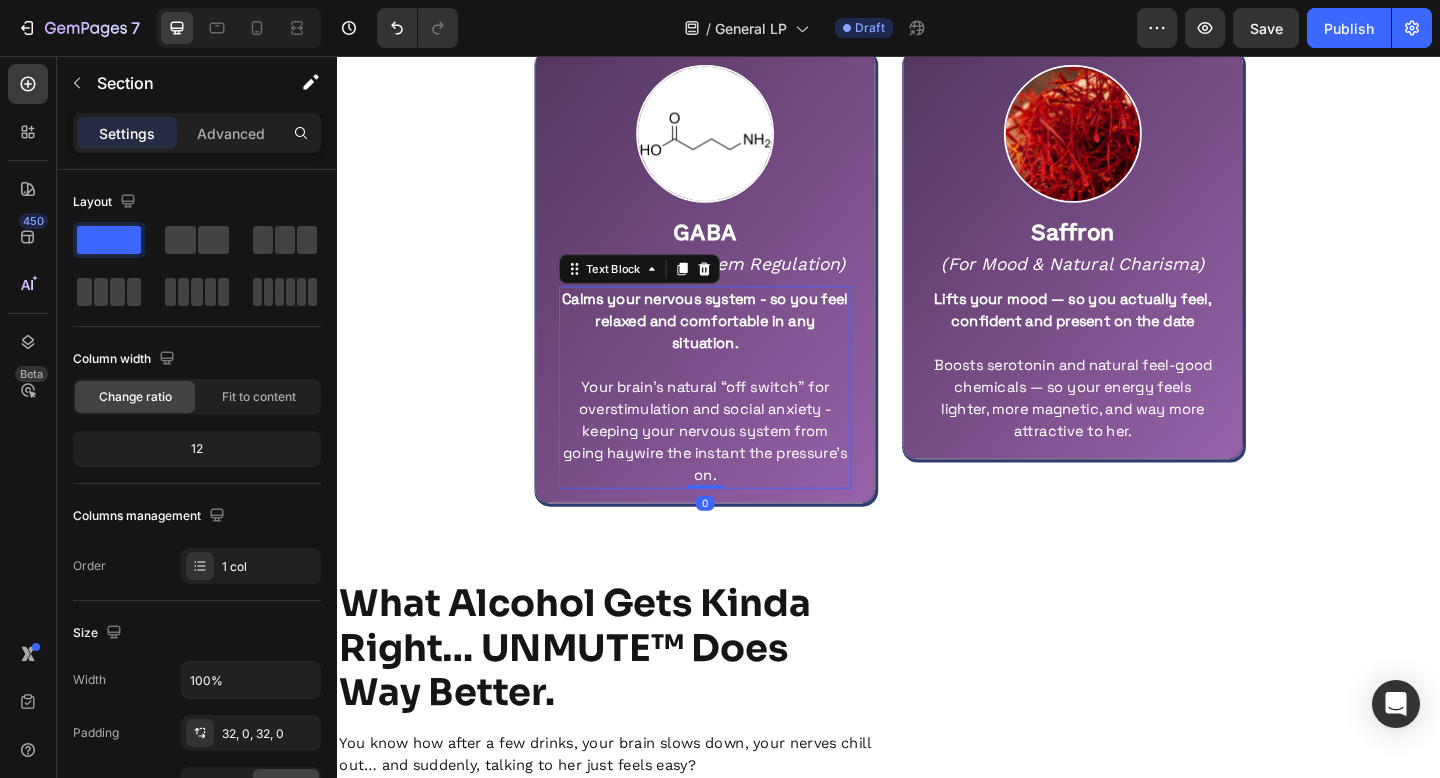 click on "Your brain’s natural “off switch” for overstimulation and social anxiety - keeping your nervous system from going haywire the instant the pressure’s on." at bounding box center (737, 465) 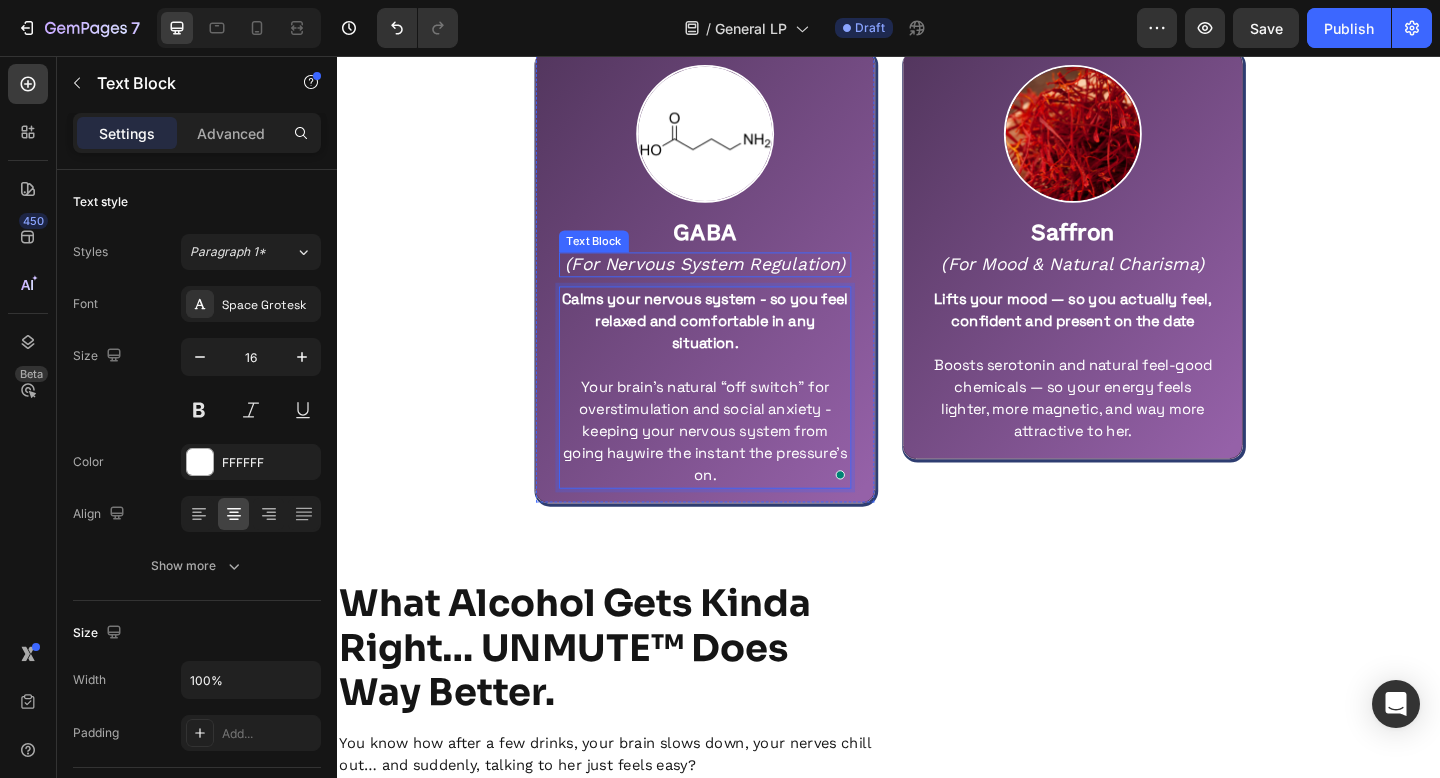 click on "(For Nervous System Regulation)" at bounding box center [737, 282] 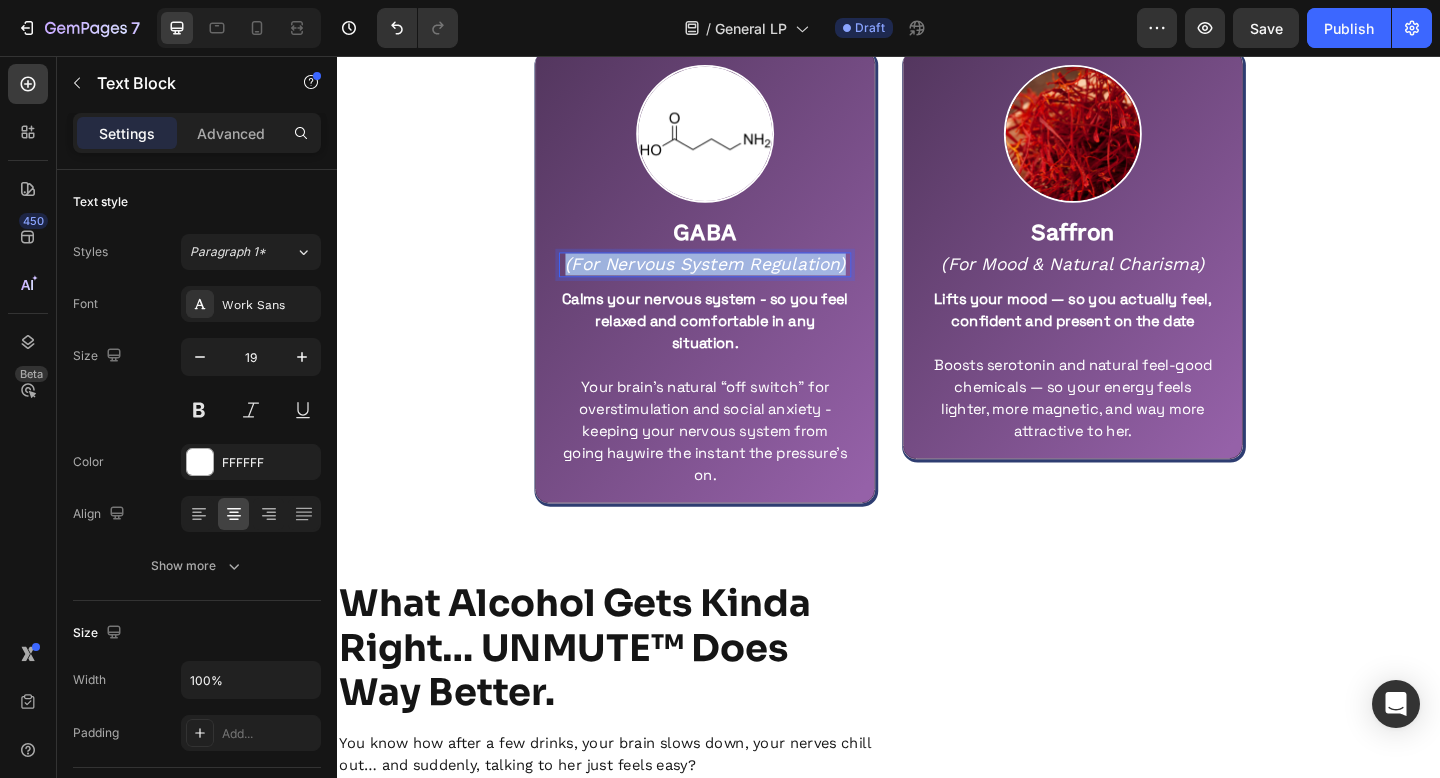 click on "(For Nervous System Regulation)" at bounding box center (737, 282) 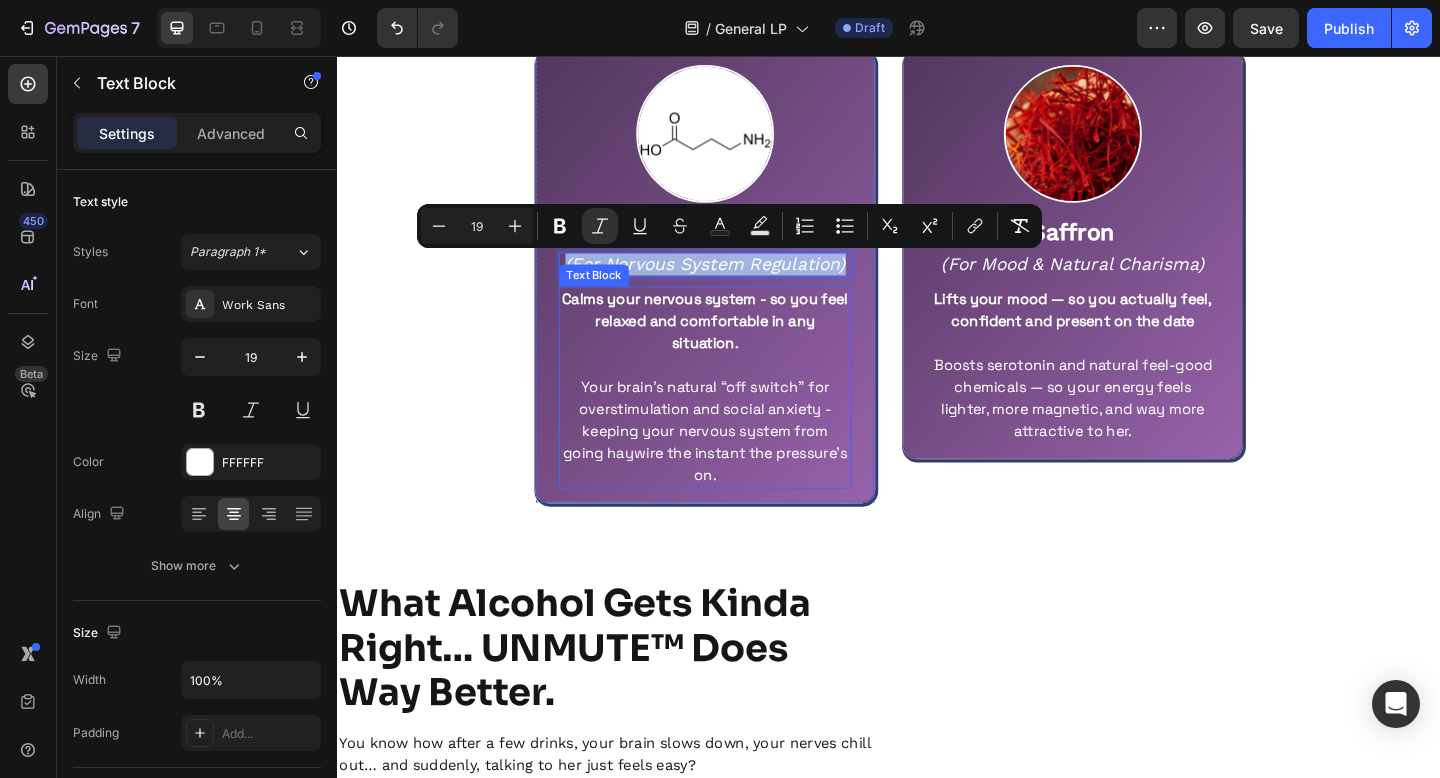 click on "Your brain’s natural “off switch” for overstimulation and social anxiety - keeping your nervous system from going haywire the instant the pressure’s on." at bounding box center [737, 465] 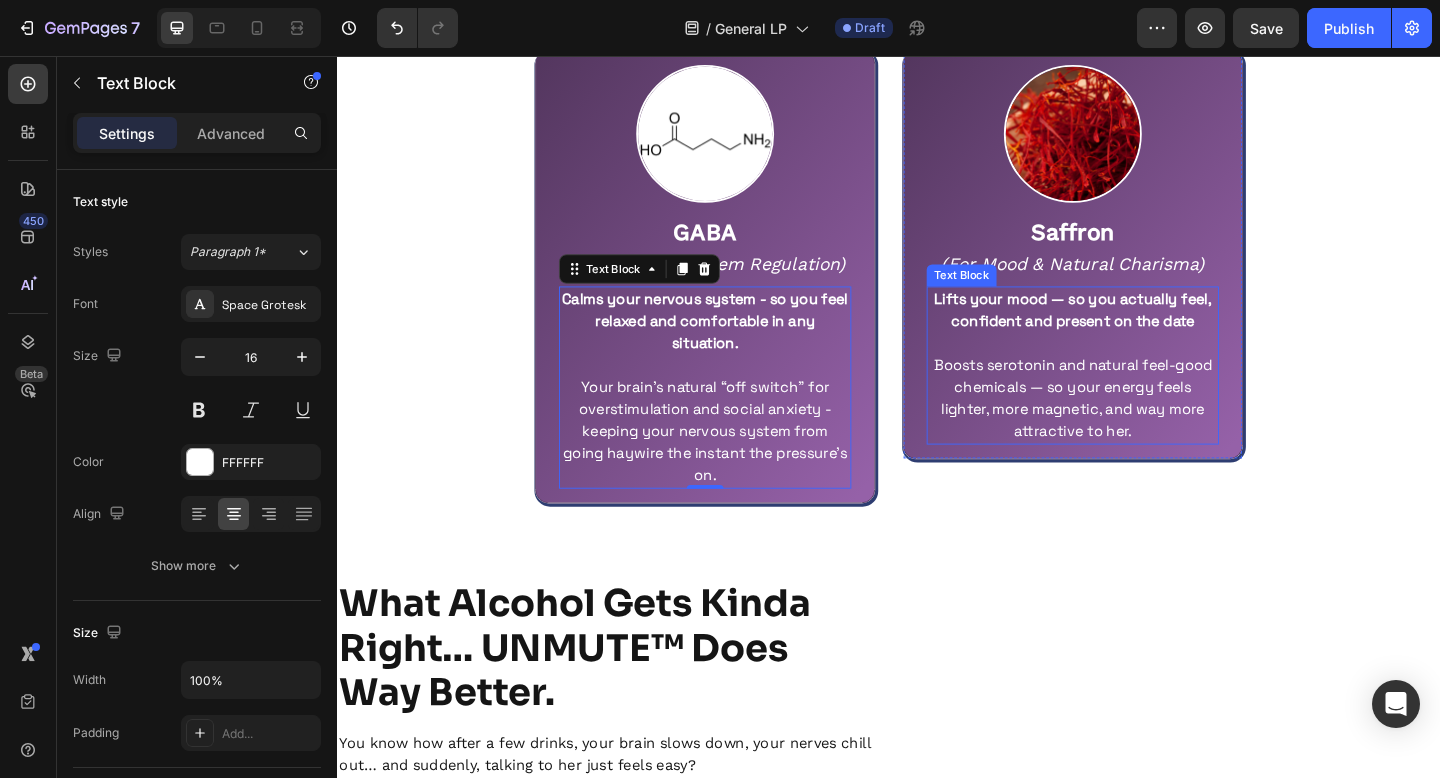 click on "Boosts serotonin and natural feel-good chemicals — so your energy feels" at bounding box center [1137, 405] 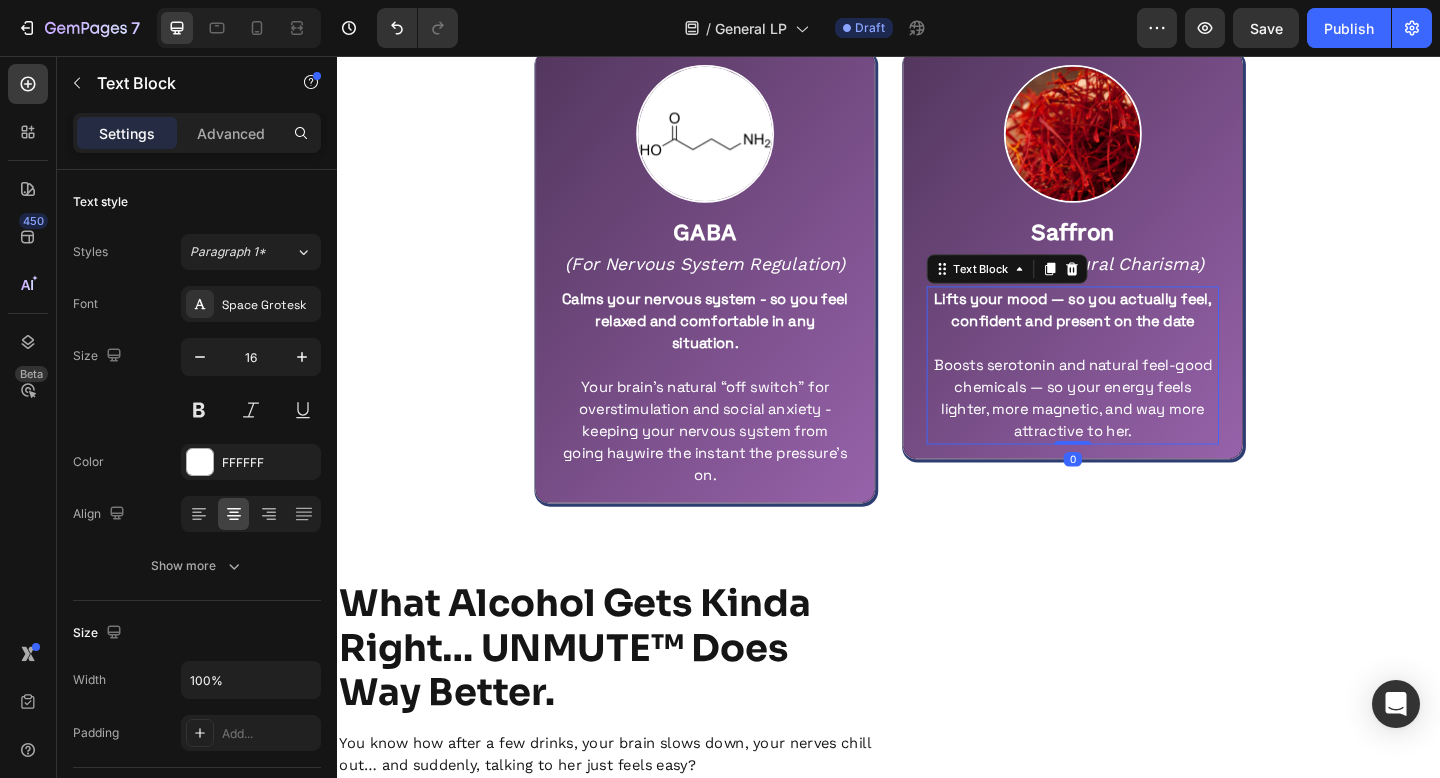 click on "Boosts serotonin and natural feel-good chemicals — so your energy feels" at bounding box center [1137, 405] 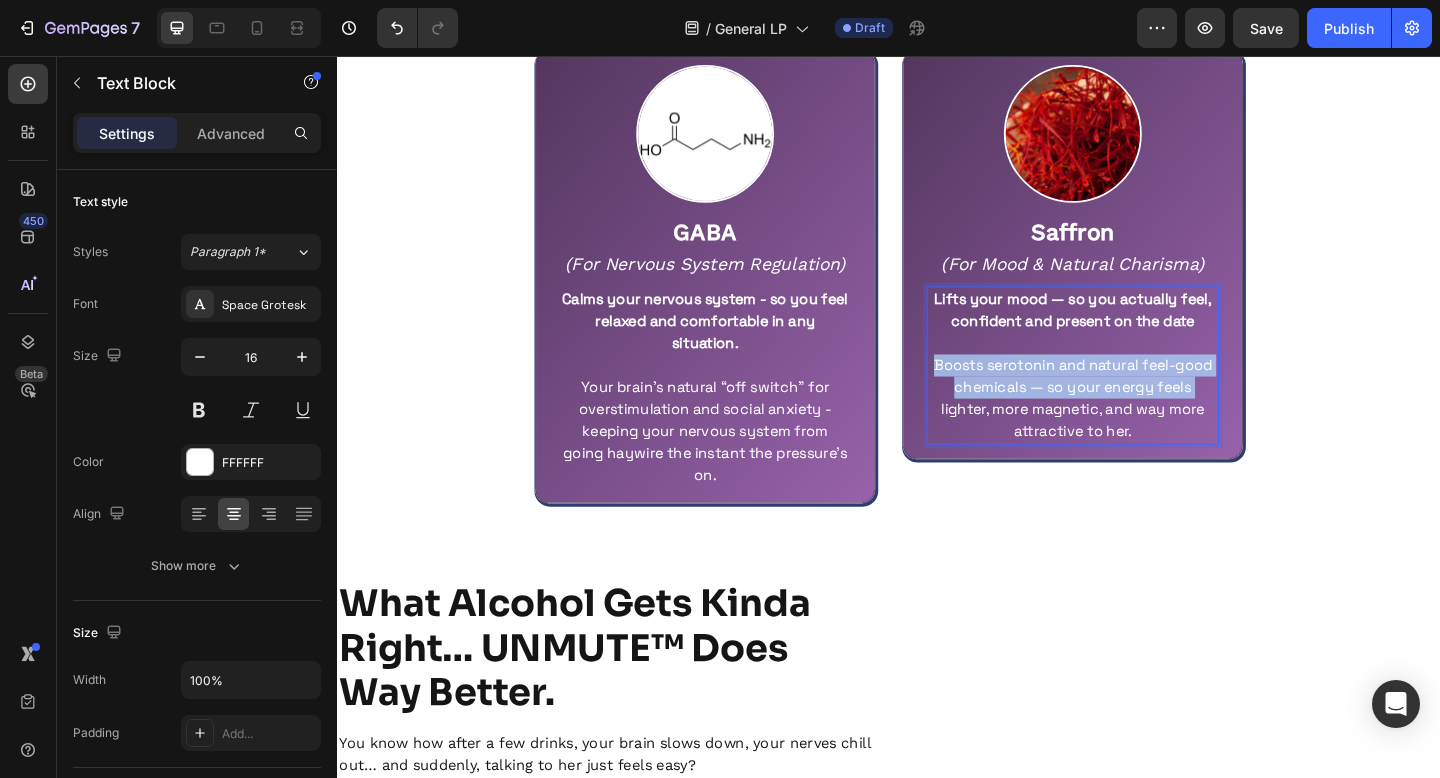 click on "Boosts serotonin and natural feel-good chemicals — so your energy feels" at bounding box center (1137, 405) 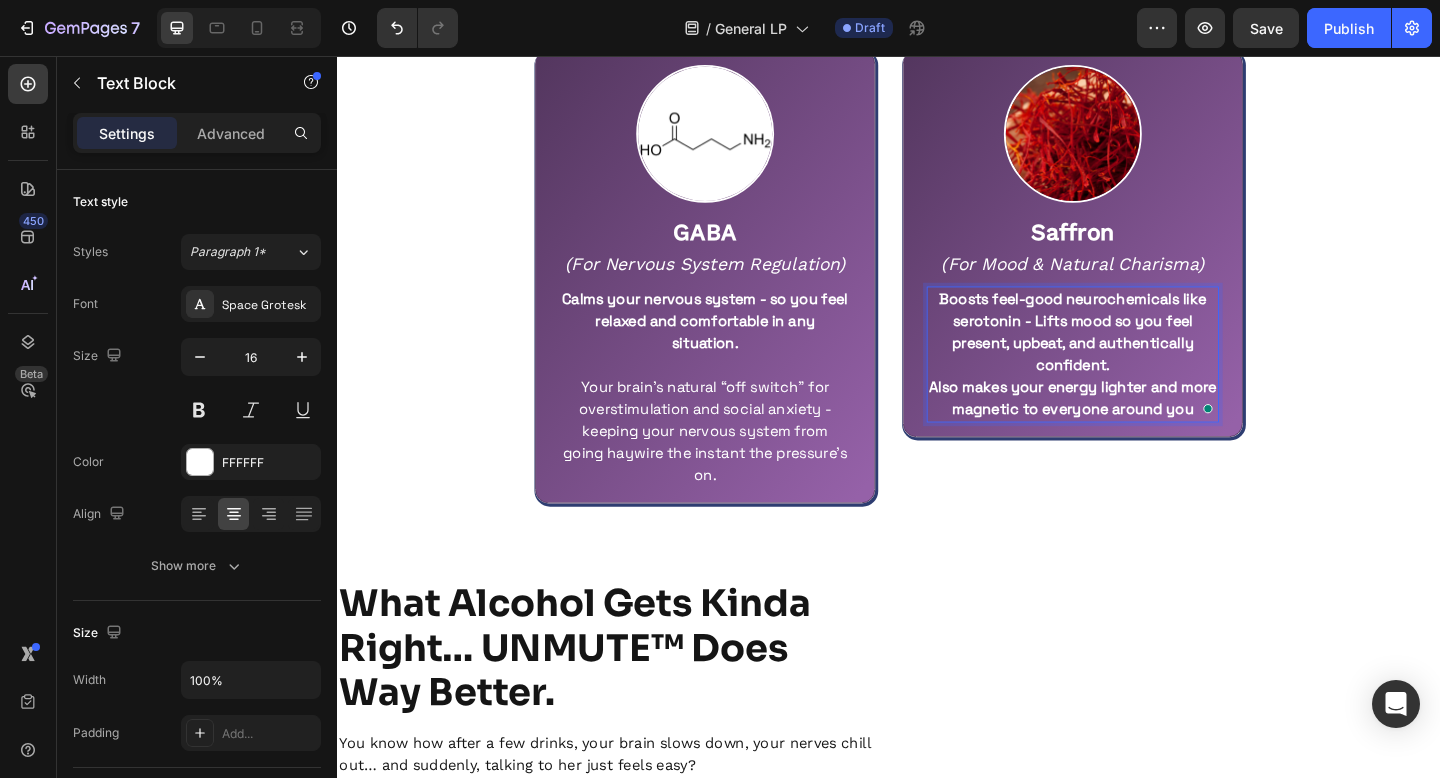 click on "Boosts feel-good neurochemicals like serotonin - Lifts mood so you feel present, upbeat, and authentically confident." at bounding box center (1137, 357) 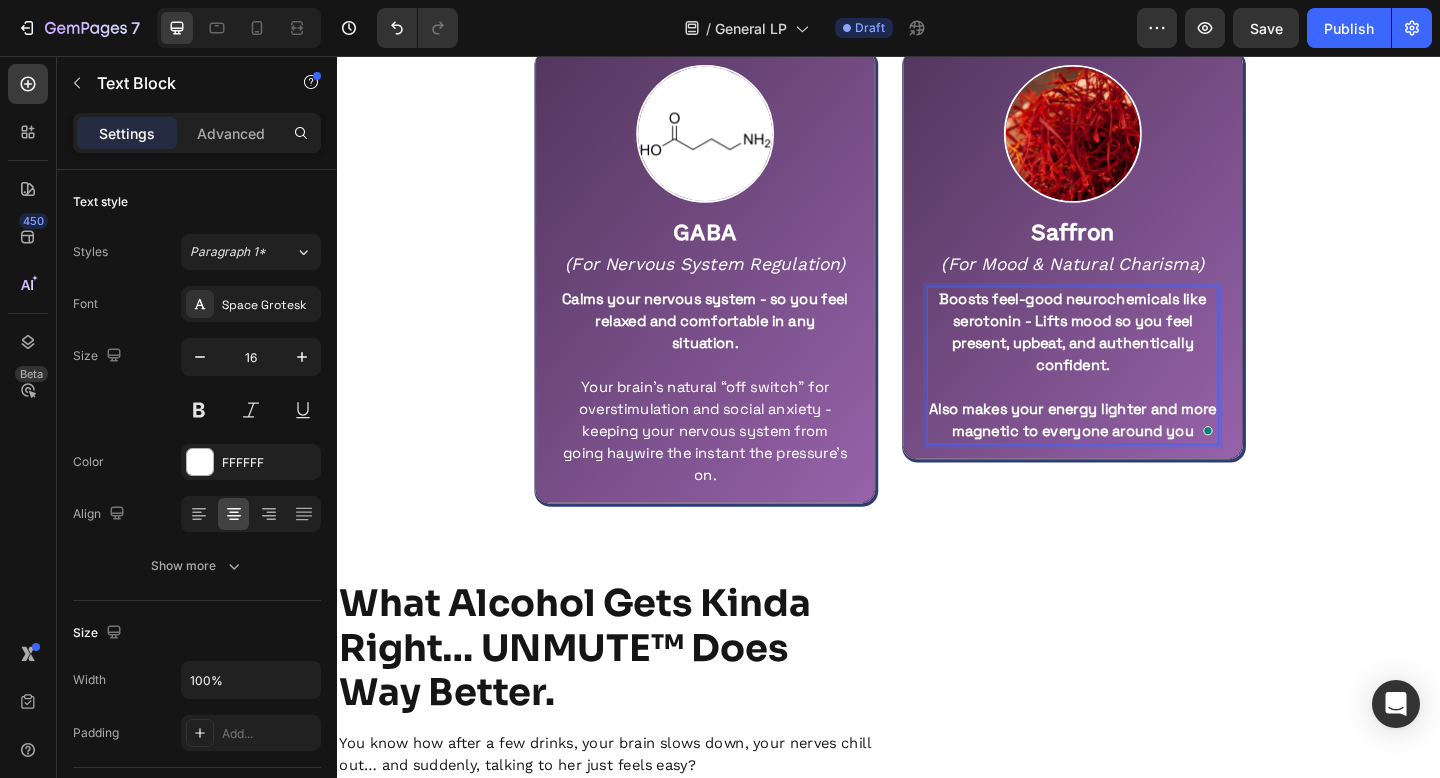 click on "Boosts feel-good neurochemicals like serotonin - Lifts mood so you feel present, upbeat, and authentically confident." at bounding box center (1137, 356) 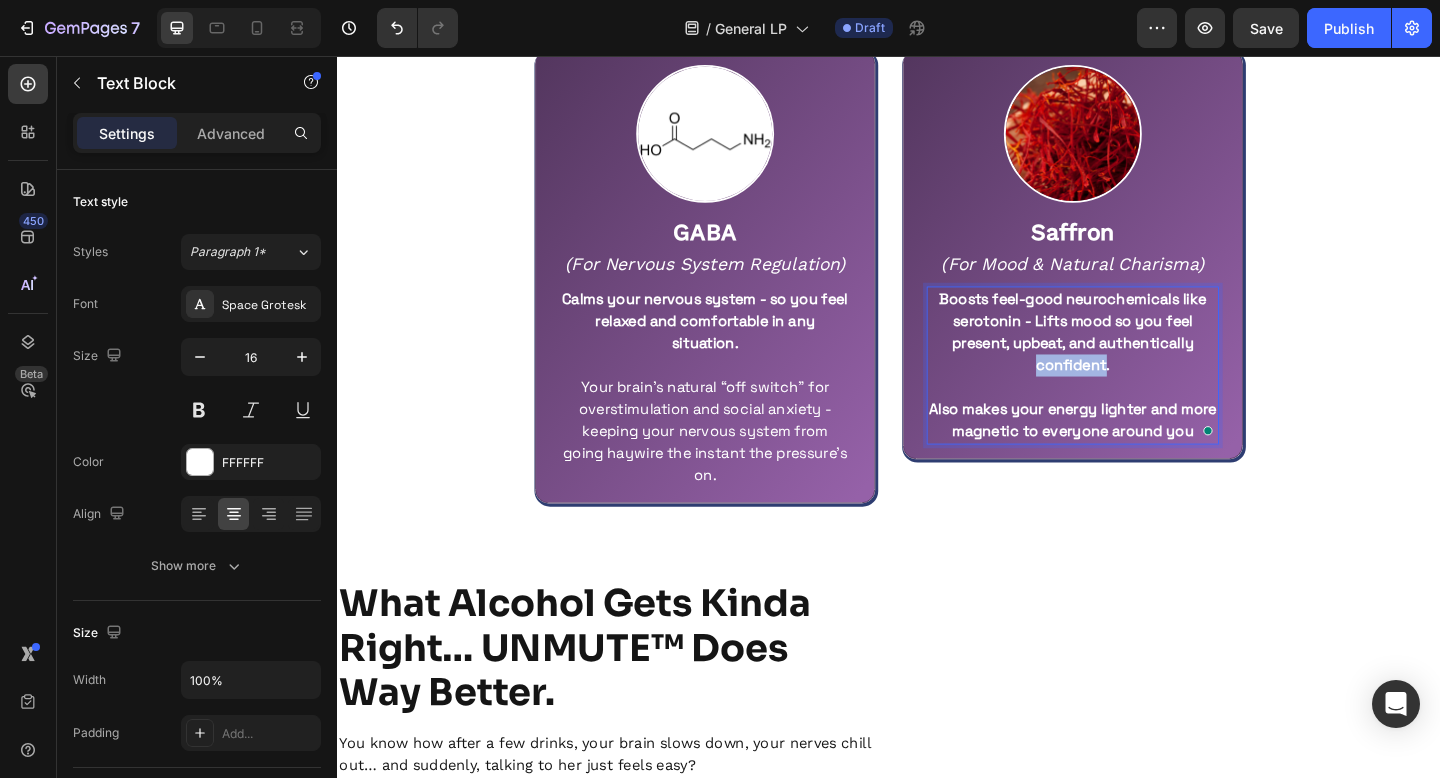 click on "Boosts feel-good neurochemicals like serotonin - Lifts mood so you feel present, upbeat, and authentically confident." at bounding box center (1137, 356) 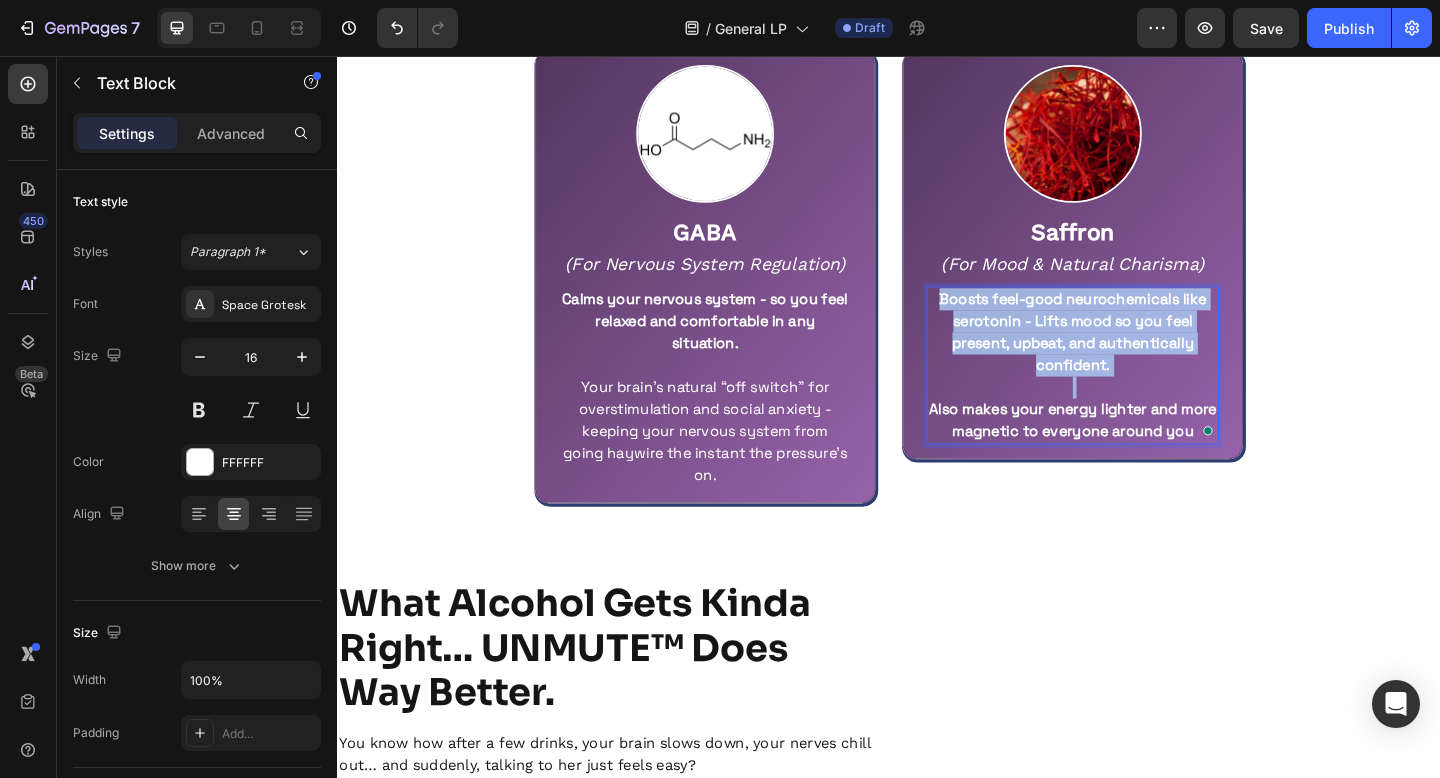 click on "Boosts feel-good neurochemicals like serotonin - Lifts mood so you feel present, upbeat, and authentically confident." at bounding box center [1137, 356] 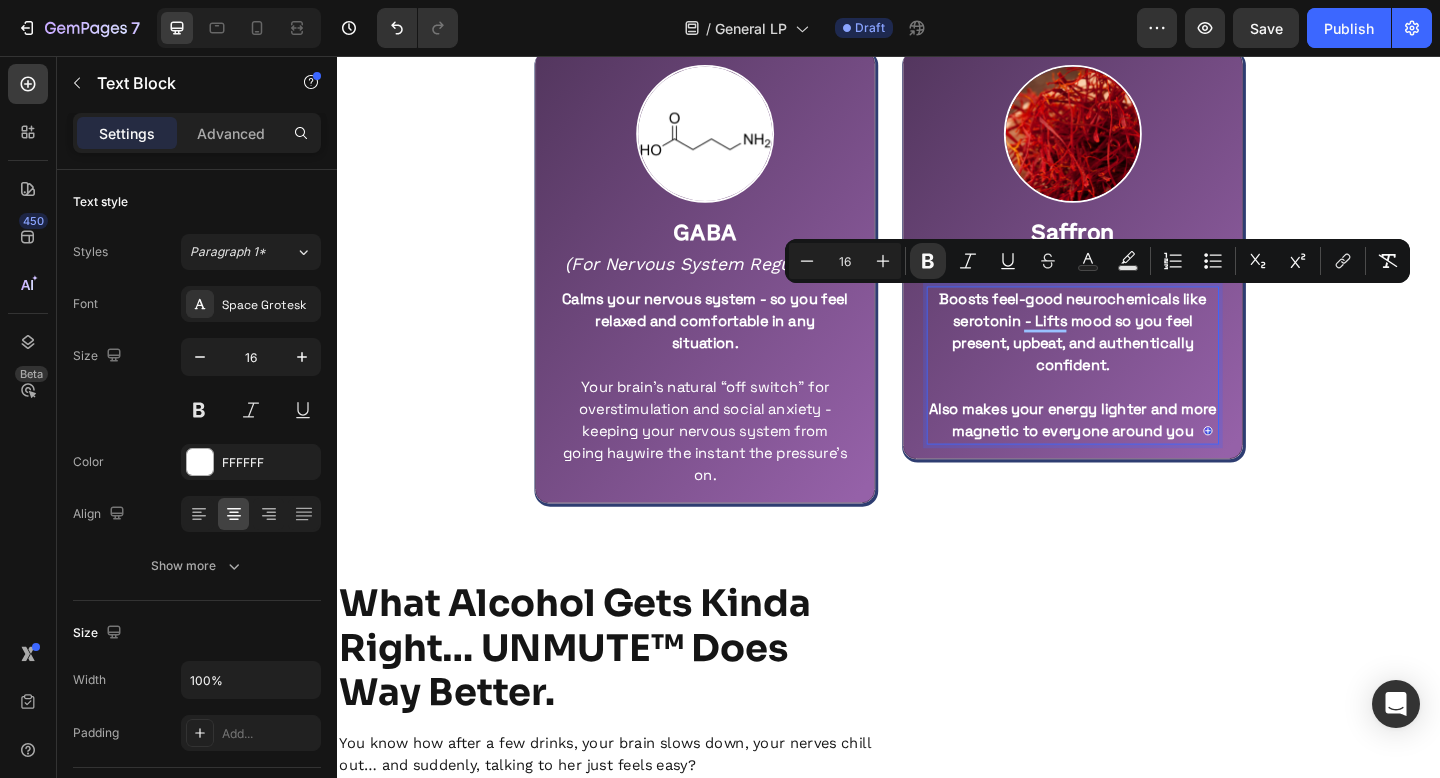 click on "Also makes your energy lighter and more magnetic to everyone around you" at bounding box center [1137, 452] 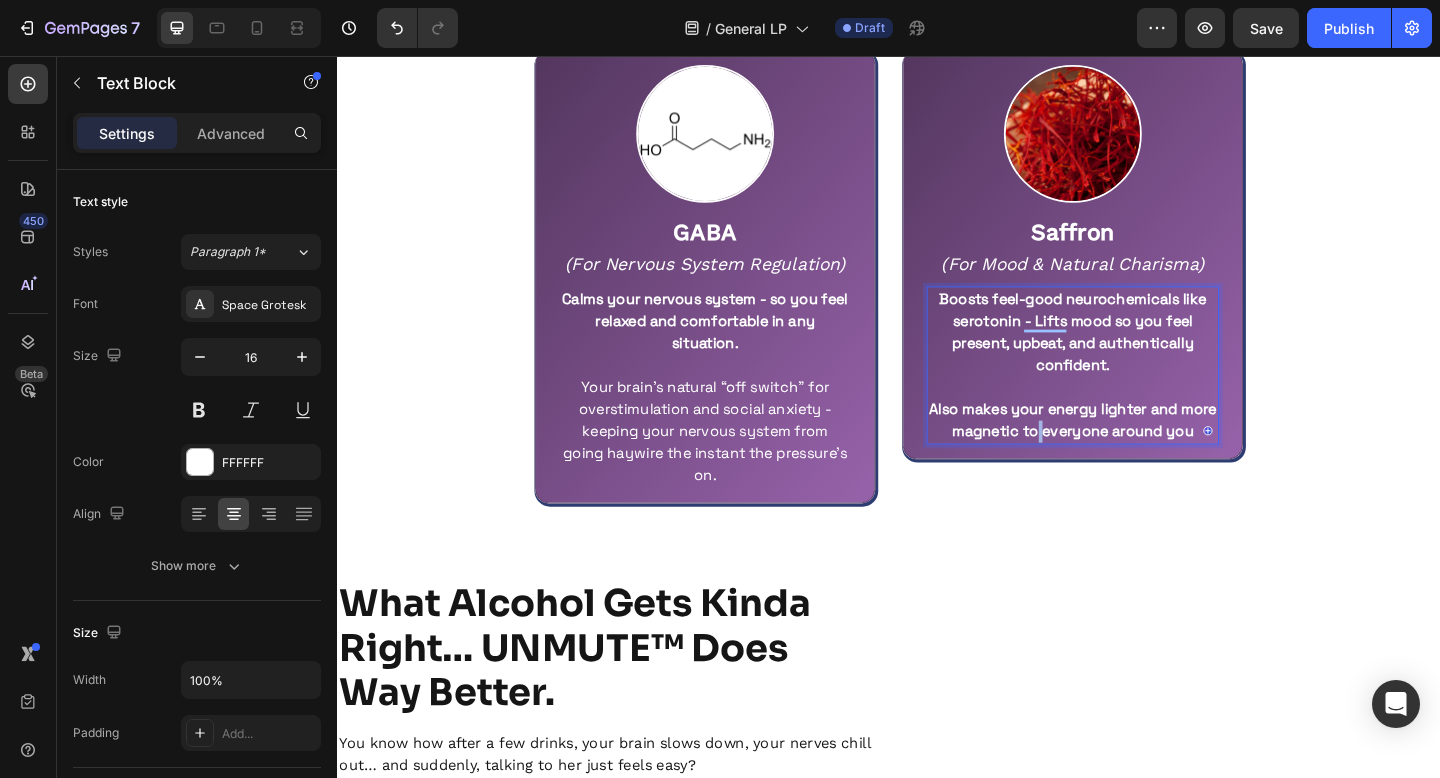 click on "Also makes your energy lighter and more magnetic to everyone around you" at bounding box center (1137, 452) 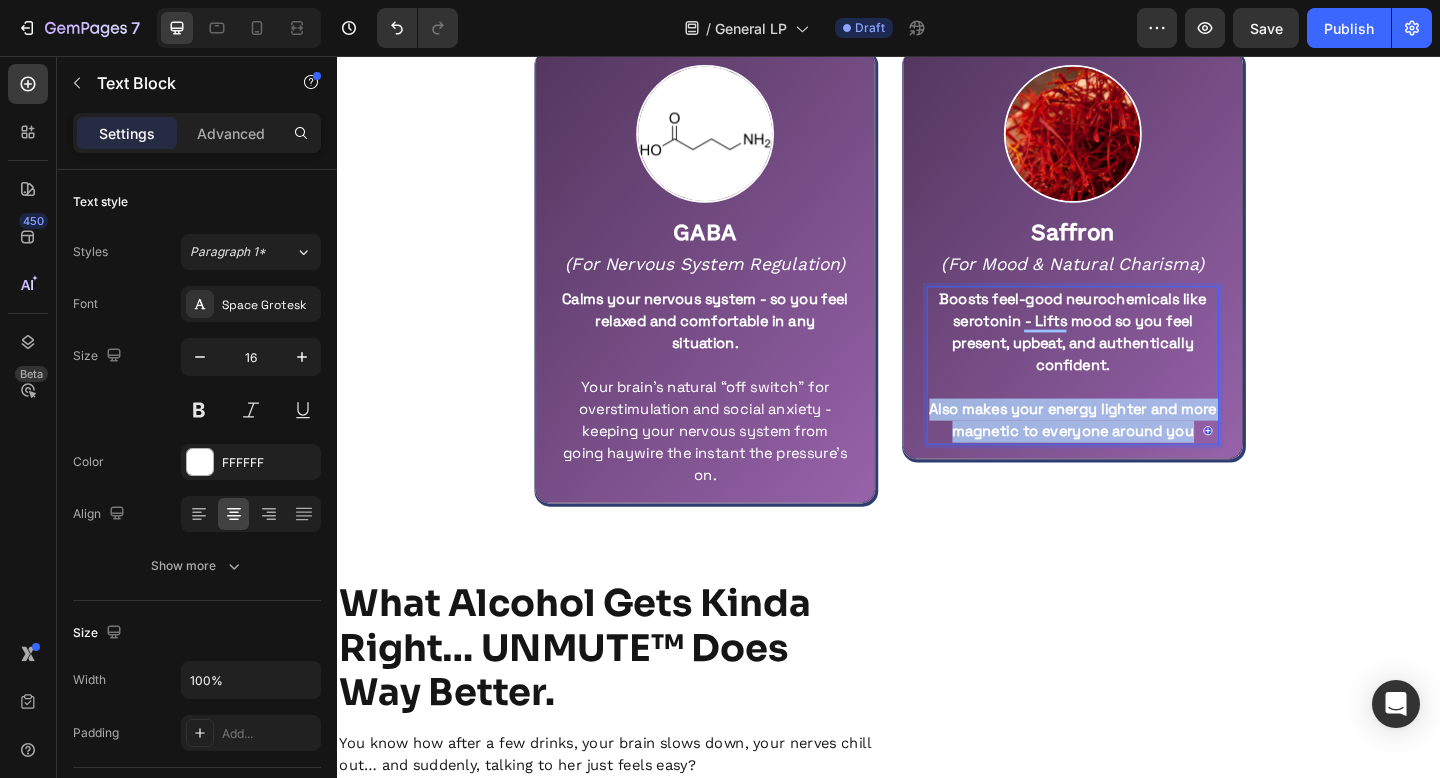 click on "Also makes your energy lighter and more magnetic to everyone around you" at bounding box center (1137, 452) 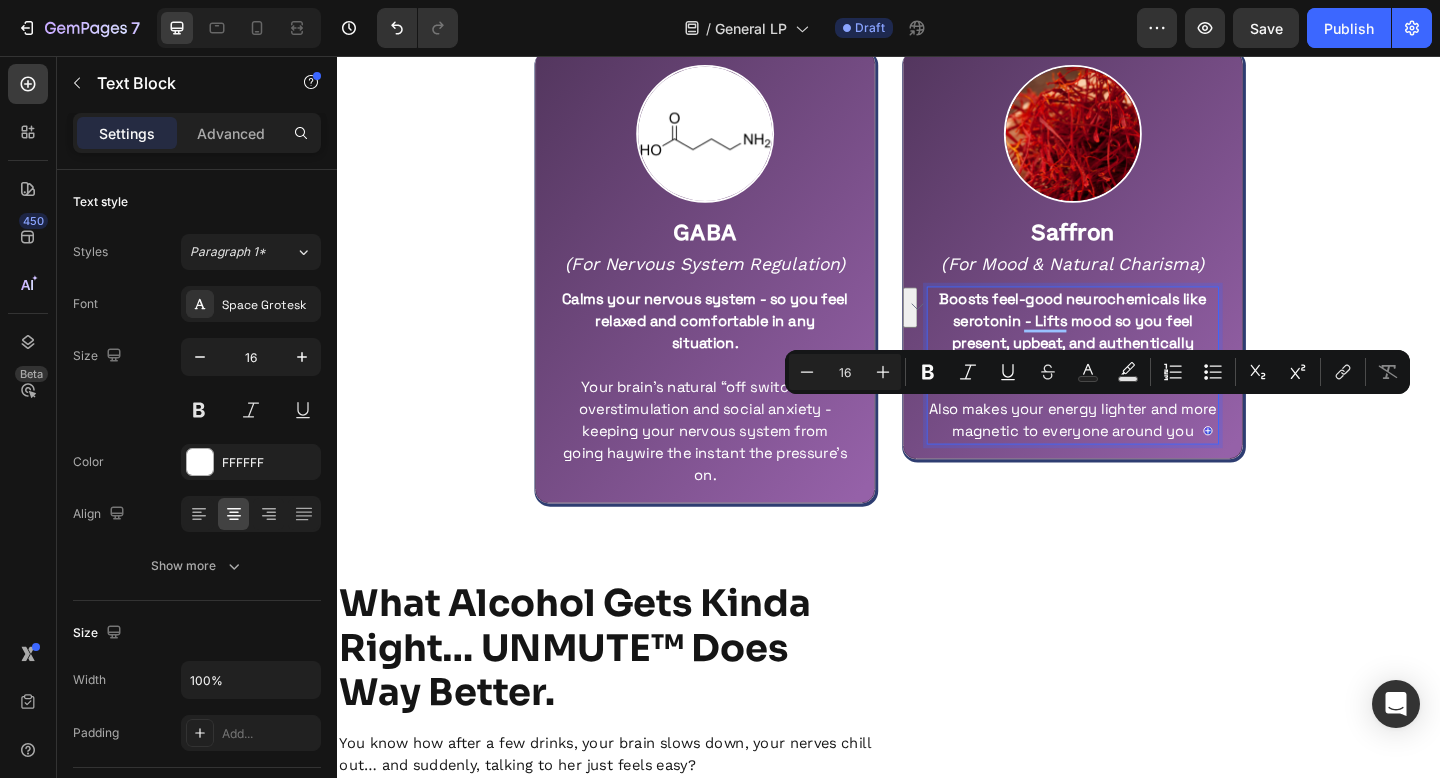 click on "UNMUTE™’S PROPRIETRARY CONFIDENCE STACK Text Block WHAT IS NEUROACTV™ Heading Developed by experts, UNMUTE™ 's formula works not just by calming your mind and giving you unreal confidence — but by rewiring your stress response at its root.   Just pop 1–2 gummies before a date — and flip the switch from anxious and overthinking… to magnetic and completely in control. Text Block Row Image L-Theanine Text Block (For Mental Clarity) Text Block Quiets racing thoughts so you stop second‑guessing every word. Keeps your mind clear and present so conversation flows without the internal overthinking.  Text Block Row Image Rhodiola Rosea Text Block (For Physical Stress Response) Text Block Stops the adrenaline spike — so your chest loosens and your words flow Helps your body feel safe — reducing tension, heart rate, and that jittery edge, so your confidence can show up physically. Text Block Row Image Ashwagandha Text Block (For Emotional Control) Text Block Text Block Row Row Image GABA Row   0" at bounding box center [937, -77] 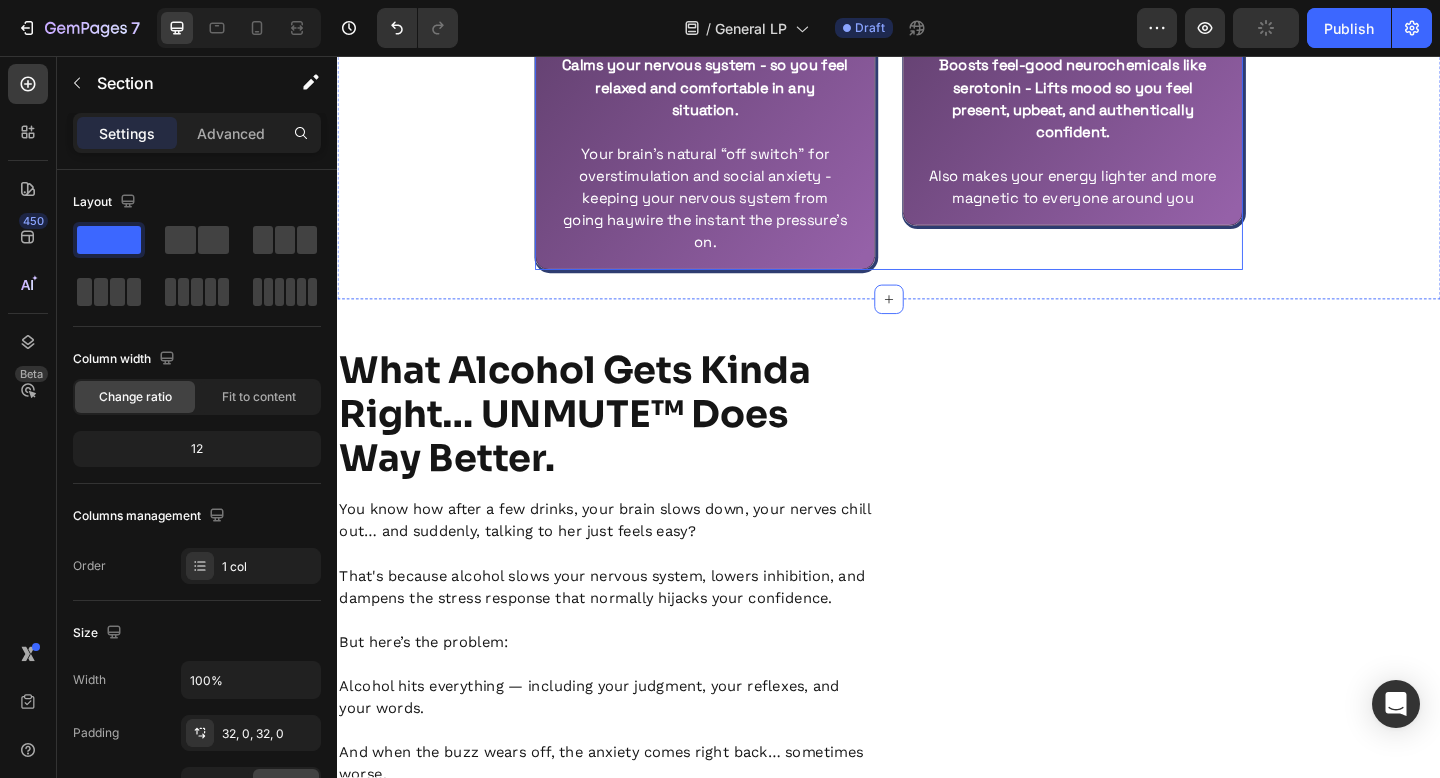 scroll, scrollTop: 7214, scrollLeft: 0, axis: vertical 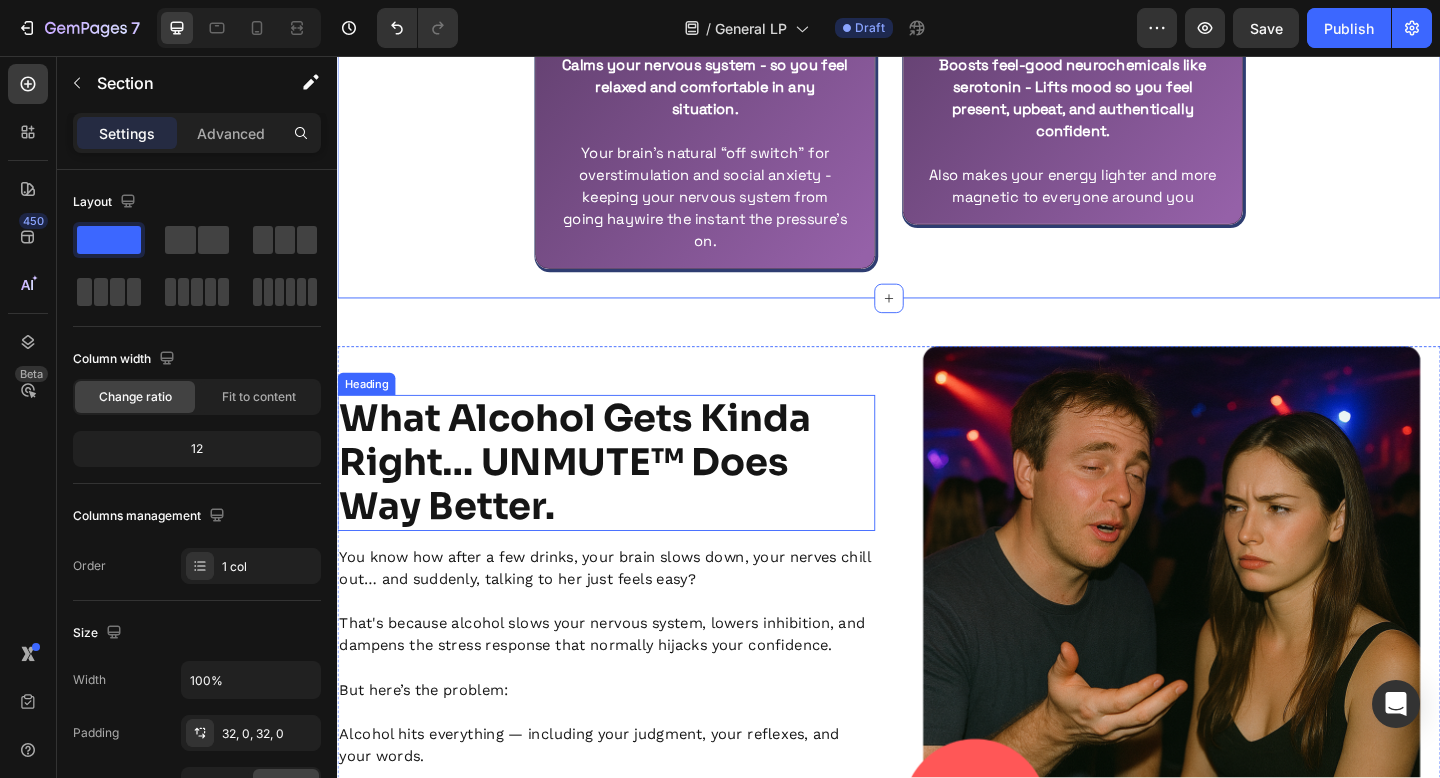click on "What Alcohol Gets Kinda Right… UNMUTE™ Does Way Better." at bounding box center [595, 498] 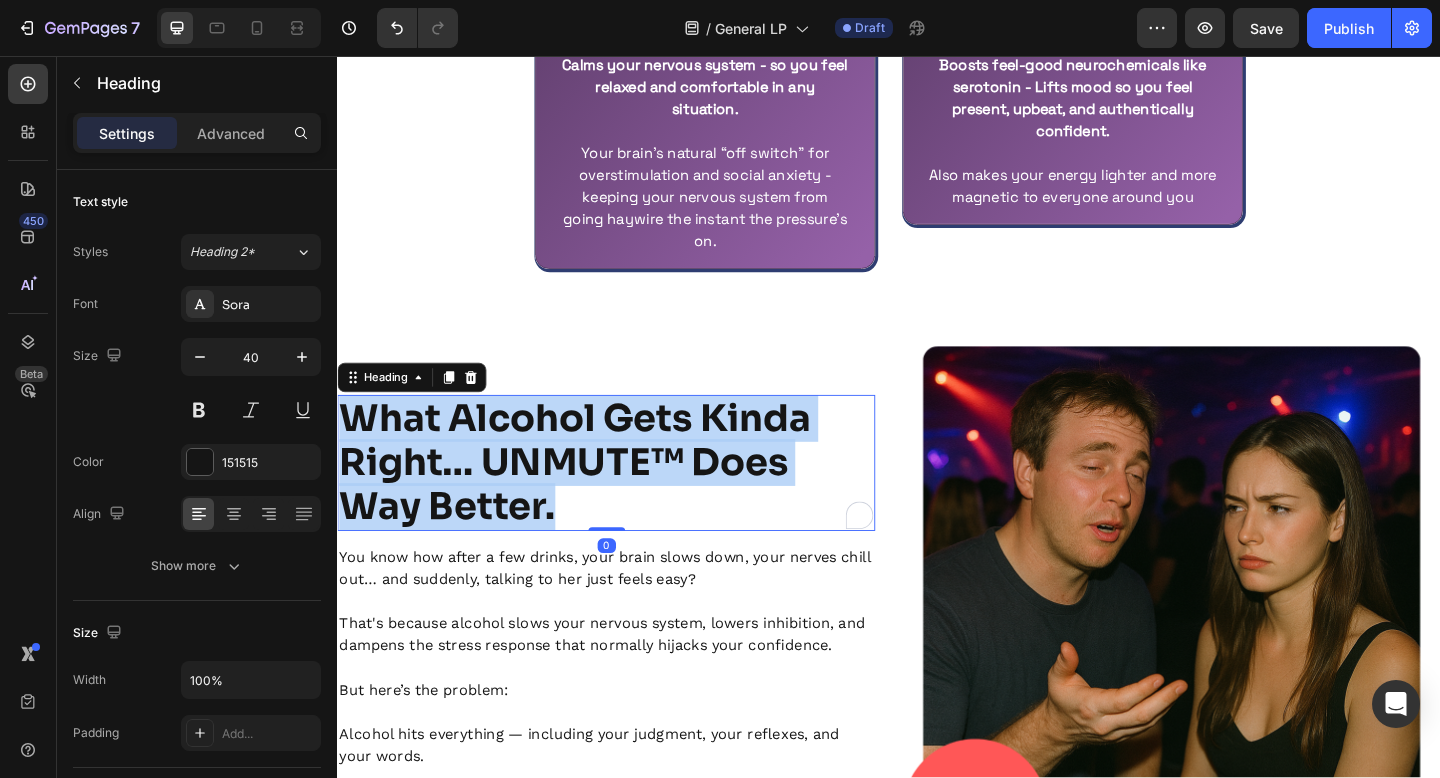 click on "What Alcohol Gets Kinda Right… UNMUTE™ Does Way Better." at bounding box center (595, 498) 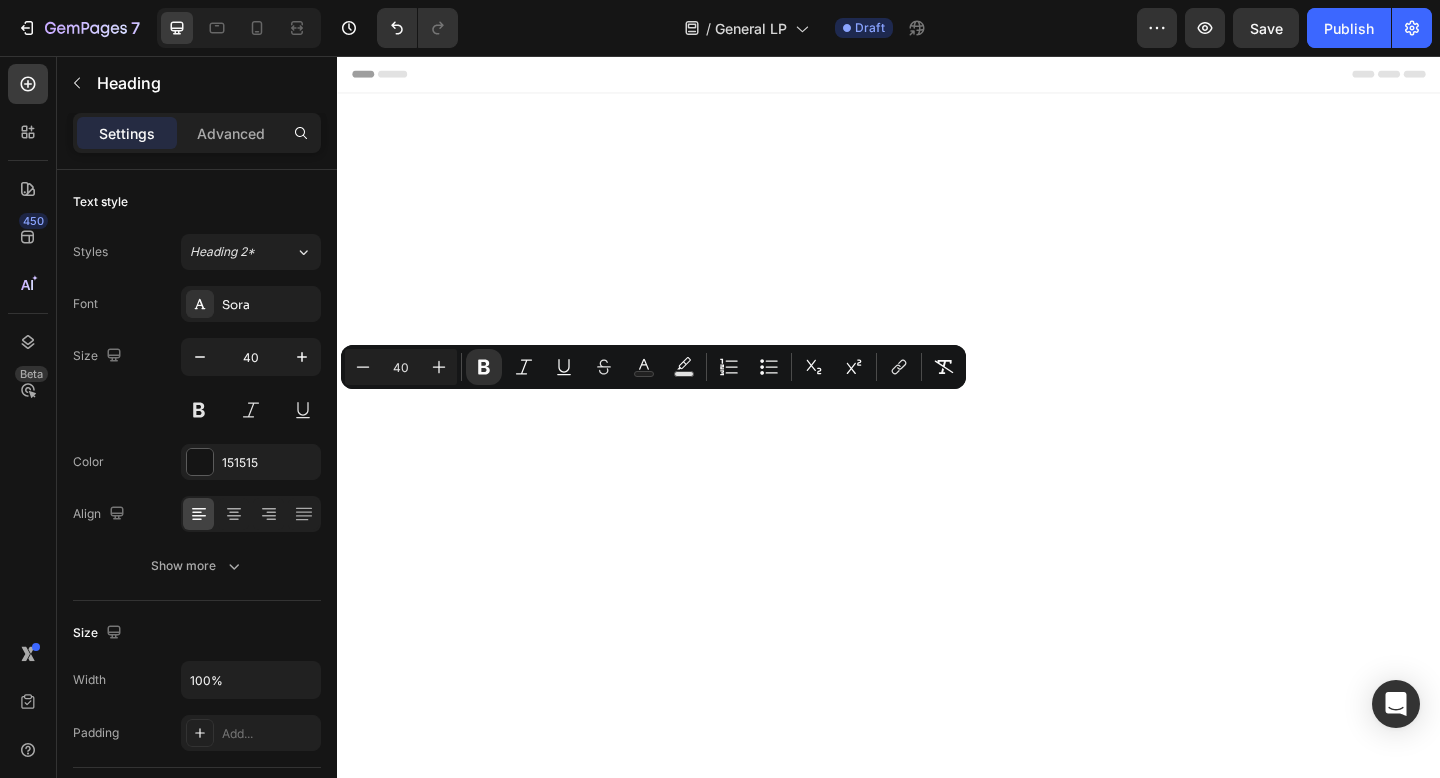 scroll, scrollTop: 0, scrollLeft: 0, axis: both 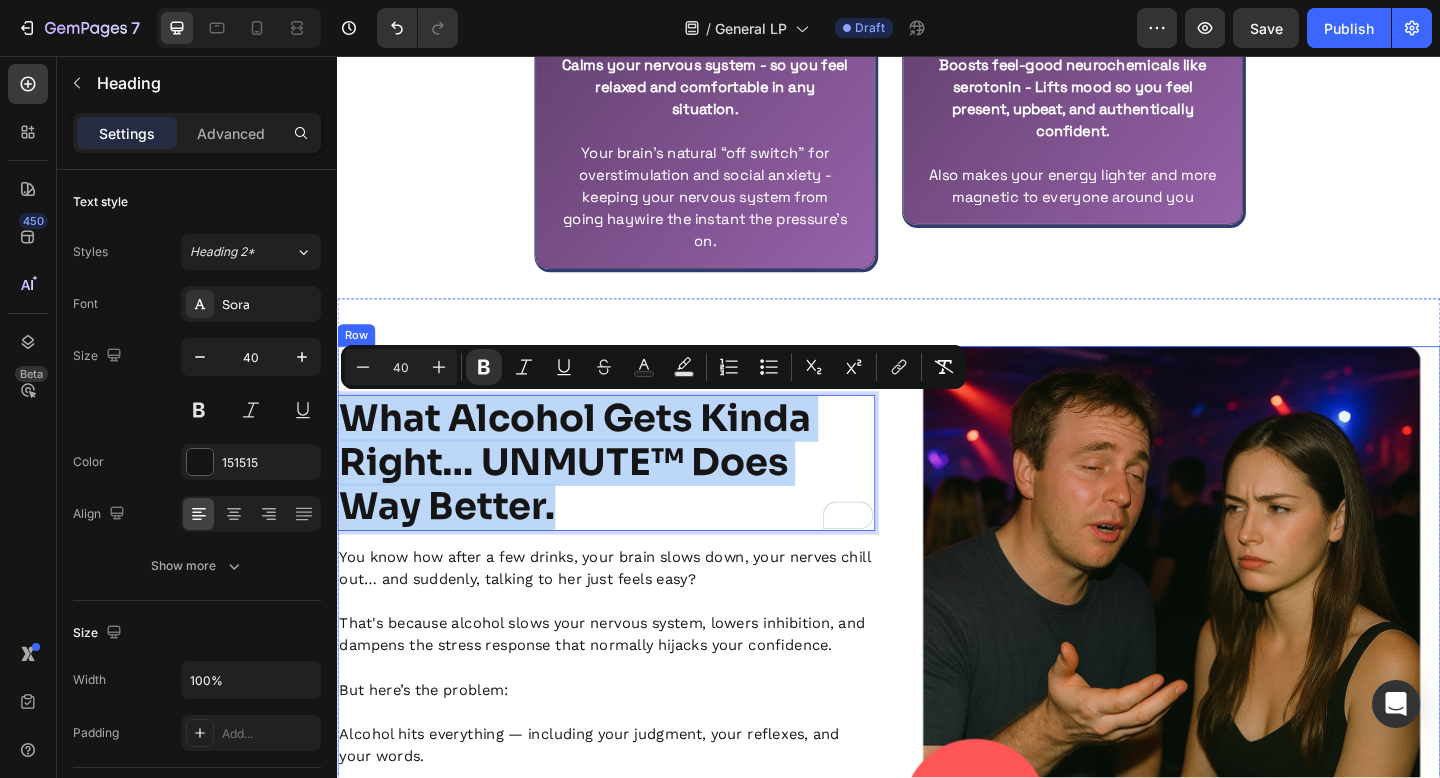 click on "You know how after a few drinks, your brain slows down, your nerves chill out… and suddenly, talking to her just feels easy?" at bounding box center (629, 614) 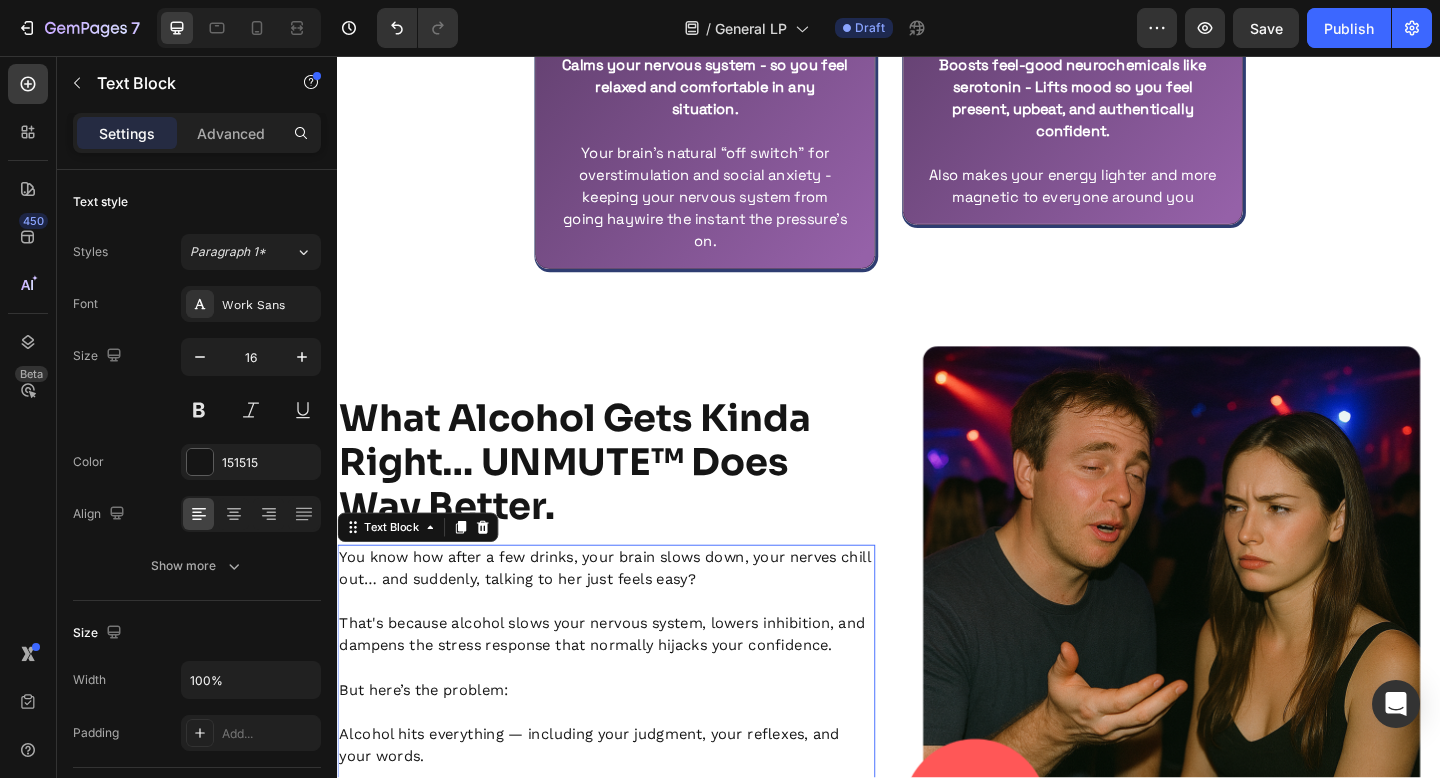 click on "You know how after a few drinks, your brain slows down, your nerves chill out… and suddenly, talking to her just feels easy?" at bounding box center (629, 614) 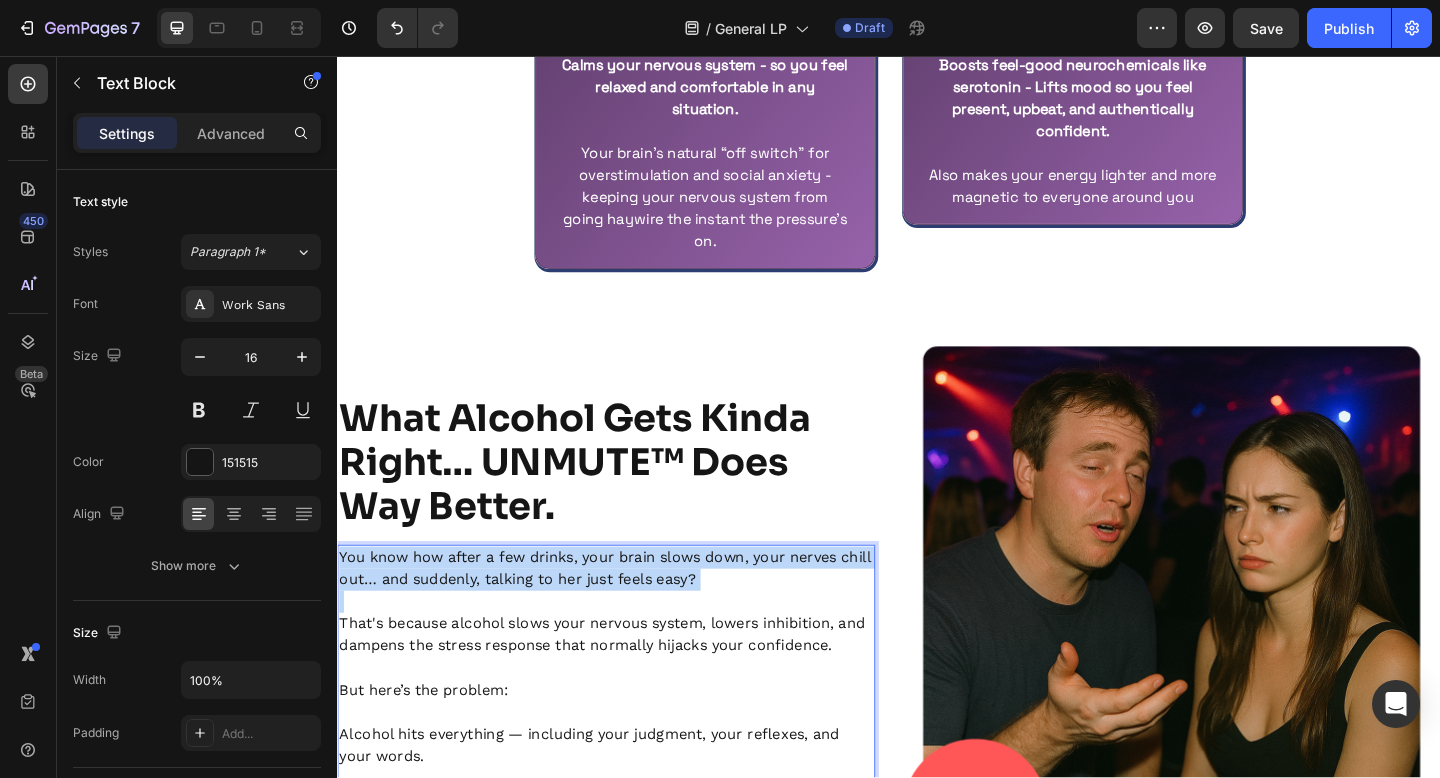 click on "You know how after a few drinks, your brain slows down, your nerves chill out… and suddenly, talking to her just feels easy?" at bounding box center (629, 614) 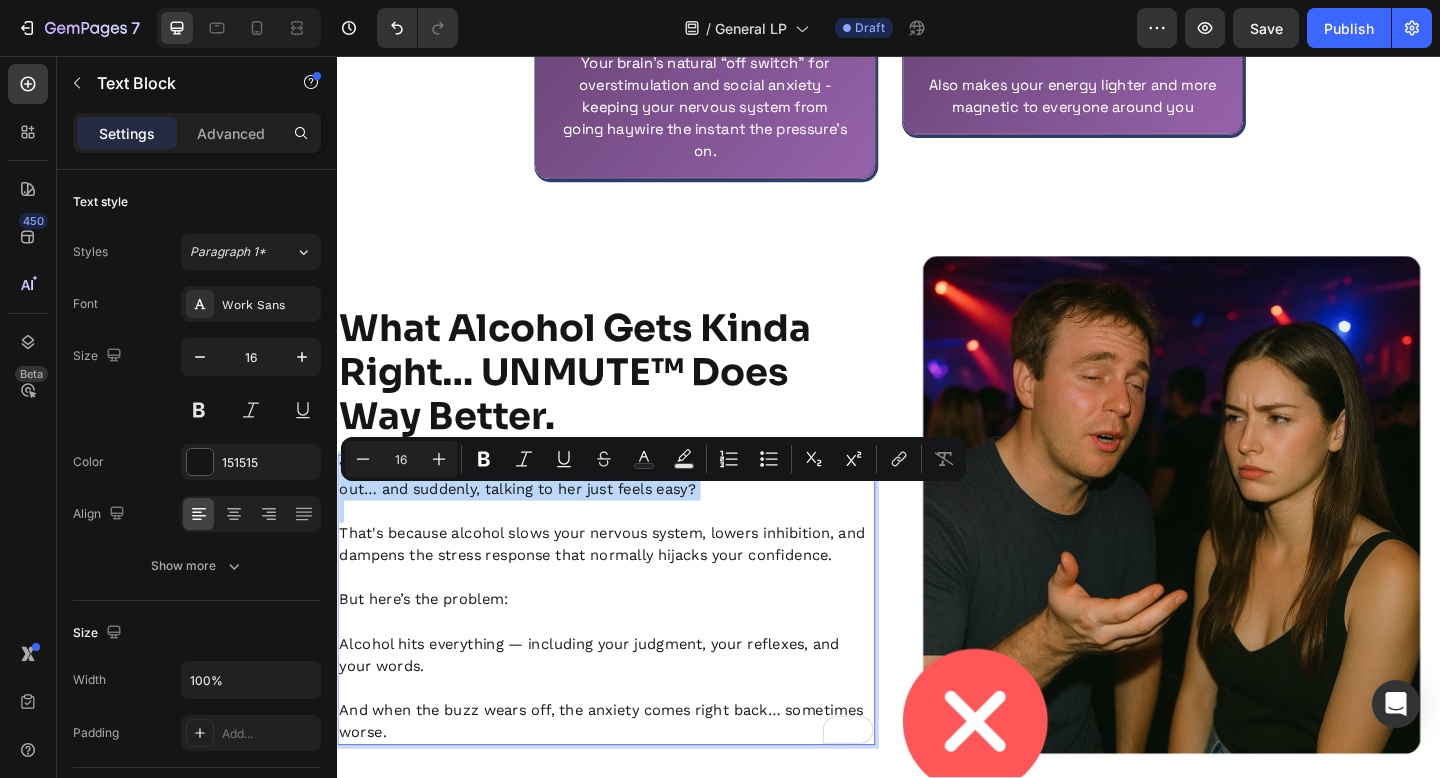scroll, scrollTop: 7336, scrollLeft: 0, axis: vertical 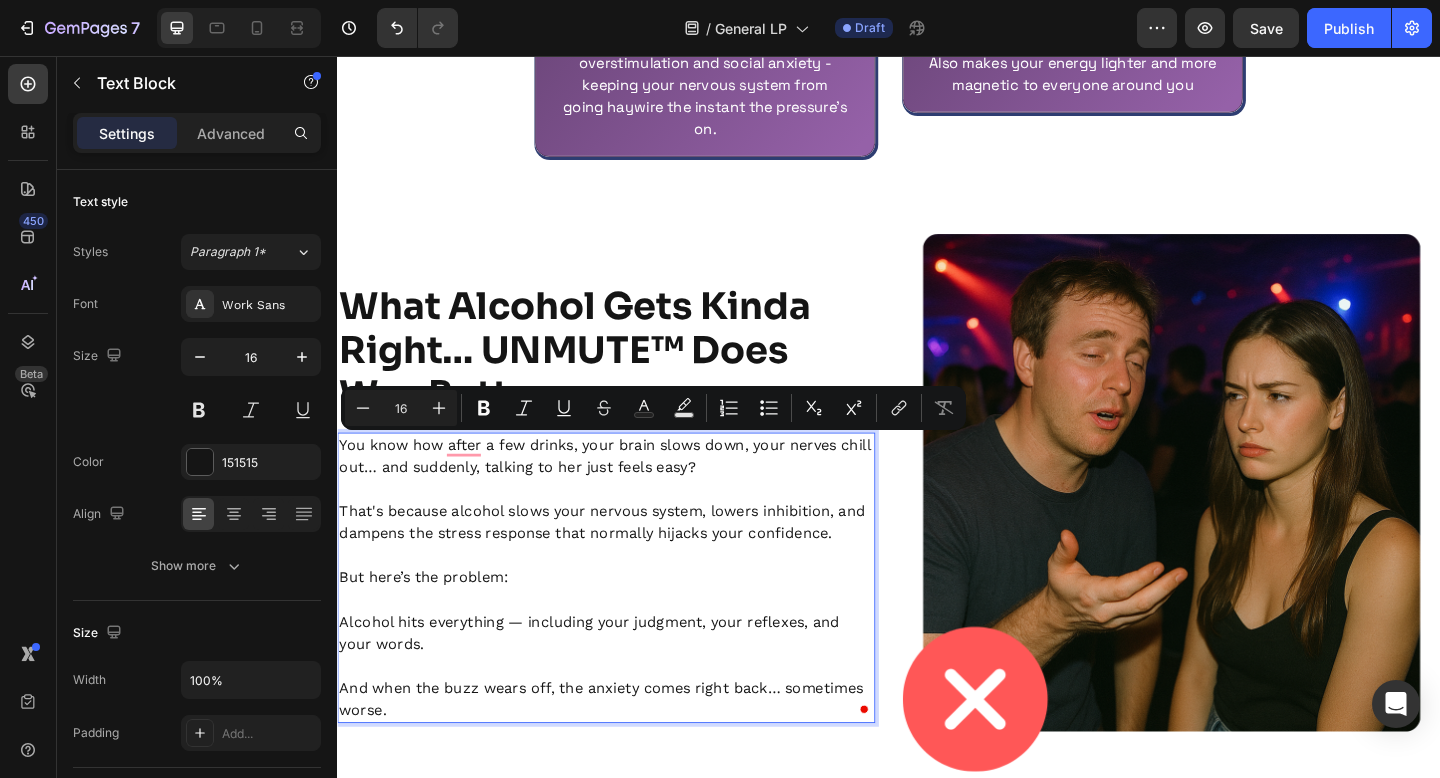 click on "But here’s the problem:" at bounding box center (629, 612) 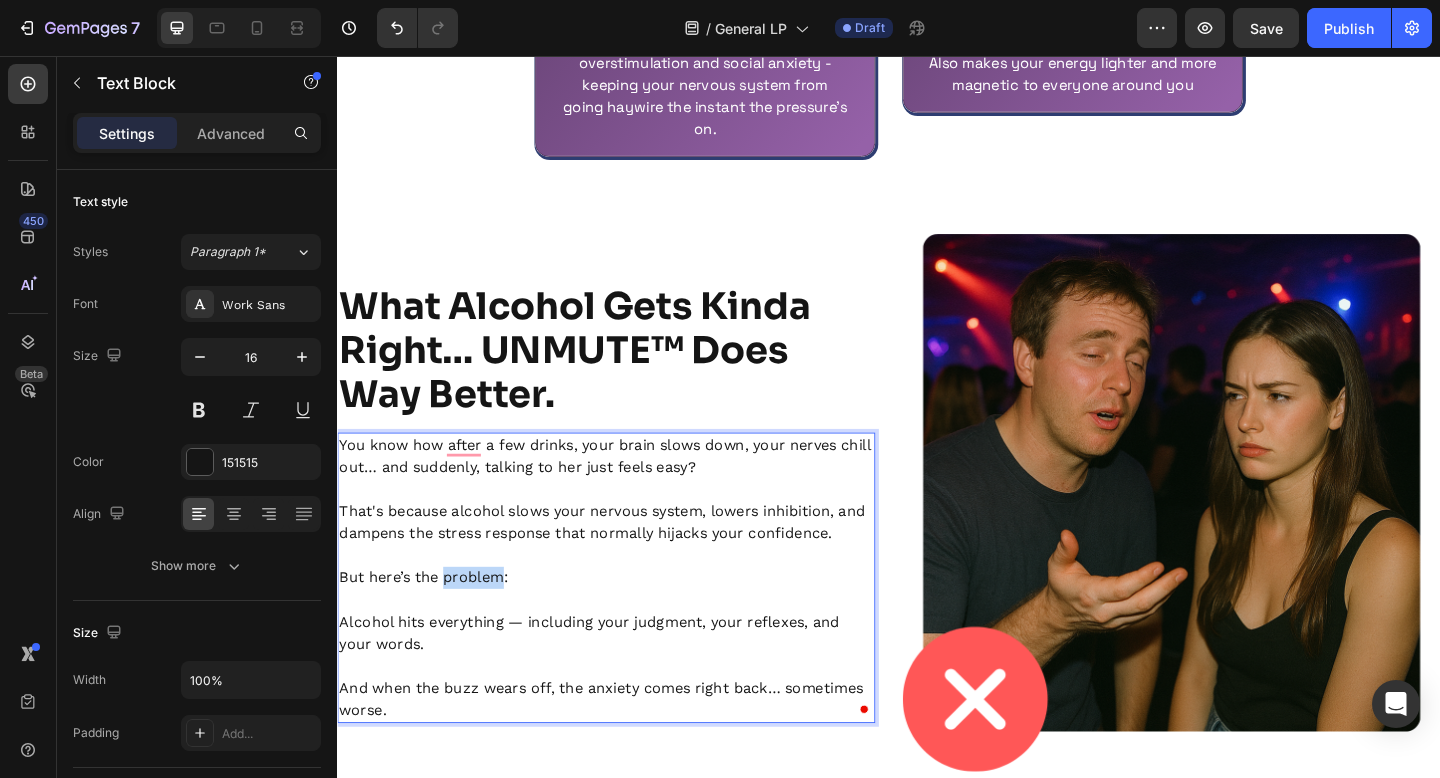 click on "But here’s the problem:" at bounding box center [629, 612] 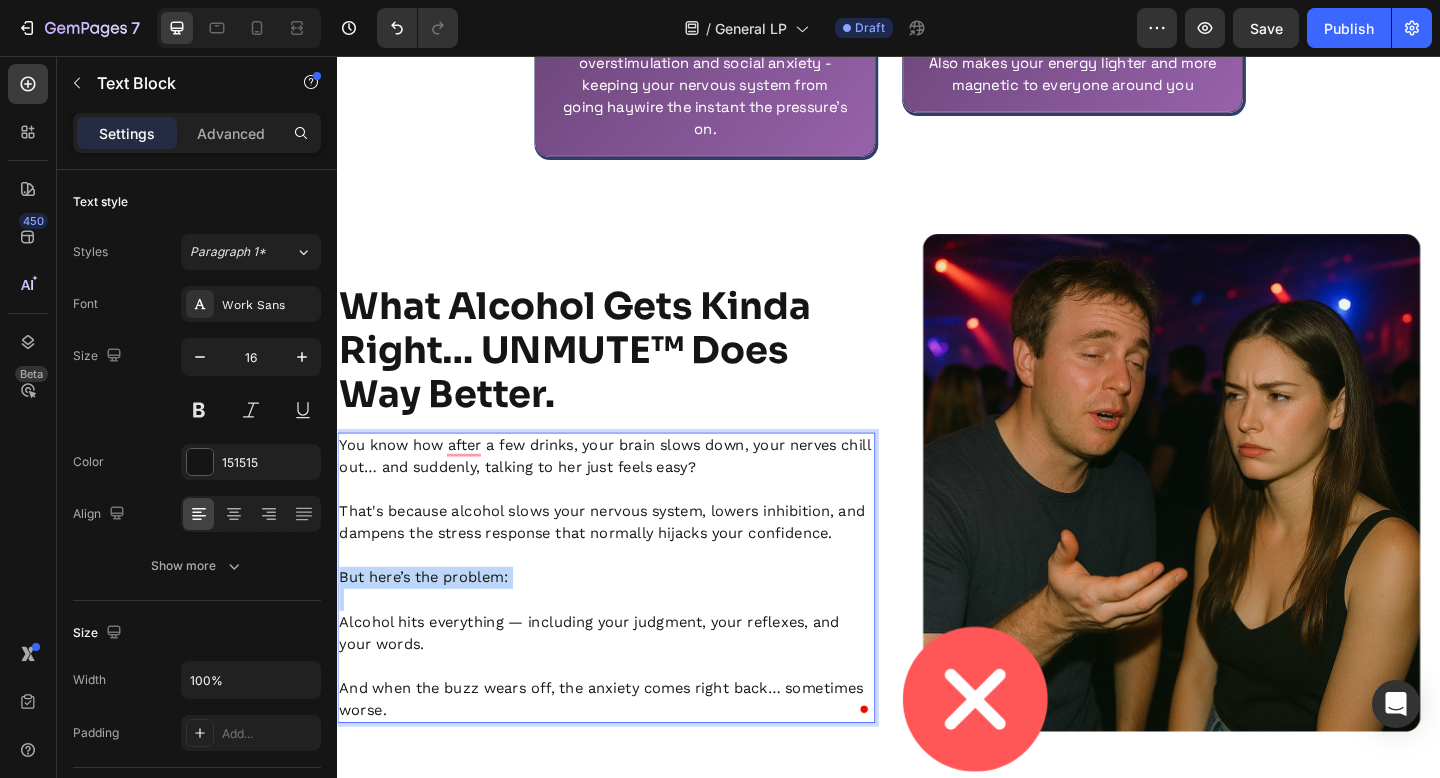 click on "But here’s the problem:" at bounding box center (629, 612) 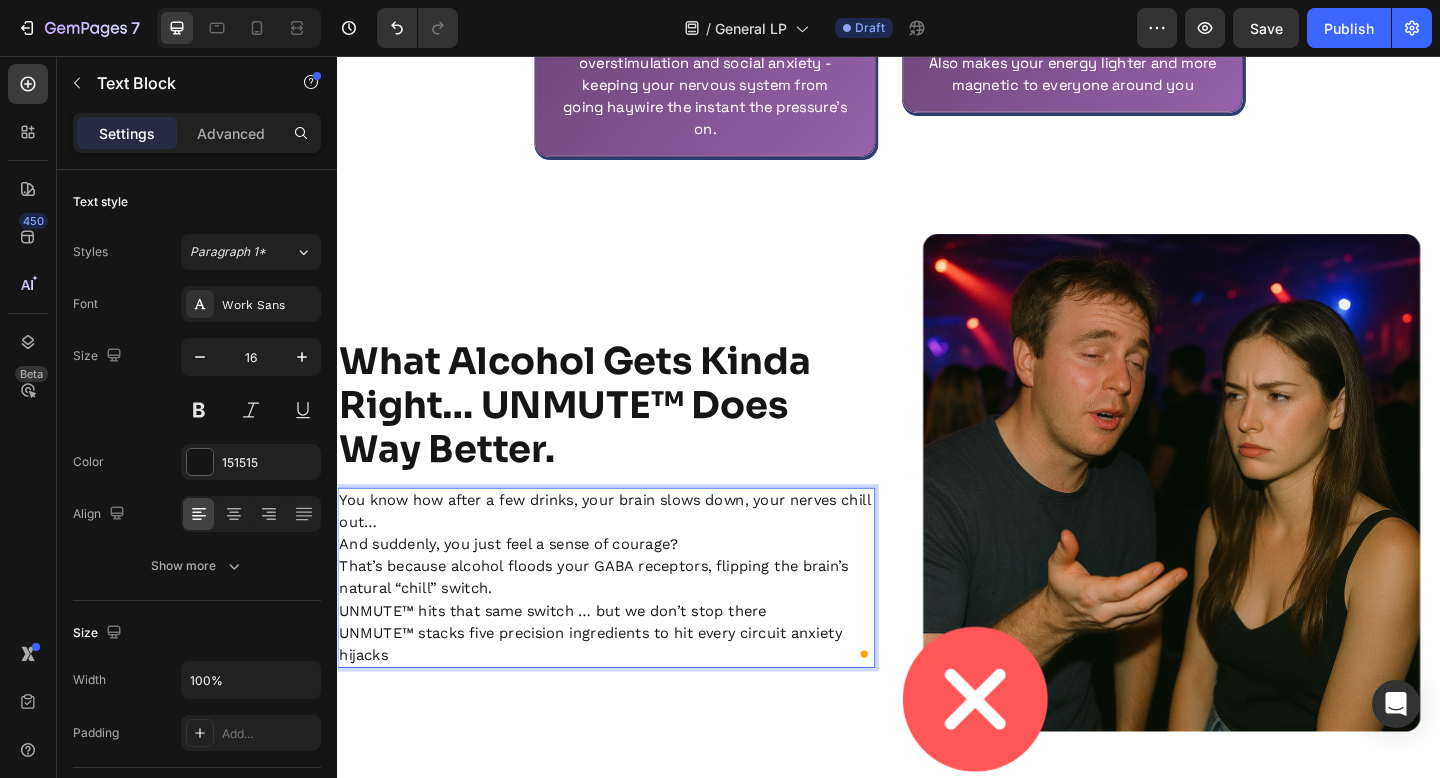 click on "You know how after a few drinks, your brain slows down, your nerves chill out…  And suddenly, you just feel a sense of courage? That’s because alcohol floods your GABA receptors, flipping the brain’s natural “chill” switch. UNMUTE™ hits that same switch … but we don’t stop there UNMUTE™ stacks five precision ingredients to hit every circuit anxiety hijacks" at bounding box center [629, 624] 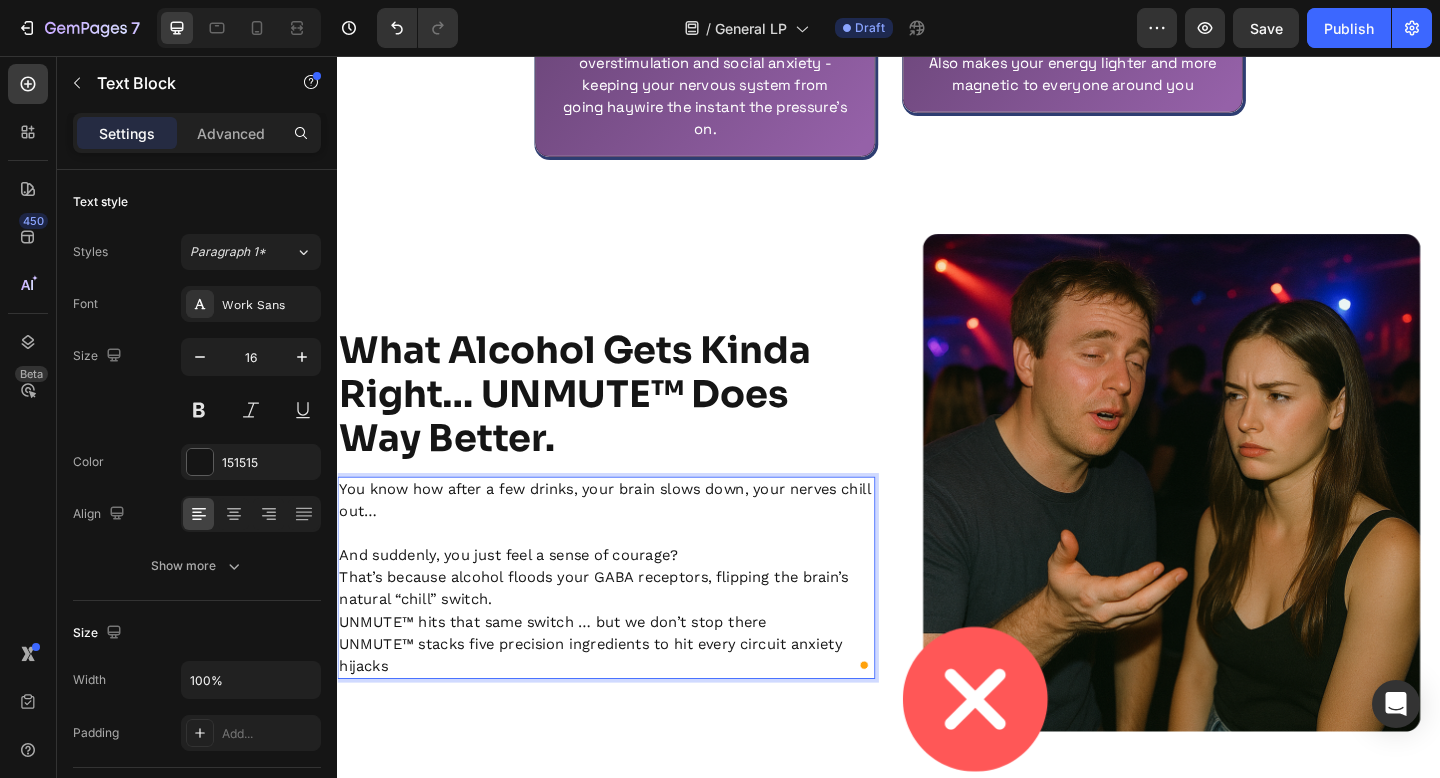 click on "⁠⁠⁠⁠⁠⁠⁠ And suddenly, you just feel a sense of courage? That’s because alcohol floods your GABA receptors, flipping the brain’s natural “chill” switch. UNMUTE™ hits that same switch … but we don’t stop there UNMUTE™ stacks five precision ingredients to hit every circuit anxiety hijacks" at bounding box center [629, 648] 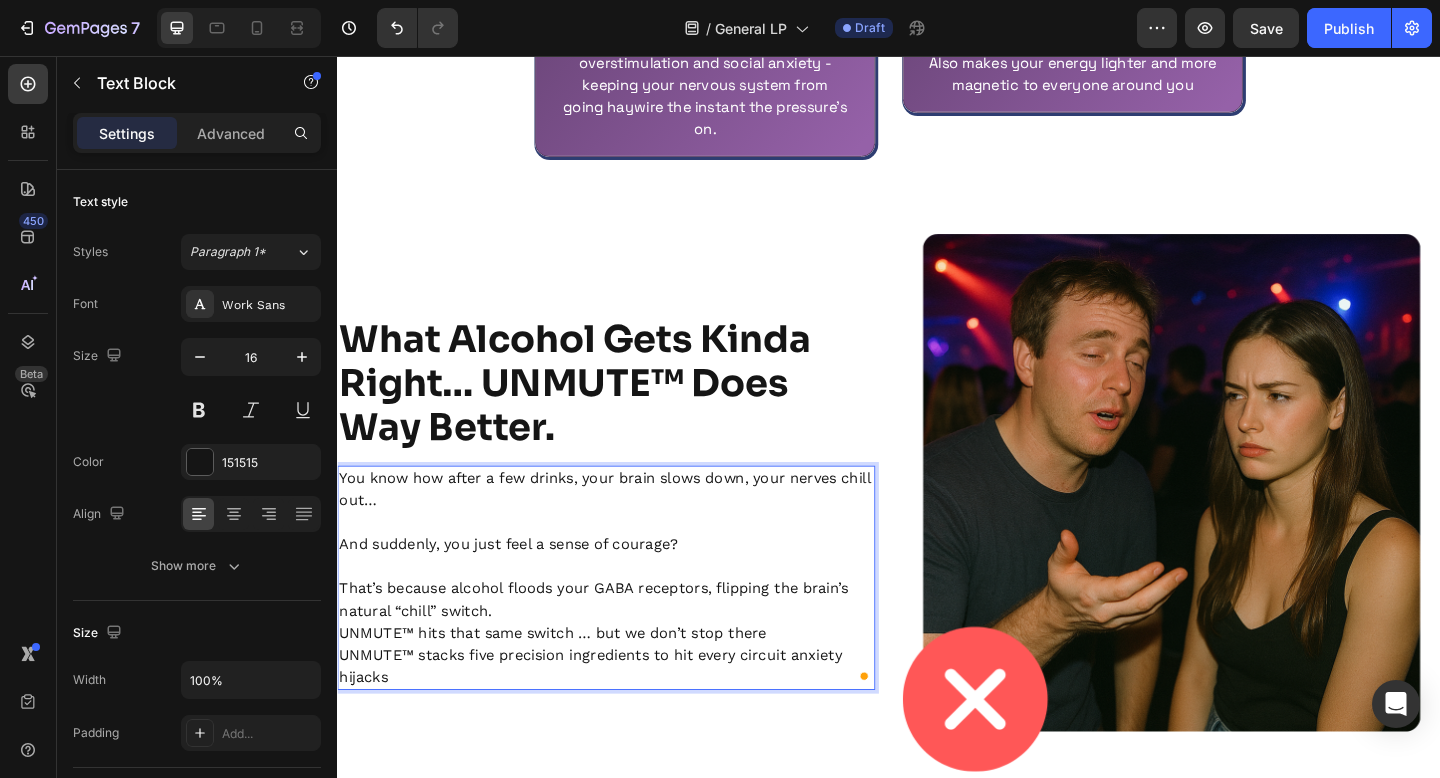 click on "⁠⁠⁠⁠⁠⁠⁠ That’s because alcohol floods your GABA receptors, flipping the brain’s natural “chill” switch. UNMUTE™ hits that same switch … but we don’t stop there UNMUTE™ stacks five precision ingredients to hit every circuit anxiety hijacks" at bounding box center [629, 672] 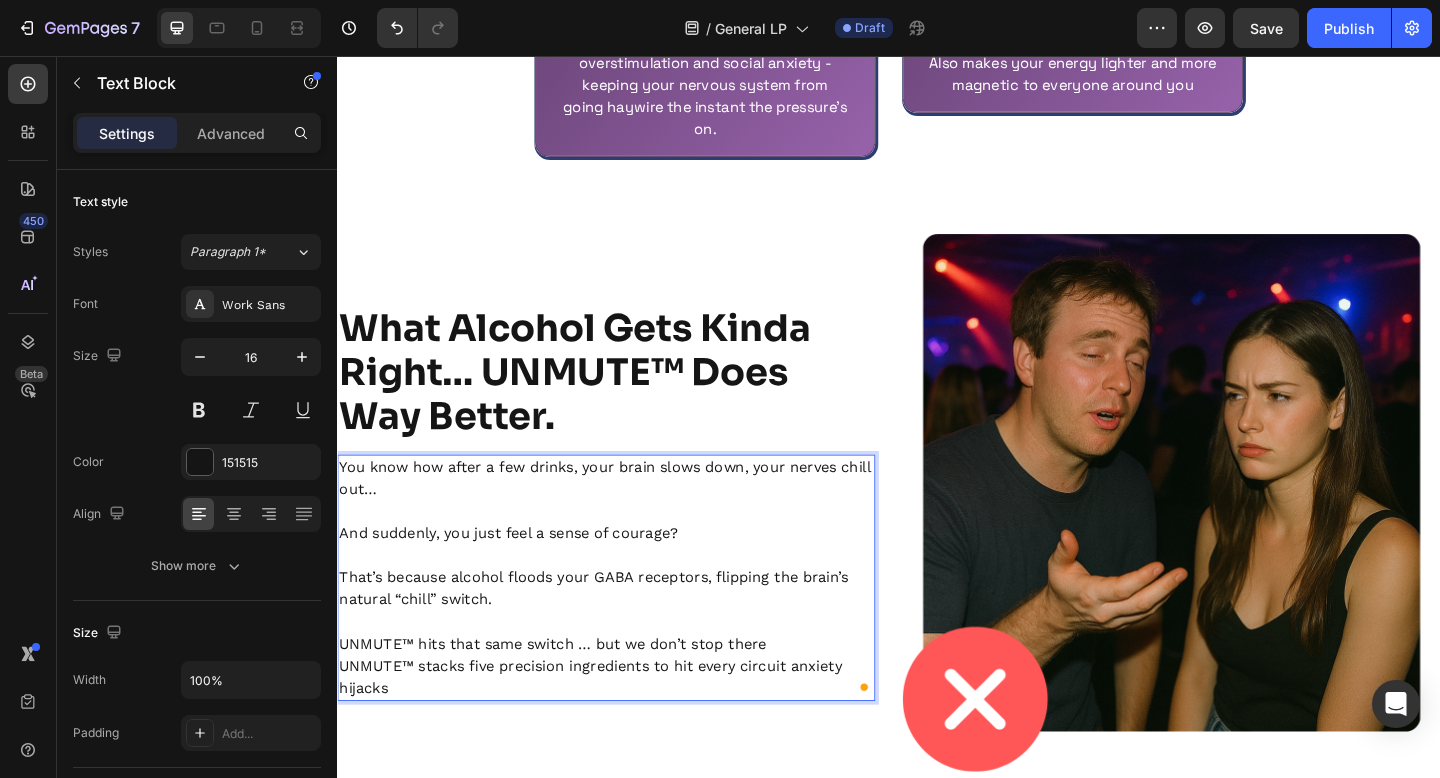 click on "⁠⁠⁠⁠⁠⁠⁠ UNMUTE™ hits that same switch … but we don’t stop there UNMUTE™ stacks five precision ingredients to hit every circuit anxiety hijacks" at bounding box center [629, 708] 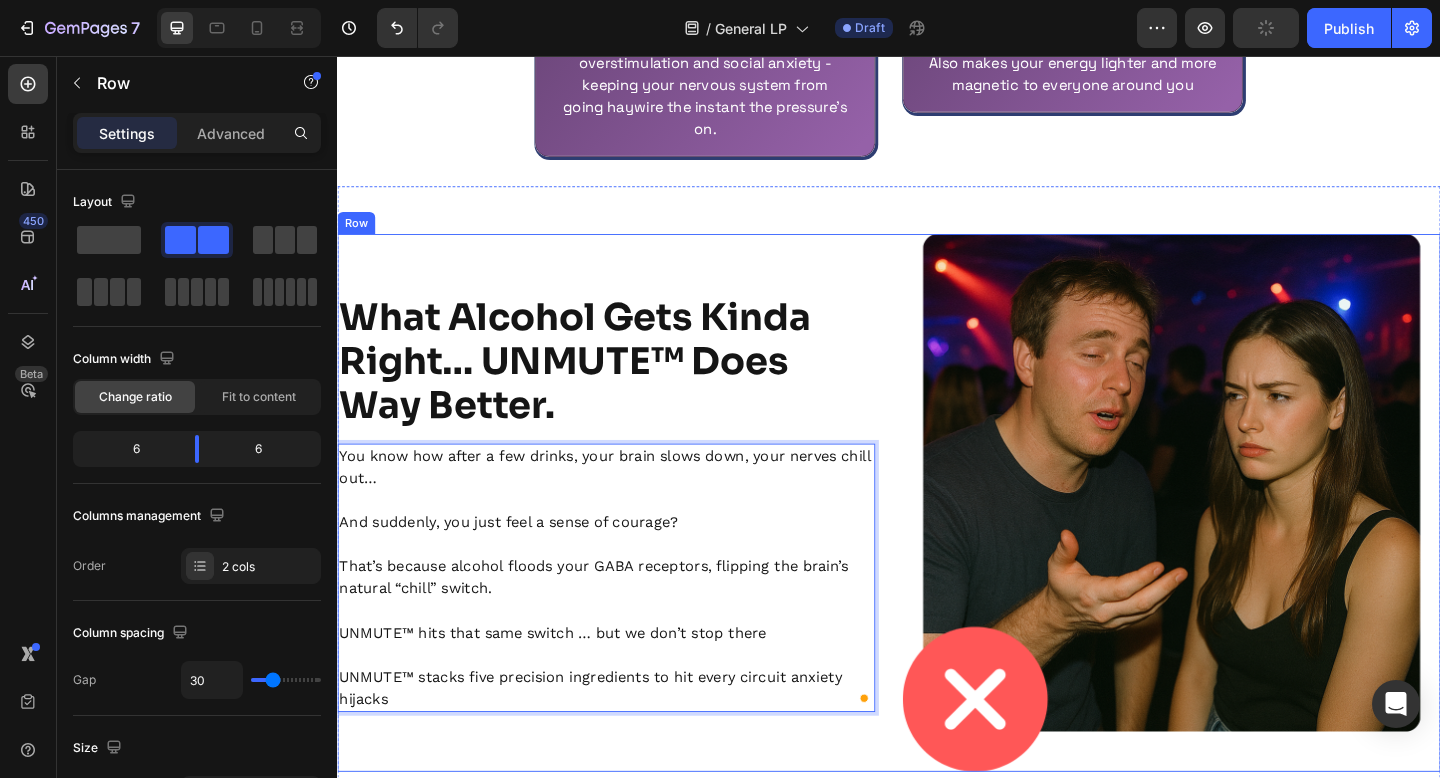 click on "⁠⁠⁠⁠⁠⁠⁠ What Alcohol Gets Kinda Right… UNMUTE™ Does Way Better. Heading You know how after a few drinks, your brain slows down, your nerves chill out… And suddenly, you just feel a sense of courage? That’s because alcohol floods your GABA receptors, flipping the brain’s natural “chill” switch. UNMUTE™ hits that same switch … but we don’t stop there ⁠⁠⁠⁠⁠⁠⁠ UNMUTE™ stacks five precision ingredients to hit every circuit anxiety hijacks Text Block   0" at bounding box center [629, 542] 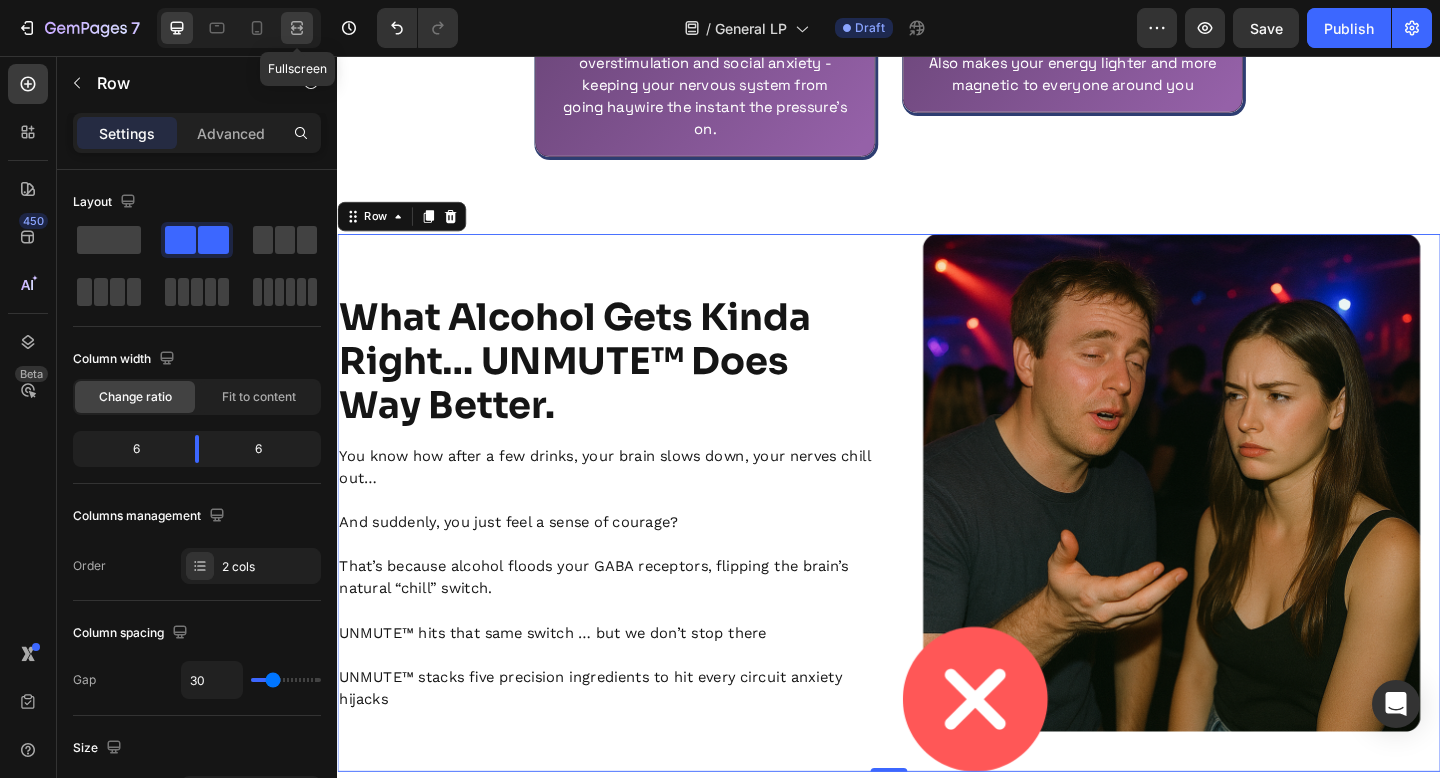 click 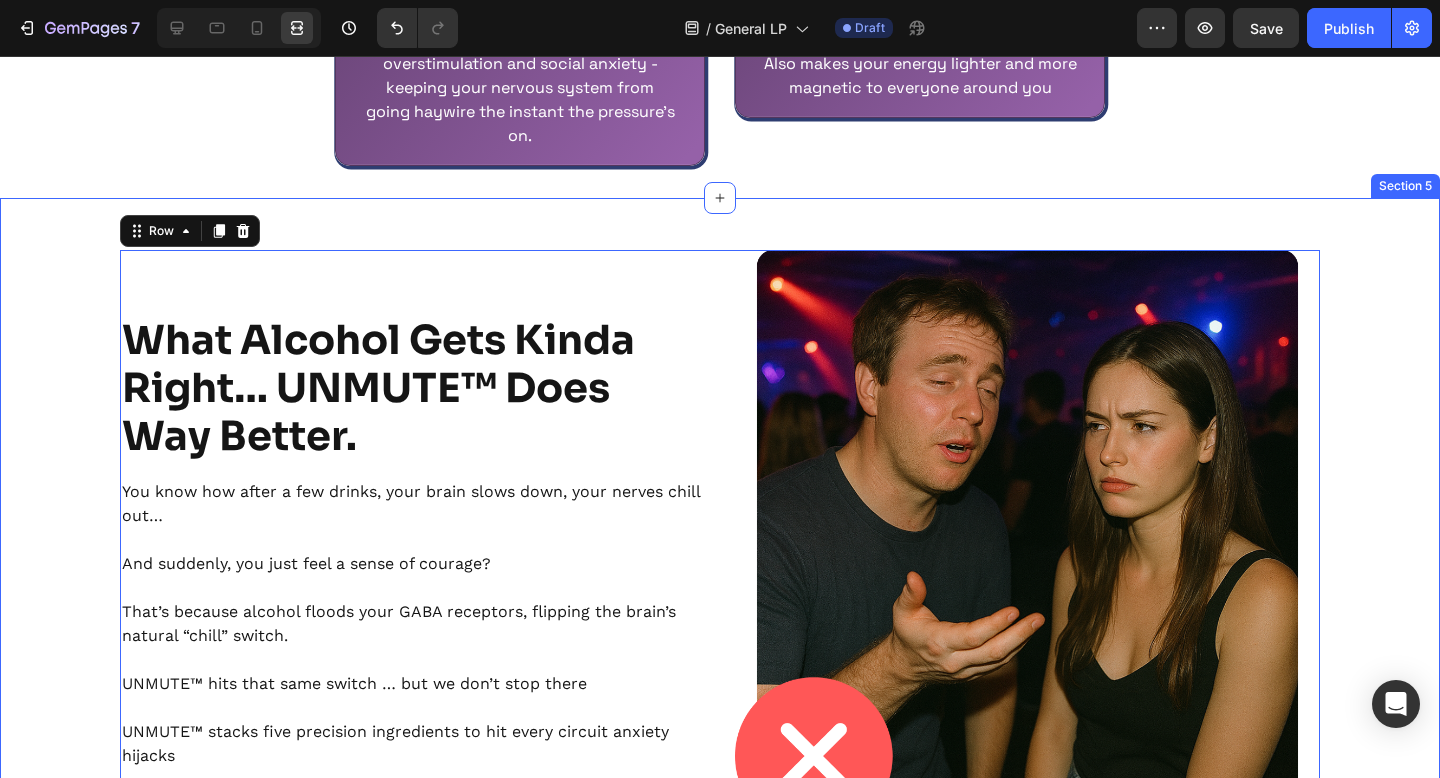 click on "⁠⁠⁠⁠⁠⁠⁠ What Alcohol Gets Kinda Right… UNMUTE™ Does Way Better. Heading You know how after a few drinks, your brain slows down, your nerves chill out… And suddenly, you just feel a sense of courage? That’s because alcohol floods your GABA receptors, flipping the brain’s natural “chill” switch. UNMUTE™ hits that same switch … but we don’t stop there ⁠⁠⁠⁠⁠⁠⁠ UNMUTE™ stacks five precision ingredients to hit every circuit anxiety hijacks Text Block Image Row   0 UNMUTE™ Works on the Same System — But Way More Effective (+ Without The Buzz) Heading Instead of flooding your brain like booze, UNMUTE™ targets the exact stress circuits responsible for social anxiety — with clean, clinically-backed ingredients. It silences the overthinking. Calms the nerves. Lifts your mood. And resets your body’s stress response — without the buzz, blackout, or regret. Same confidence. Same relaxed energy. But this time, you’re sharp. Present. Completely in control. Image" at bounding box center [720, 1182] 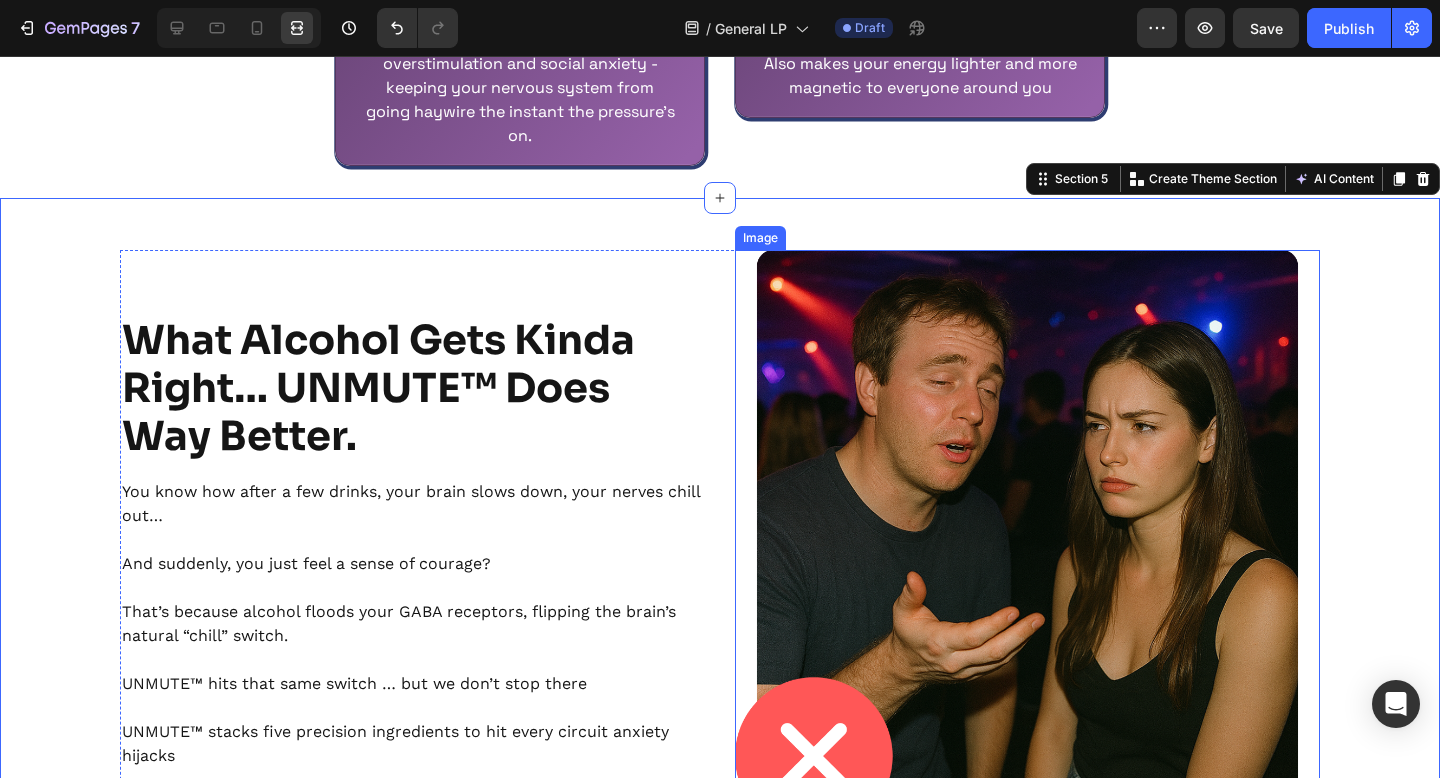 click at bounding box center [1027, 542] 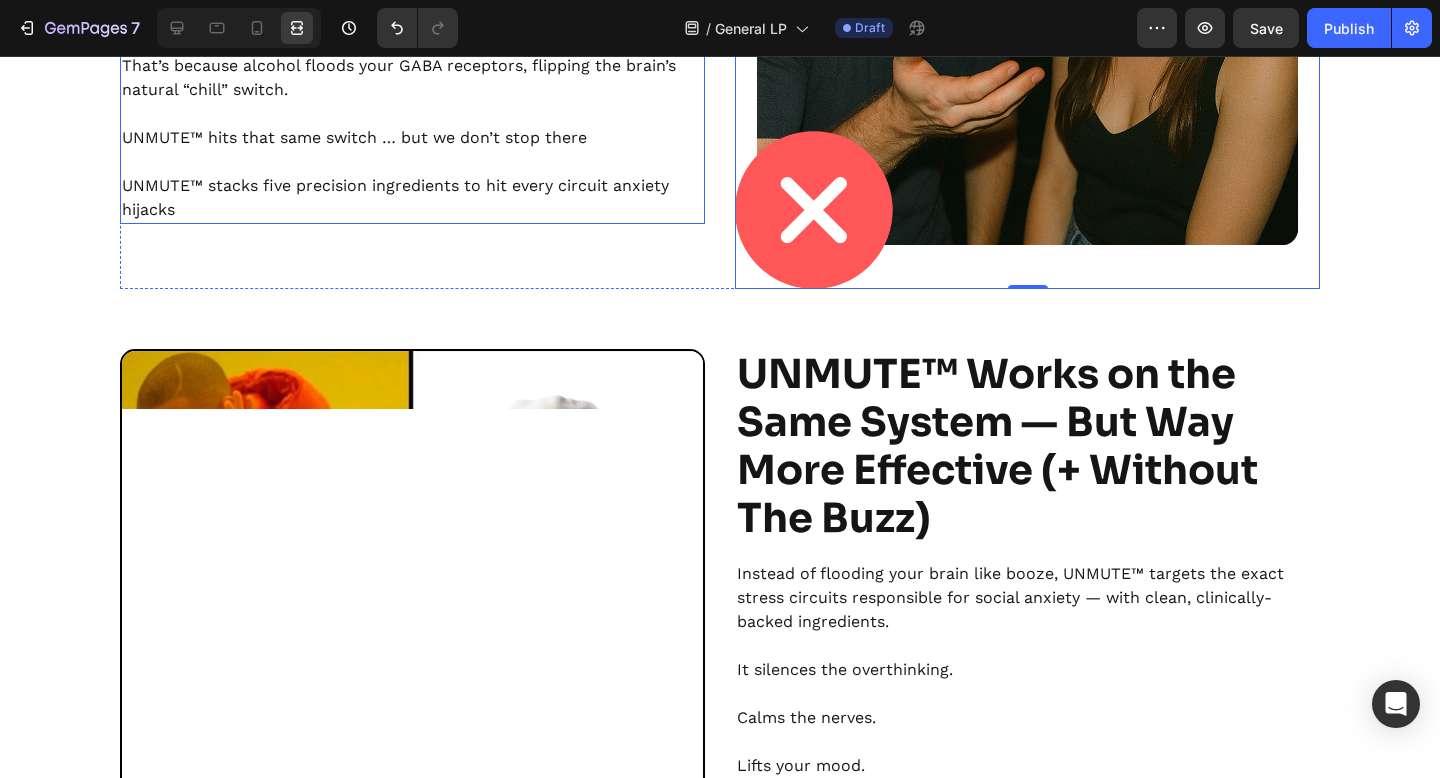 scroll, scrollTop: 7923, scrollLeft: 0, axis: vertical 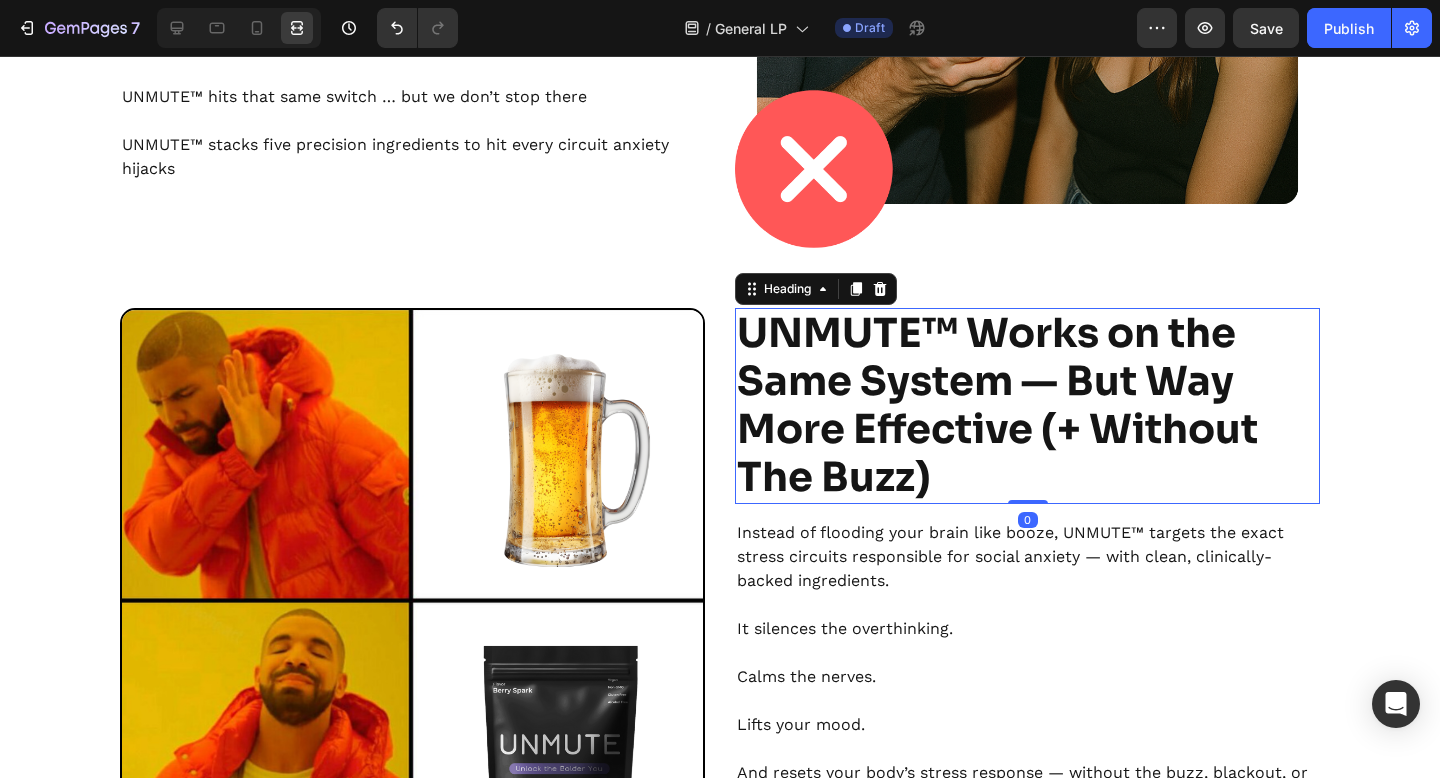 click on "UNMUTE™ Works on the Same System — But Way More Effective (+ Without The Buzz)" at bounding box center (997, 405) 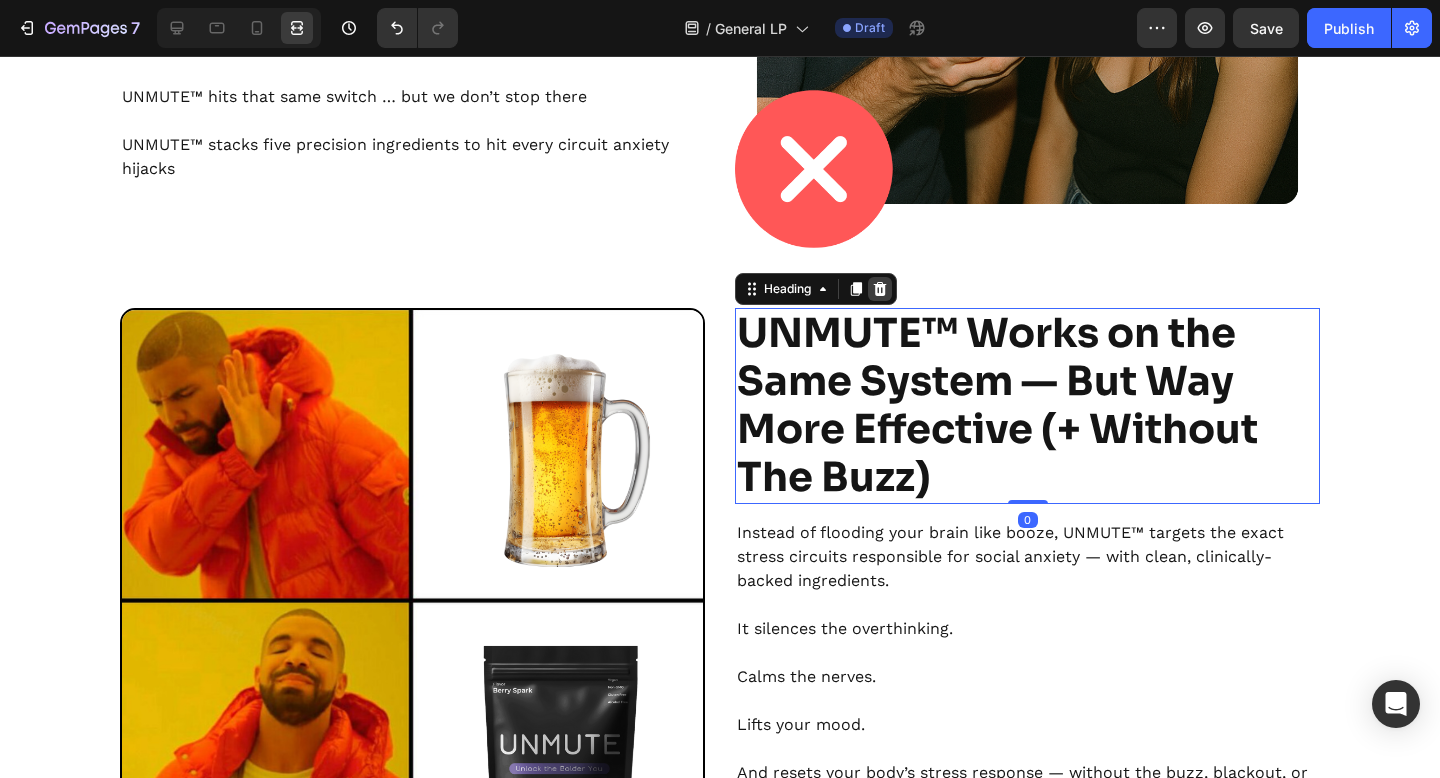 click 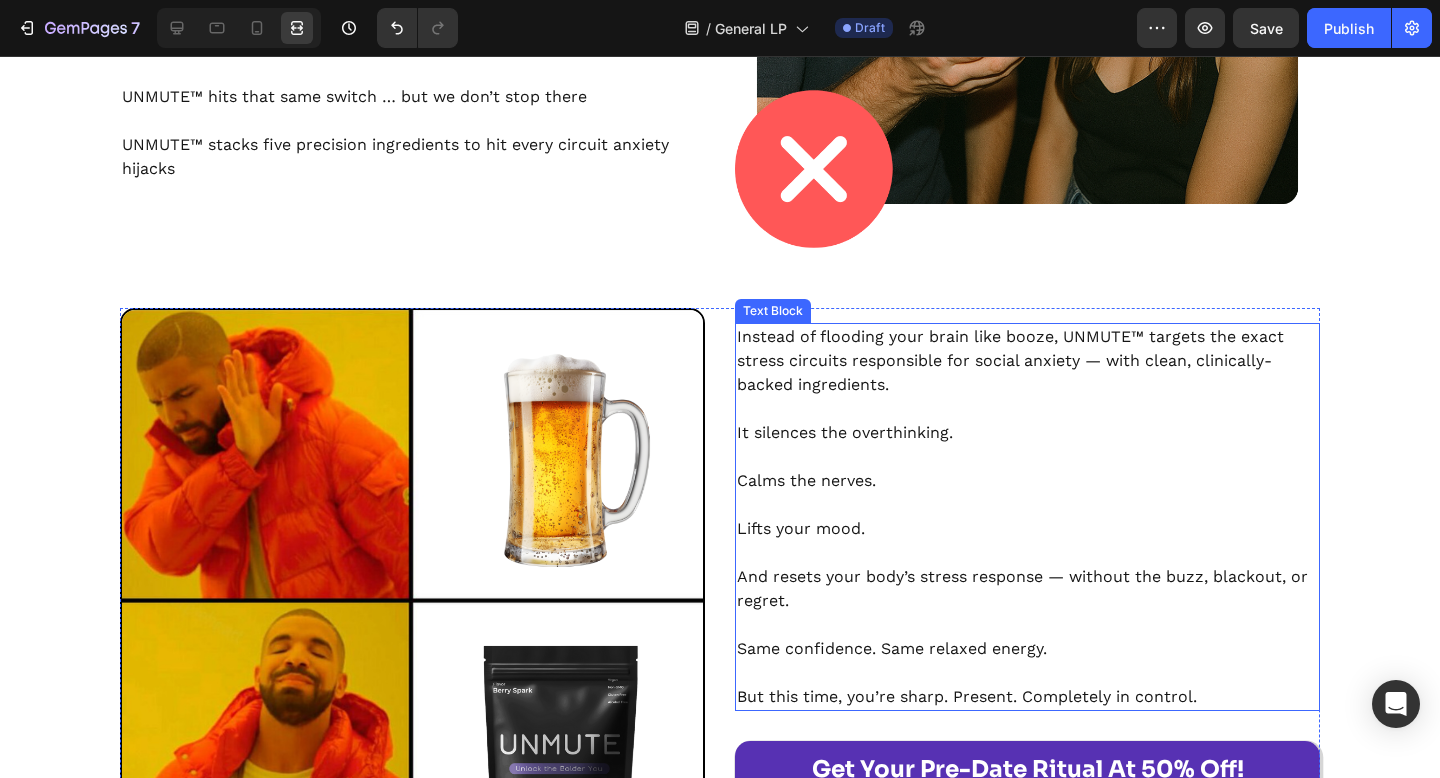 click on "Instead of flooding your brain like booze, UNMUTE™ targets the exact stress circuits responsible for social anxiety — with clean, clinically-backed ingredients." at bounding box center [1027, 361] 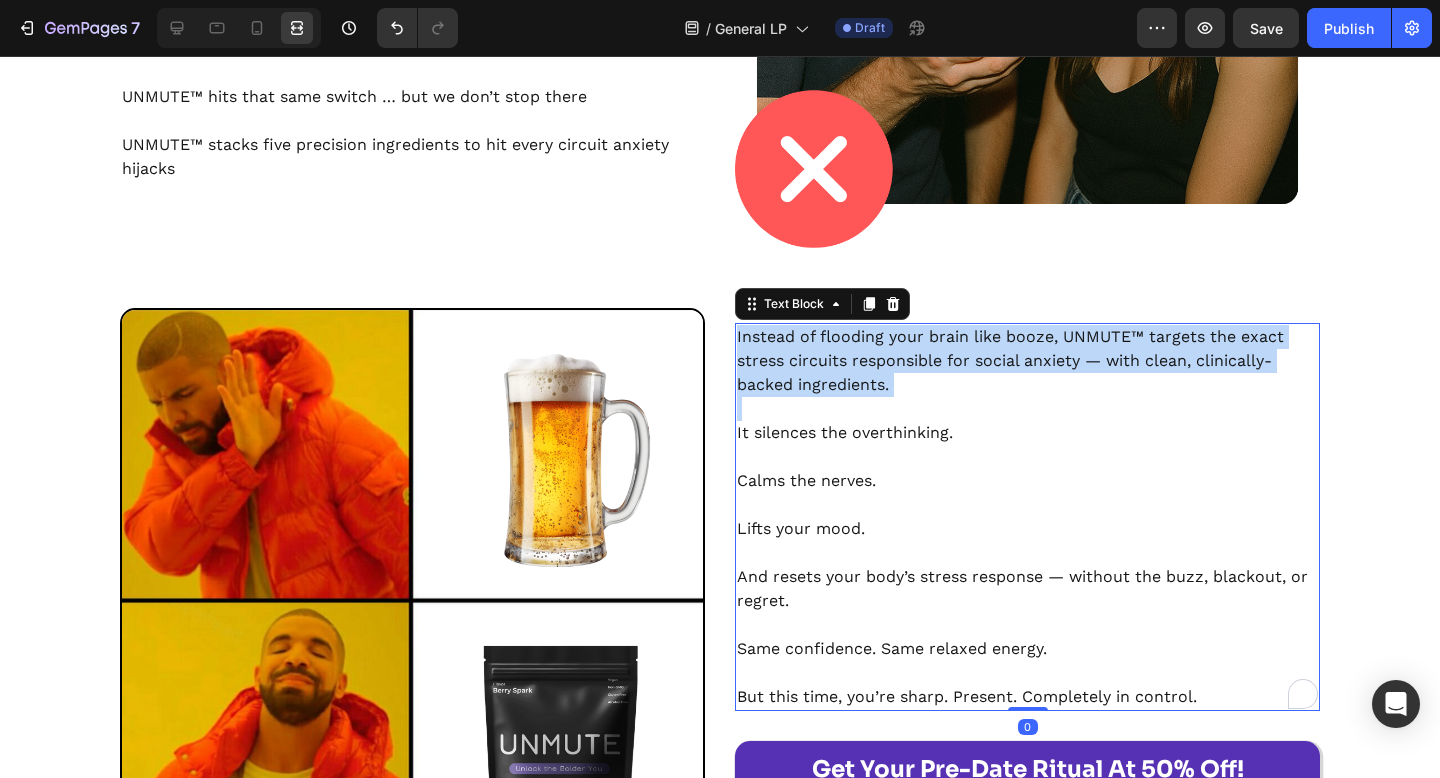 click on "Instead of flooding your brain like booze, UNMUTE™ targets the exact stress circuits responsible for social anxiety — with clean, clinically-backed ingredients." at bounding box center (1027, 361) 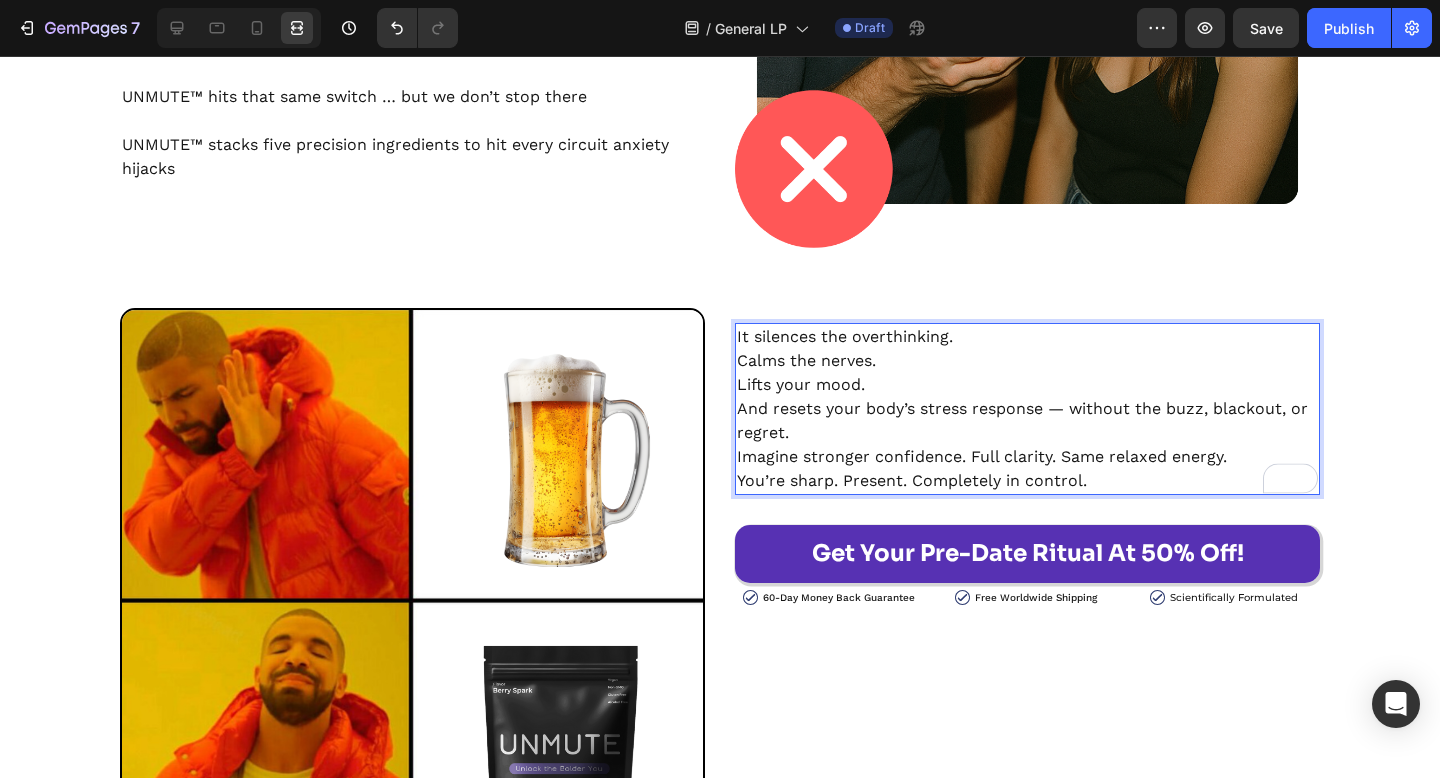 click on "It silences the overthinking. Calms the nerves. Lifts your mood. And resets your body’s stress response — without the buzz, blackout, or regret." at bounding box center [1027, 385] 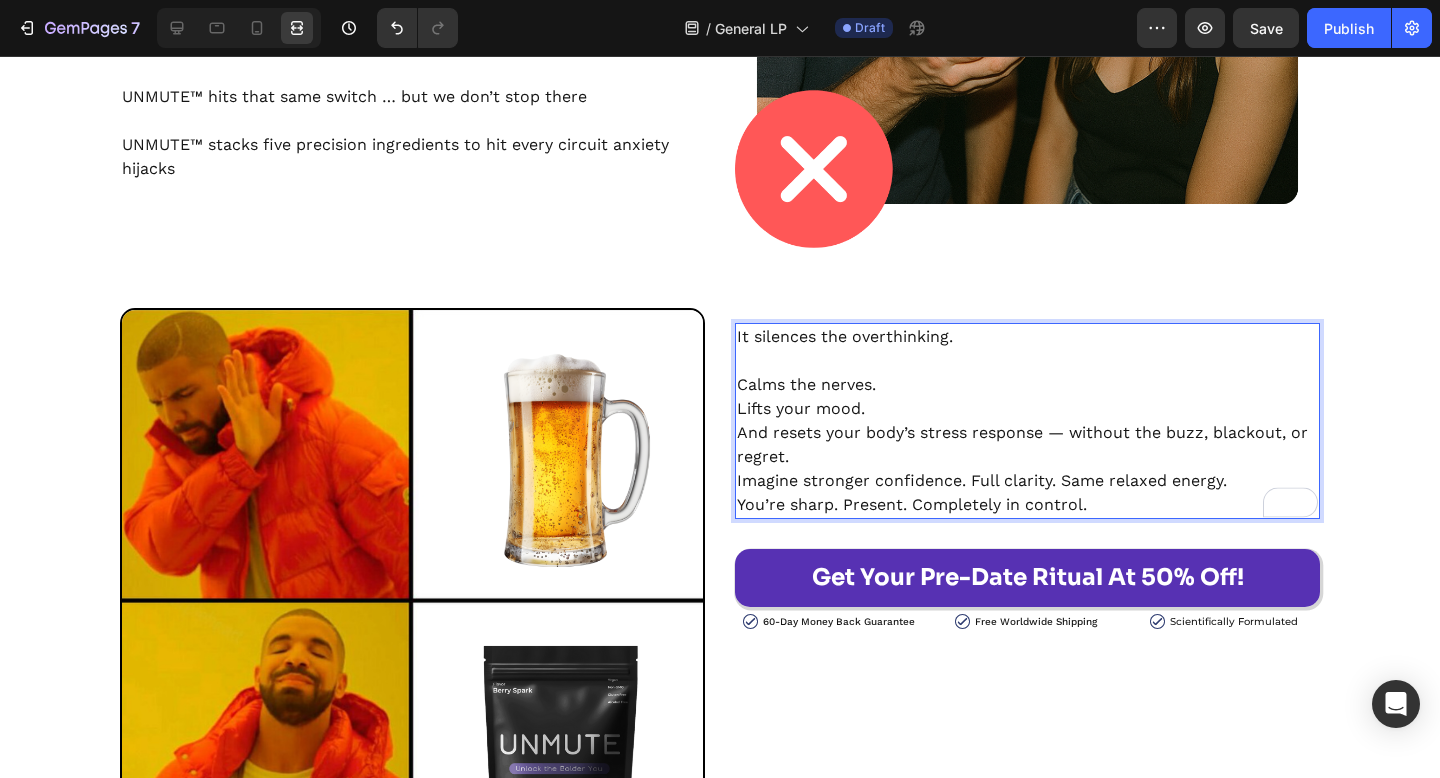 click on "⁠⁠⁠⁠⁠⁠⁠ Calms the nerves. Lifts your mood. And resets your body’s stress response — without the buzz, blackout, or regret." at bounding box center (1027, 409) 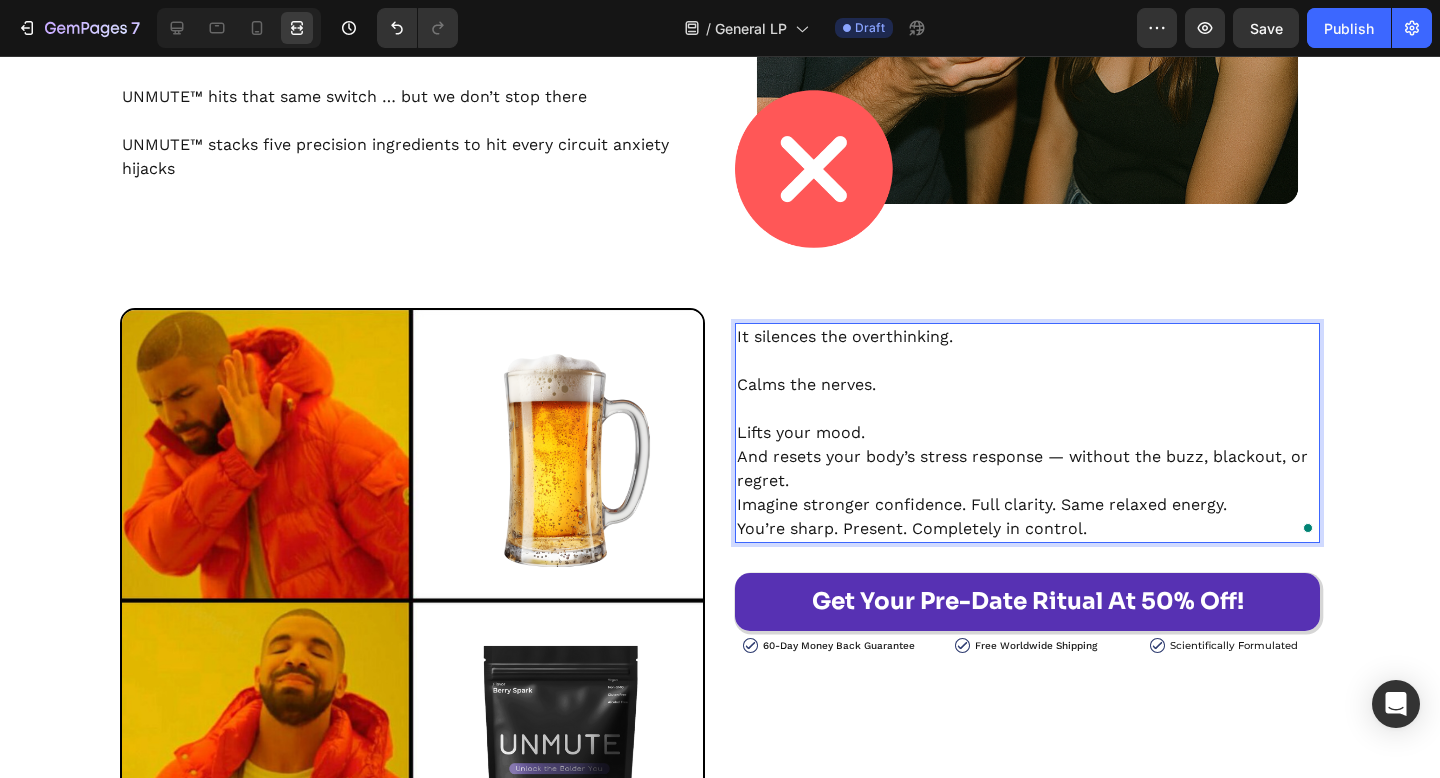 click on "⁠⁠⁠⁠⁠⁠⁠ Lifts your mood. And resets your body’s stress response — without the buzz, blackout, or regret." at bounding box center [1027, 445] 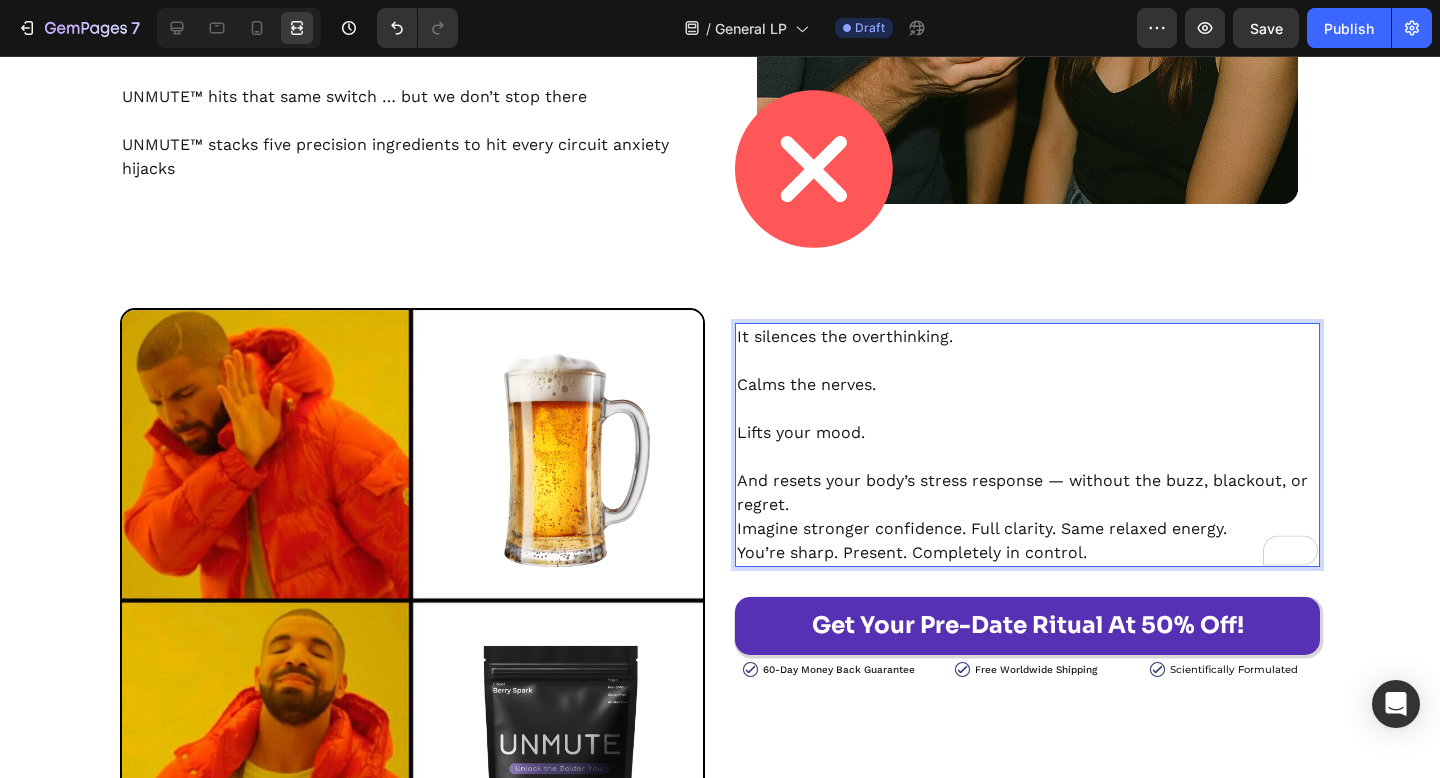 click on "⁠⁠⁠⁠⁠⁠⁠ And resets your body’s stress response — without the buzz, blackout, or regret." at bounding box center (1027, 481) 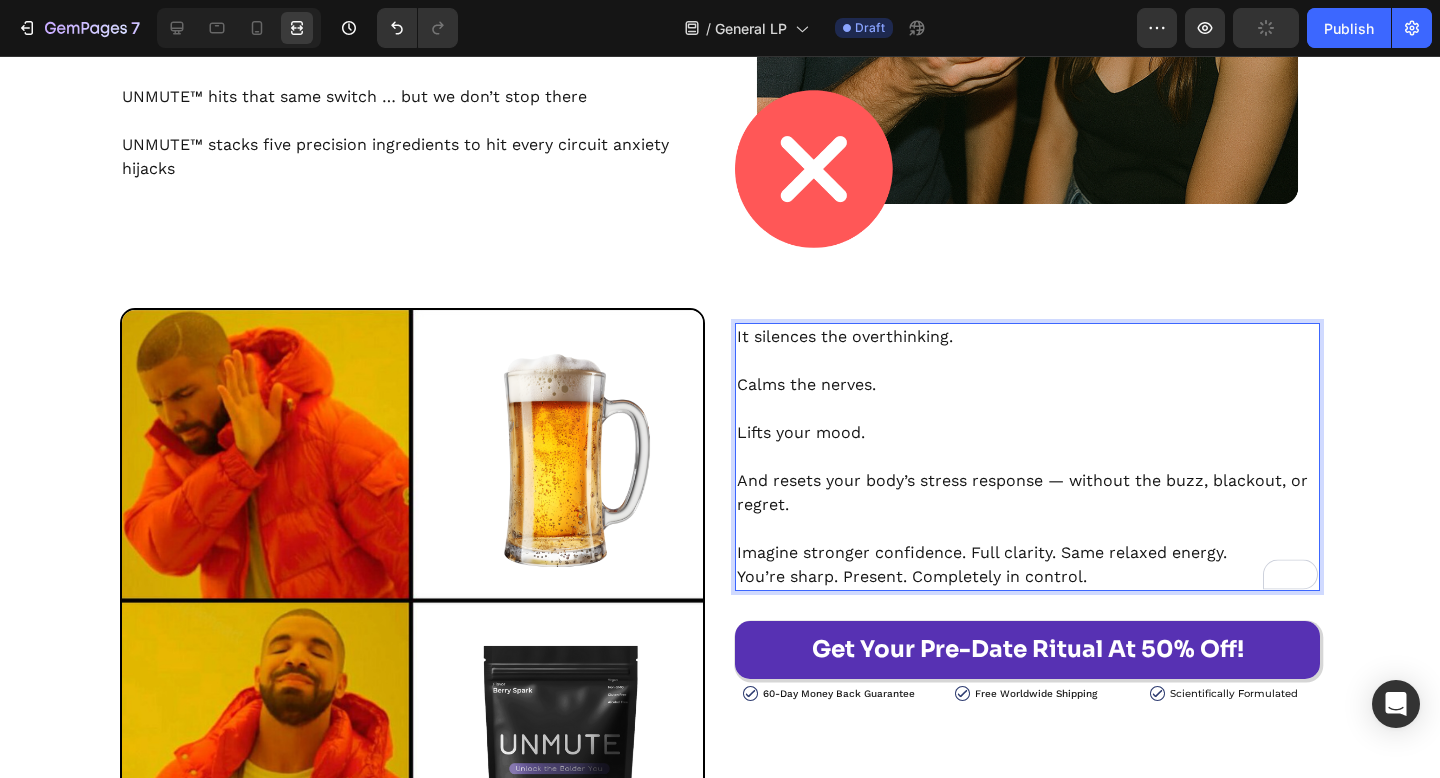 click on "Imagine stronger confidence. Full clarity. Same relaxed energy. You’re sharp. Present. Completely in control." at bounding box center [1027, 565] 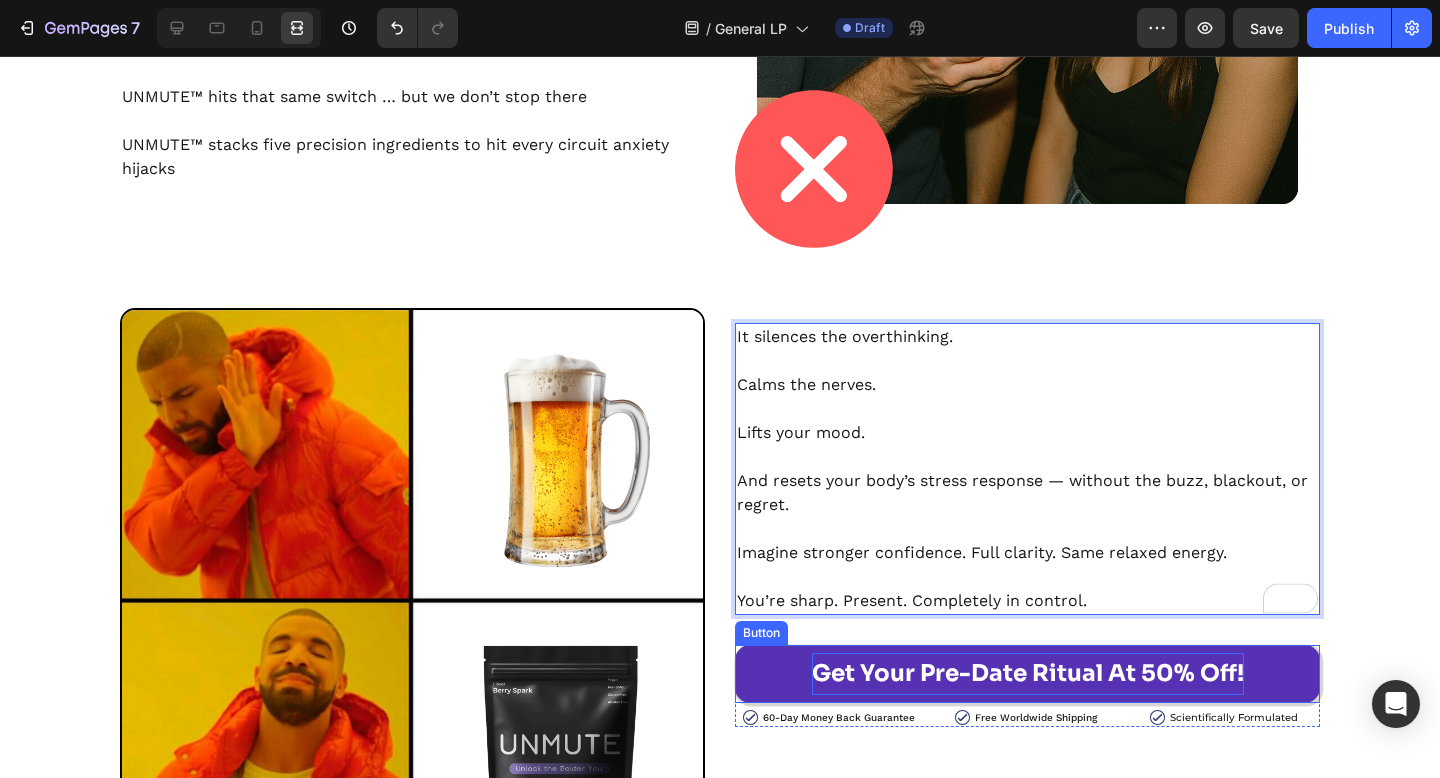 click on "Get Your Pre-Date Ritual At 50% Off!" at bounding box center (1028, 673) 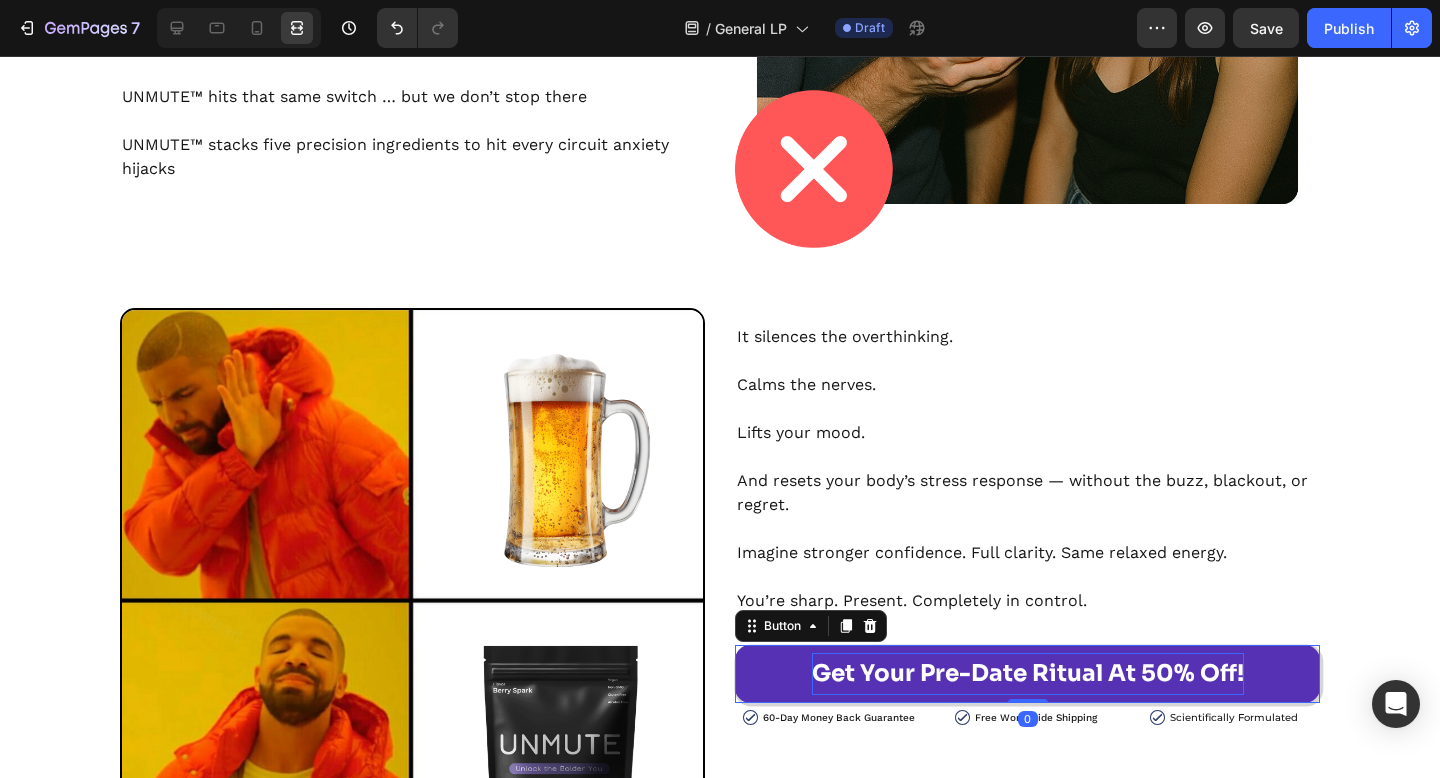 click on "Get Your Pre-Date Ritual At 50% Off!" at bounding box center (1028, 673) 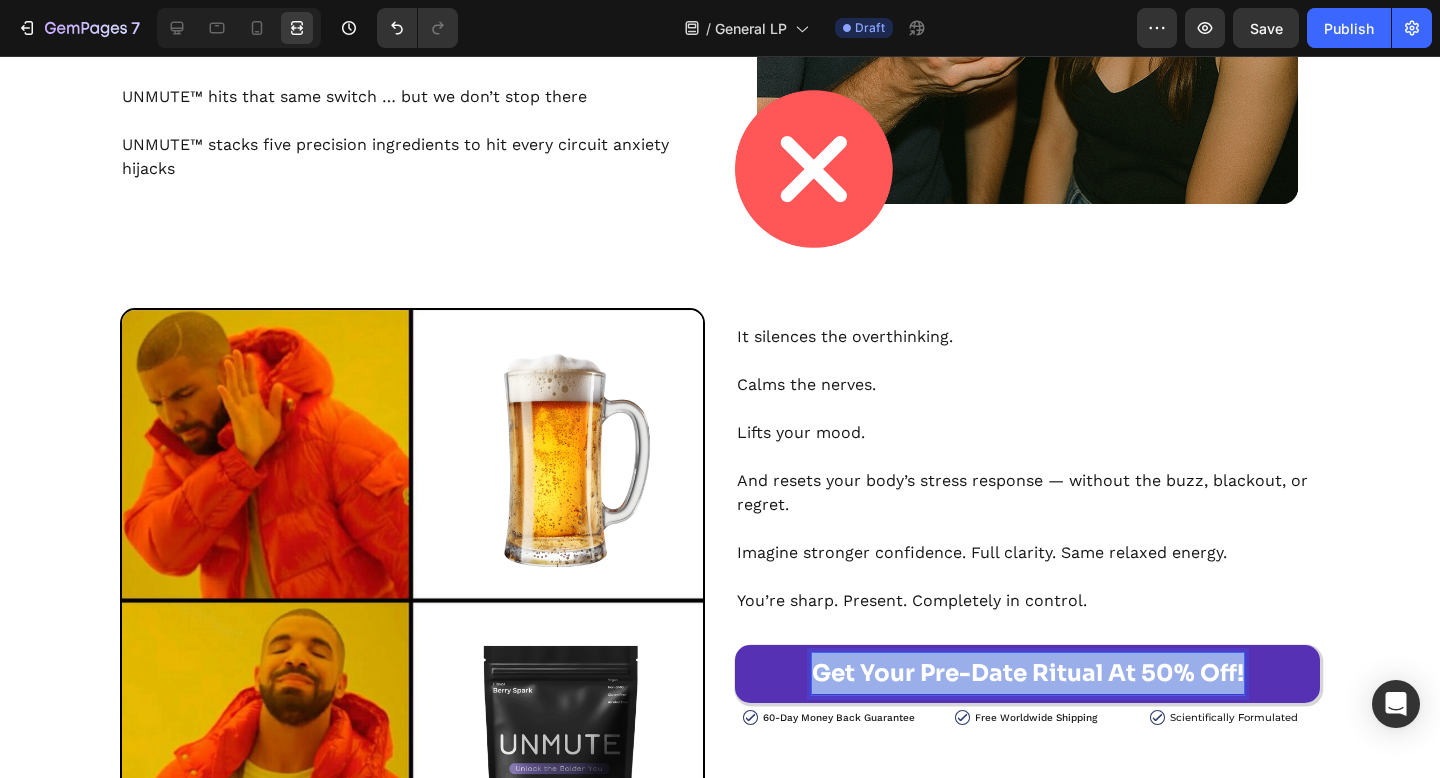 click on "Get Your Pre-Date Ritual At 50% Off!" at bounding box center [1028, 673] 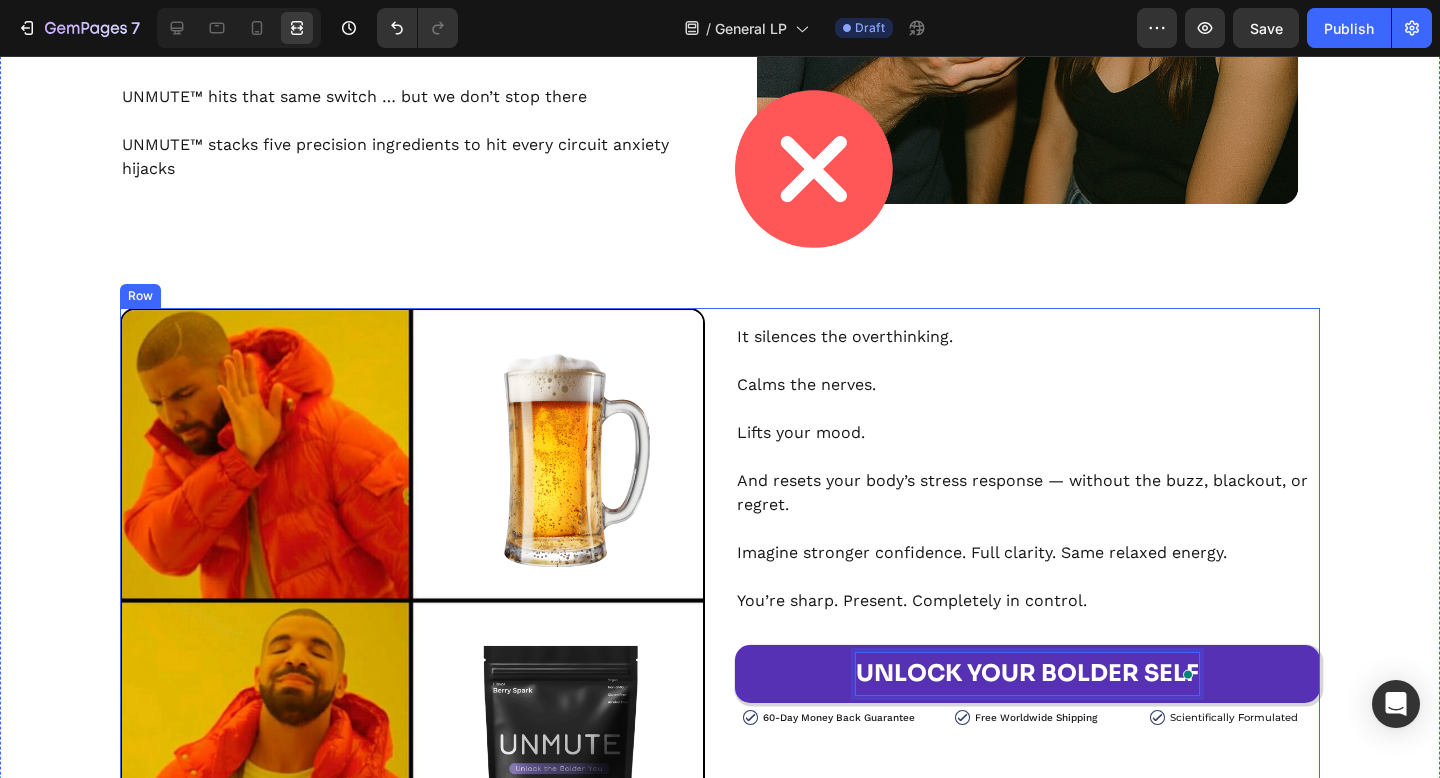 click on "It silences the overthinking. Calms the nerves. Lifts your mood. And resets your body’s stress response — without the buzz, blackout, or regret. Imagine stronger confidence. Full clarity. Same relaxed energy. ⁠⁠⁠⁠⁠⁠⁠ You’re sharp. Present. Completely in control. Text Block UNLOCK YOUR BOLDER SELF Button   0 Image 60-Day Money Back Guarantee Text Block Row Image Free Worldwide Shipping Text Block Row Image Scientifically Formulated Text Block Row Row Row Image Row" at bounding box center (720, 600) 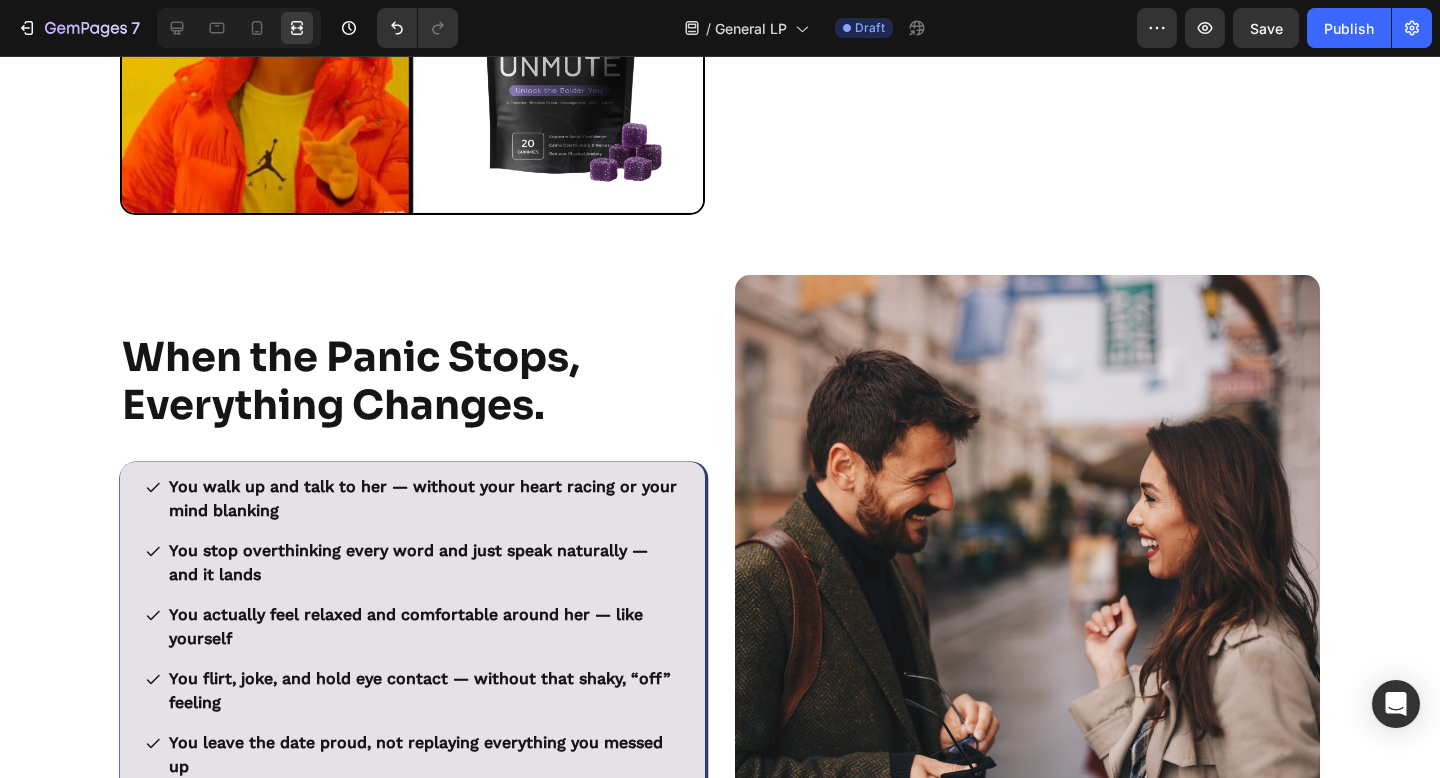 scroll, scrollTop: 8626, scrollLeft: 0, axis: vertical 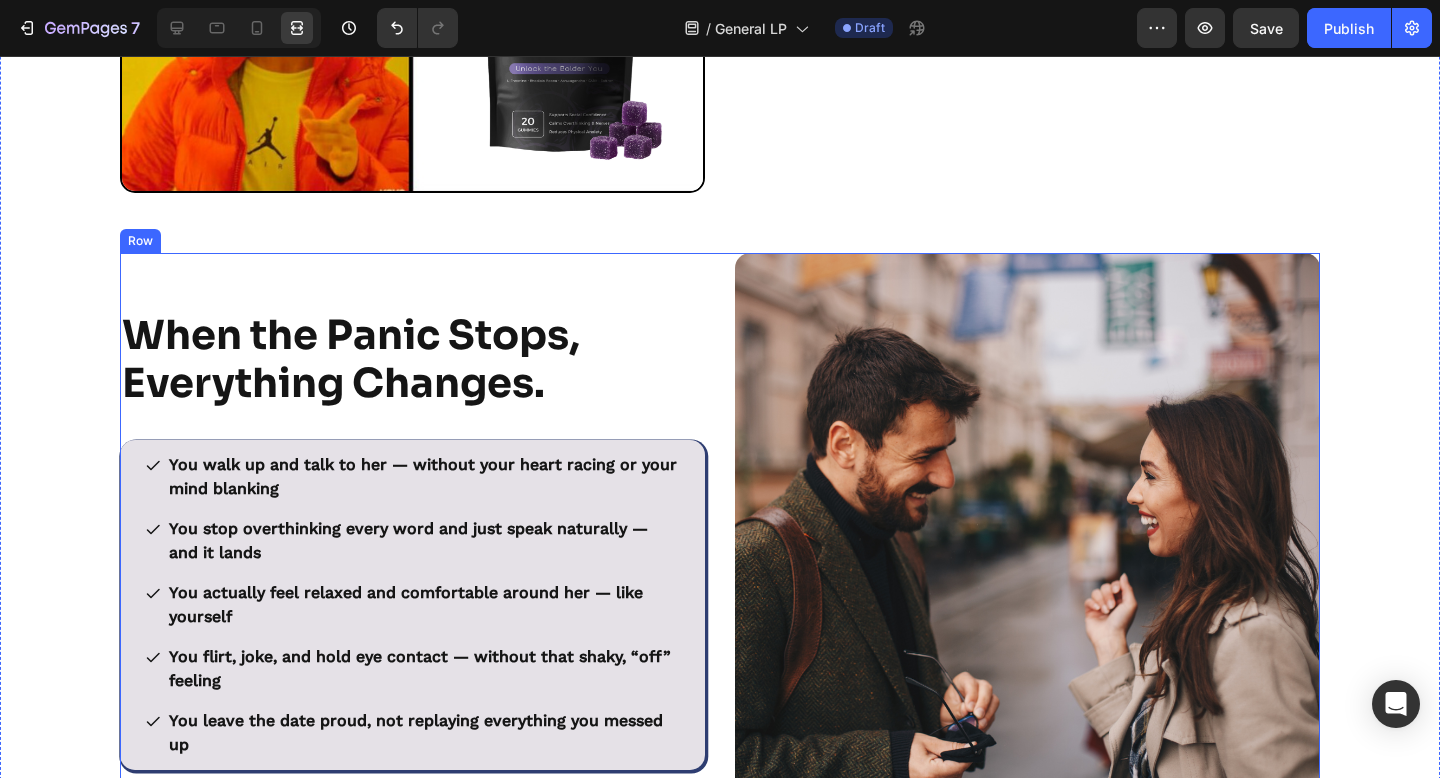 click on "When the Panic Stops, Everything Changes. Heading
You walk up and talk to her — without your heart racing or your mind blanking
You stop overthinking every word and just speak naturally — and it lands
You actually feel relaxed and comfortable around her — like yourself
You flirt, joke, and hold eye contact — without that shaky, “off” feeling
You leave the date proud, not replaying everything you messed up Item List Row Image Row" at bounding box center [720, 545] 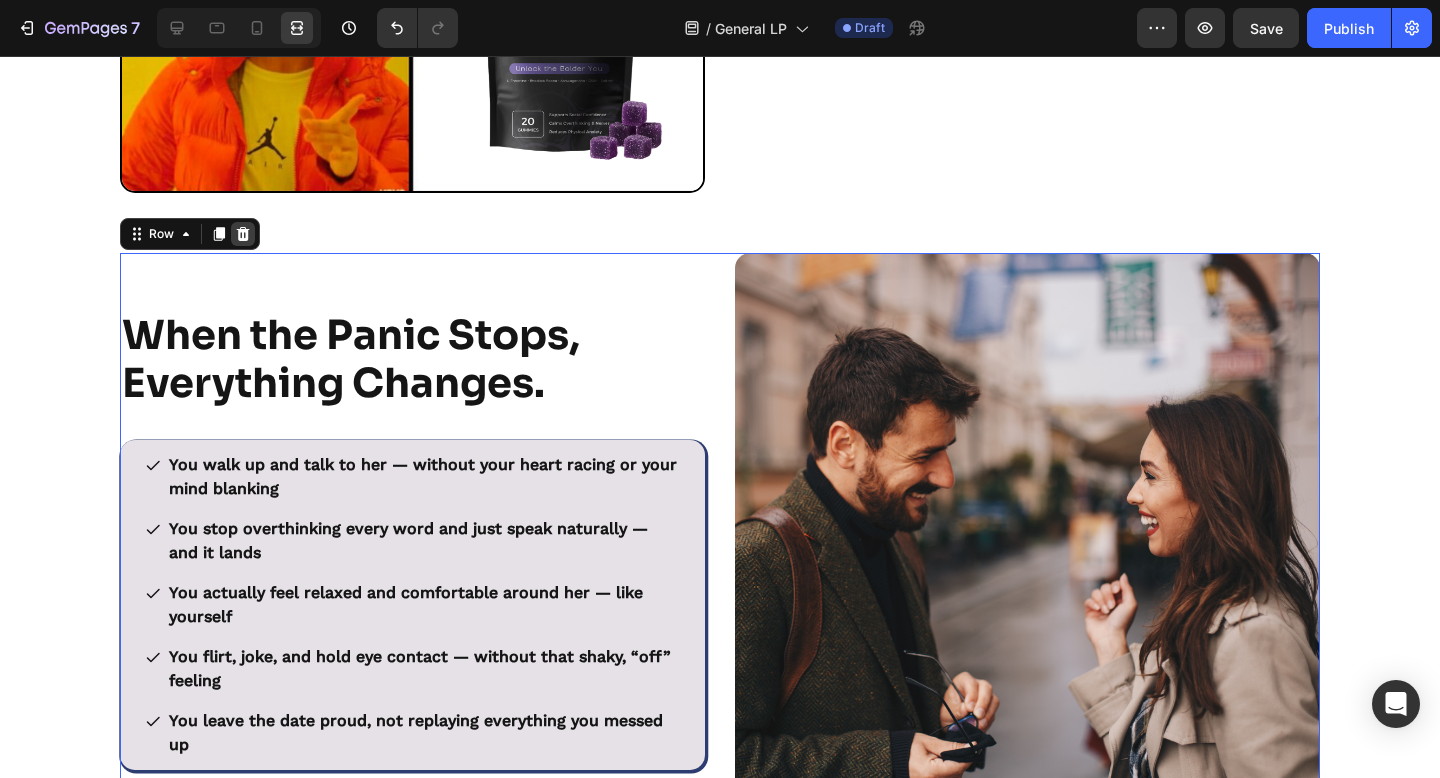 click 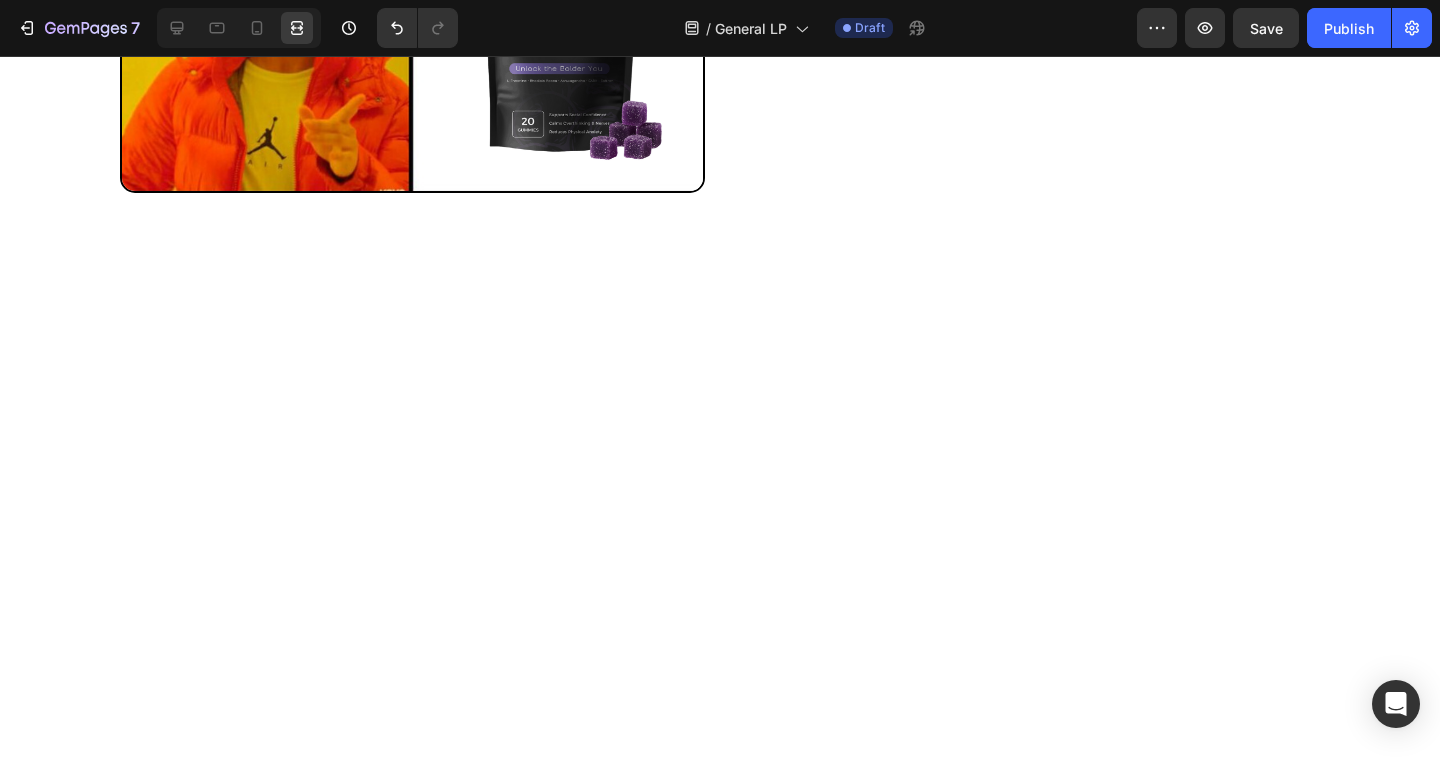 click at bounding box center [720, 577] 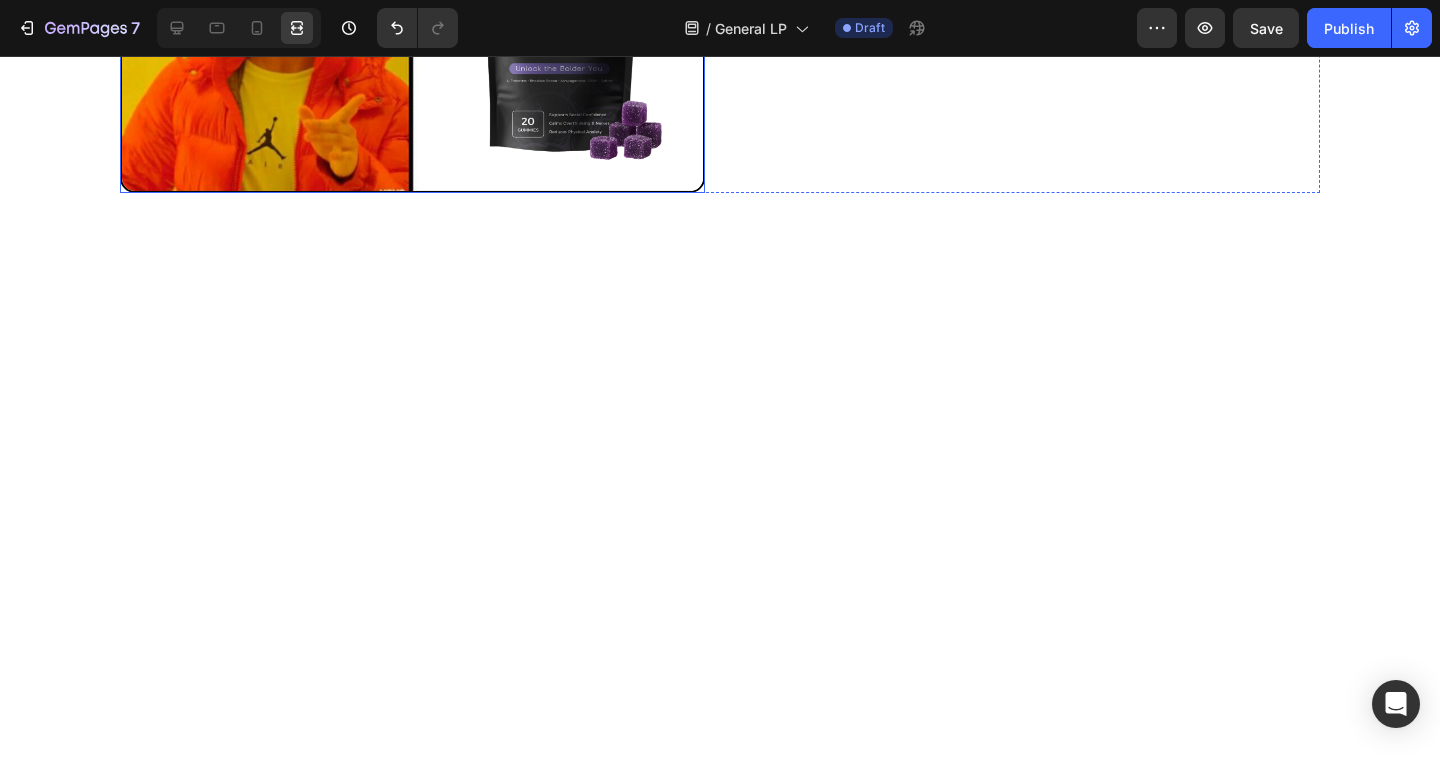 click at bounding box center (412, -100) 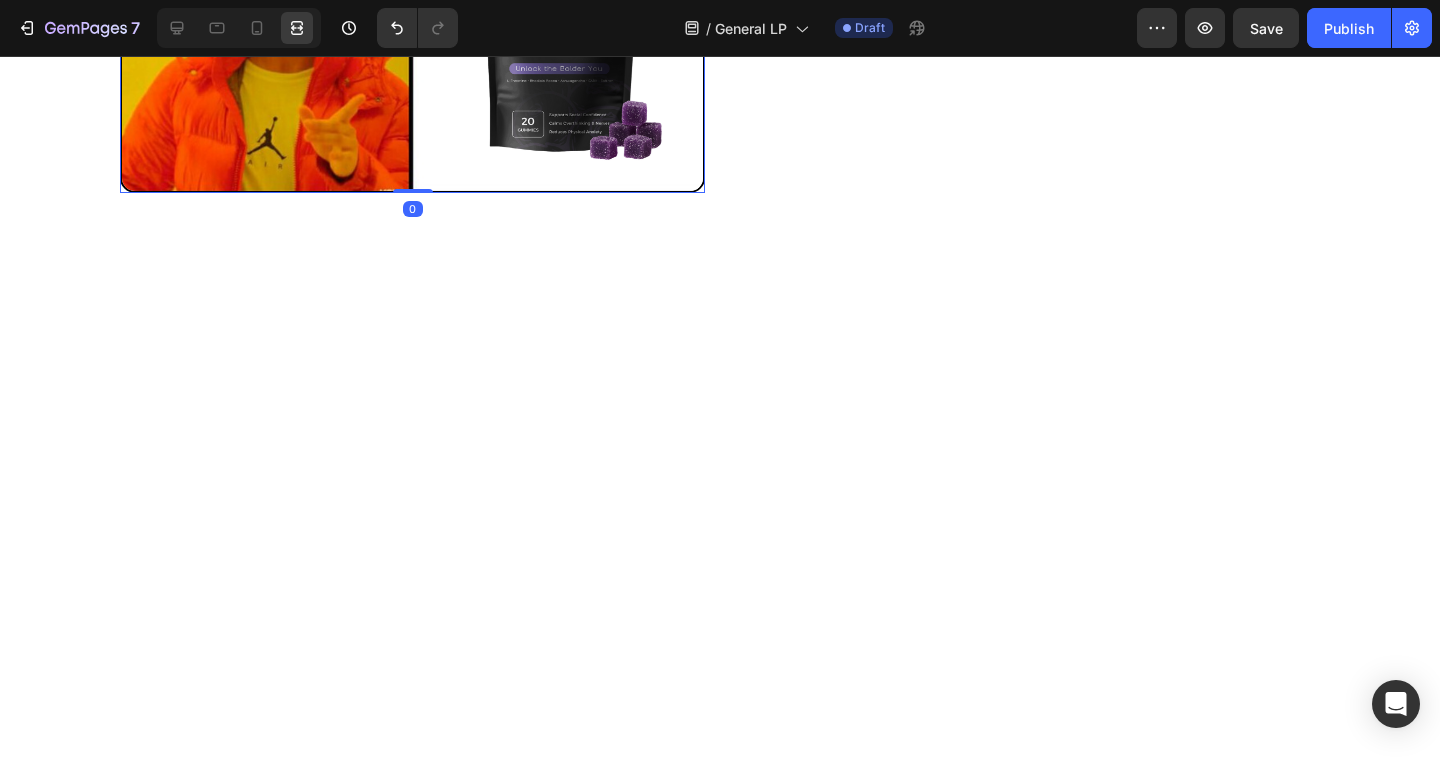 click at bounding box center [720, 577] 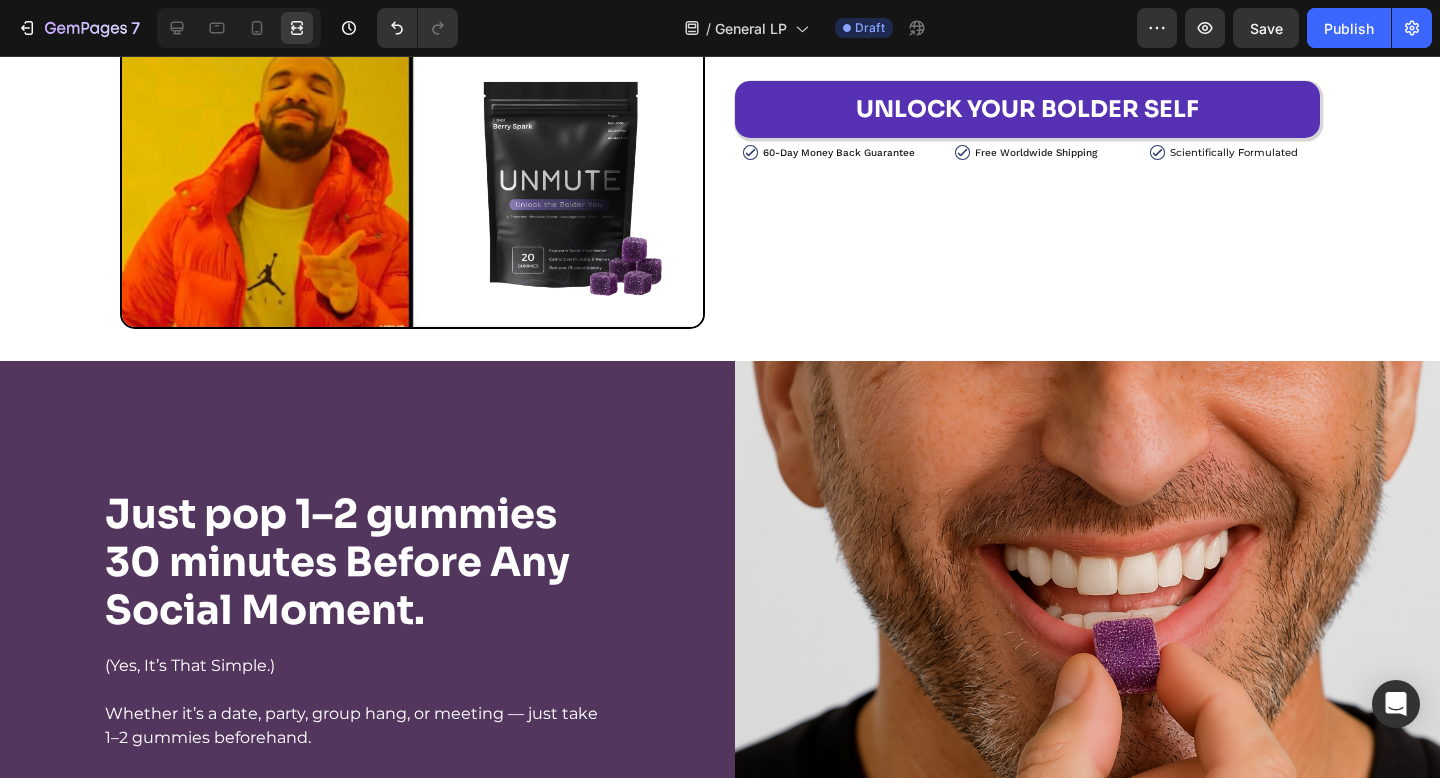 scroll, scrollTop: 8506, scrollLeft: 0, axis: vertical 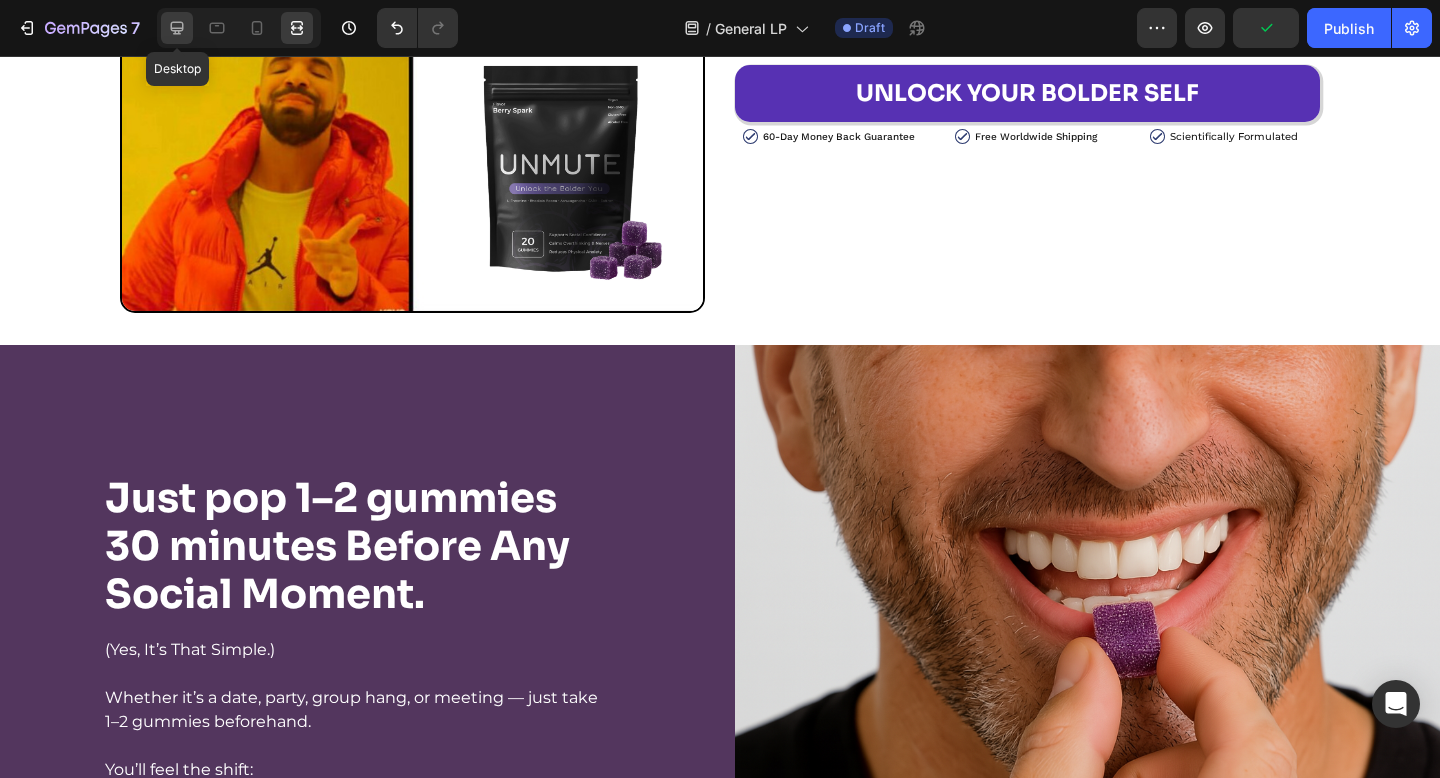 click 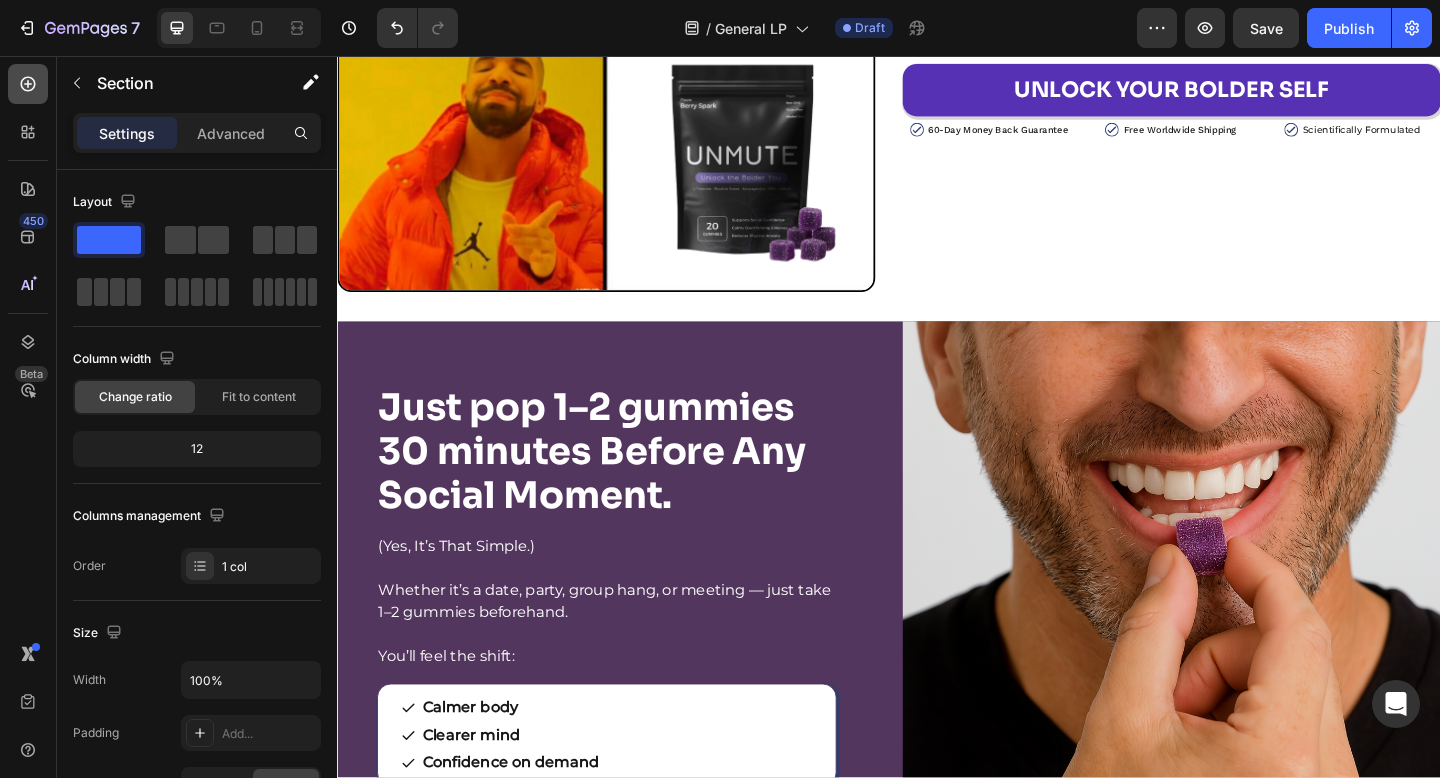 click 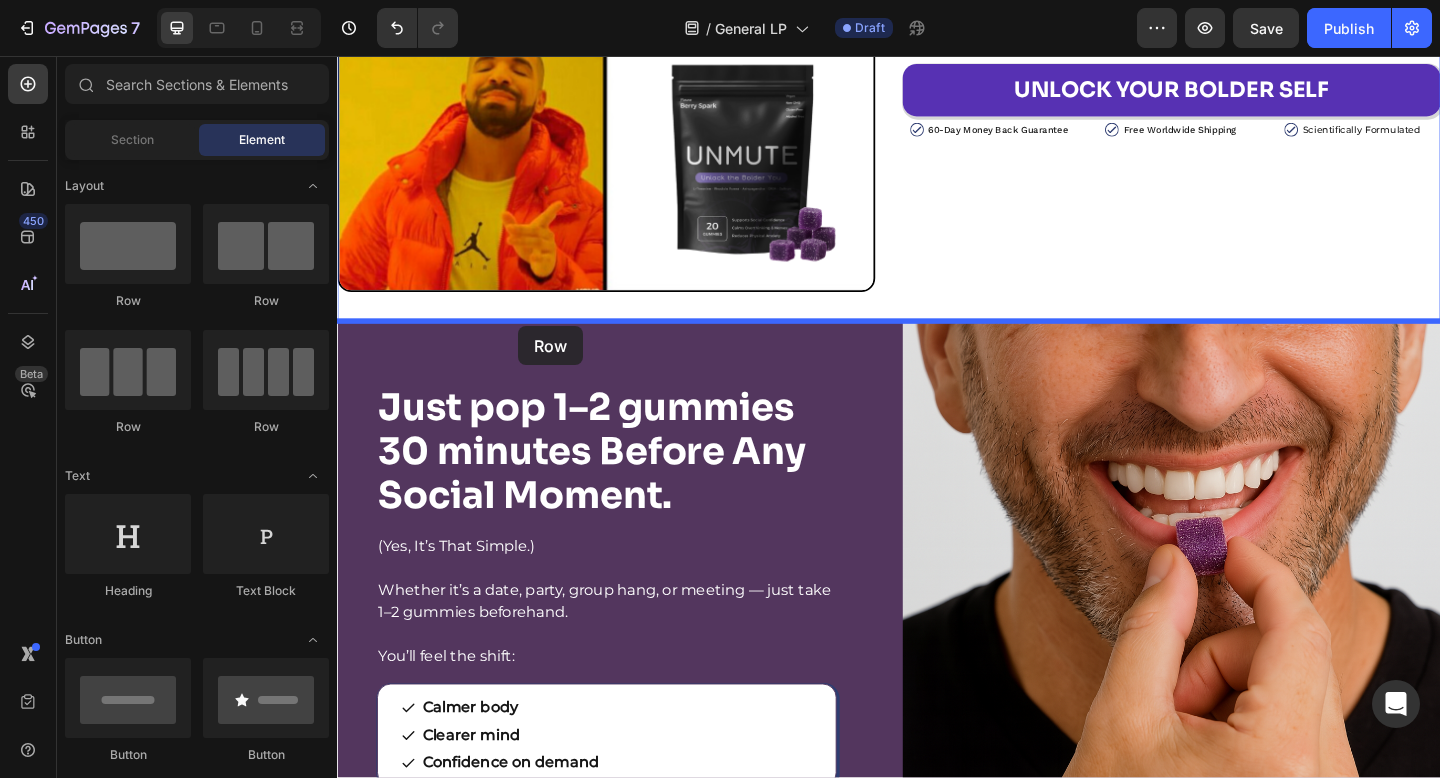 drag, startPoint x: 440, startPoint y: 302, endPoint x: 534, endPoint y: 350, distance: 105.546196 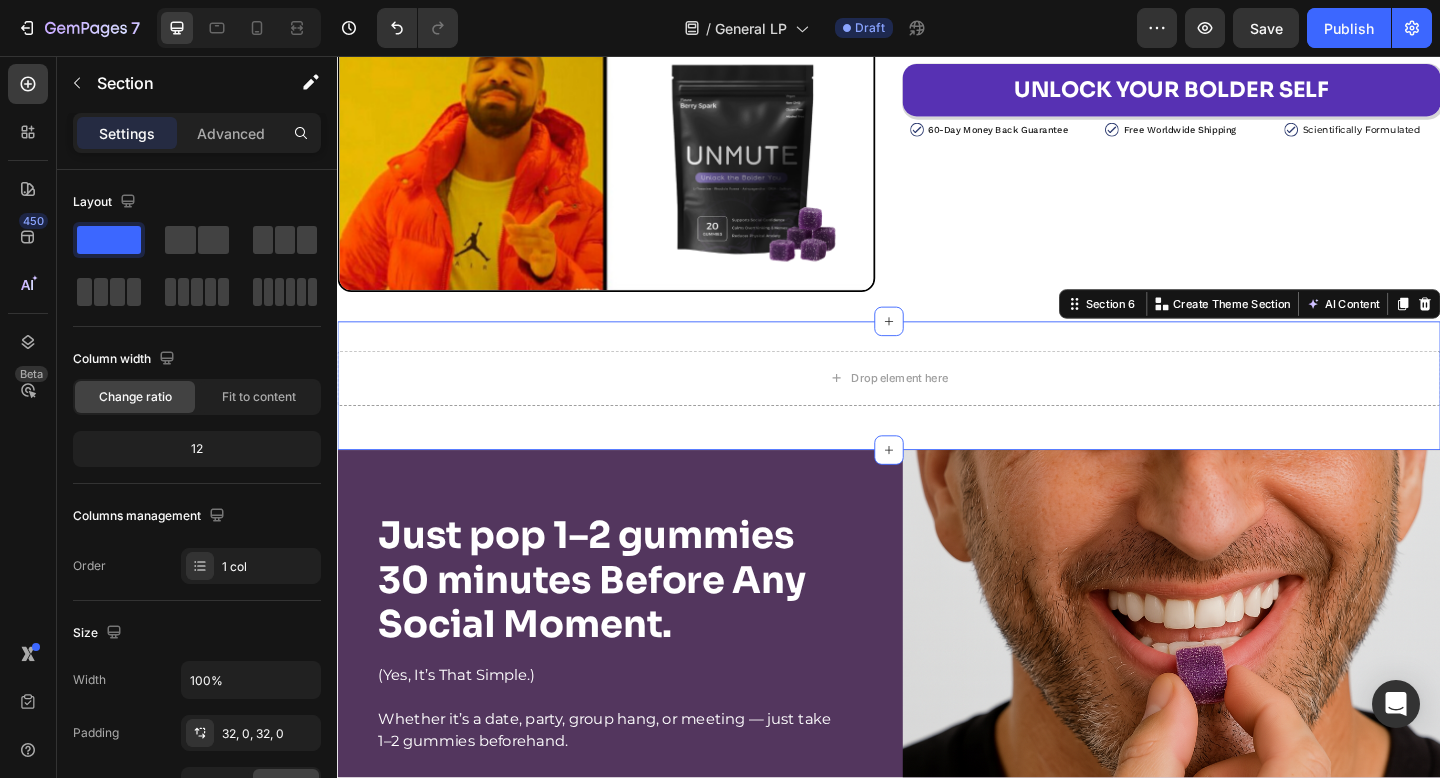 click on "Drop element here Row Section 6   You can create reusable sections Create Theme Section AI Content Write with GemAI What would you like to describe here? Tone and Voice Persuasive Product Unmute™ Show more Generate" at bounding box center [937, 415] 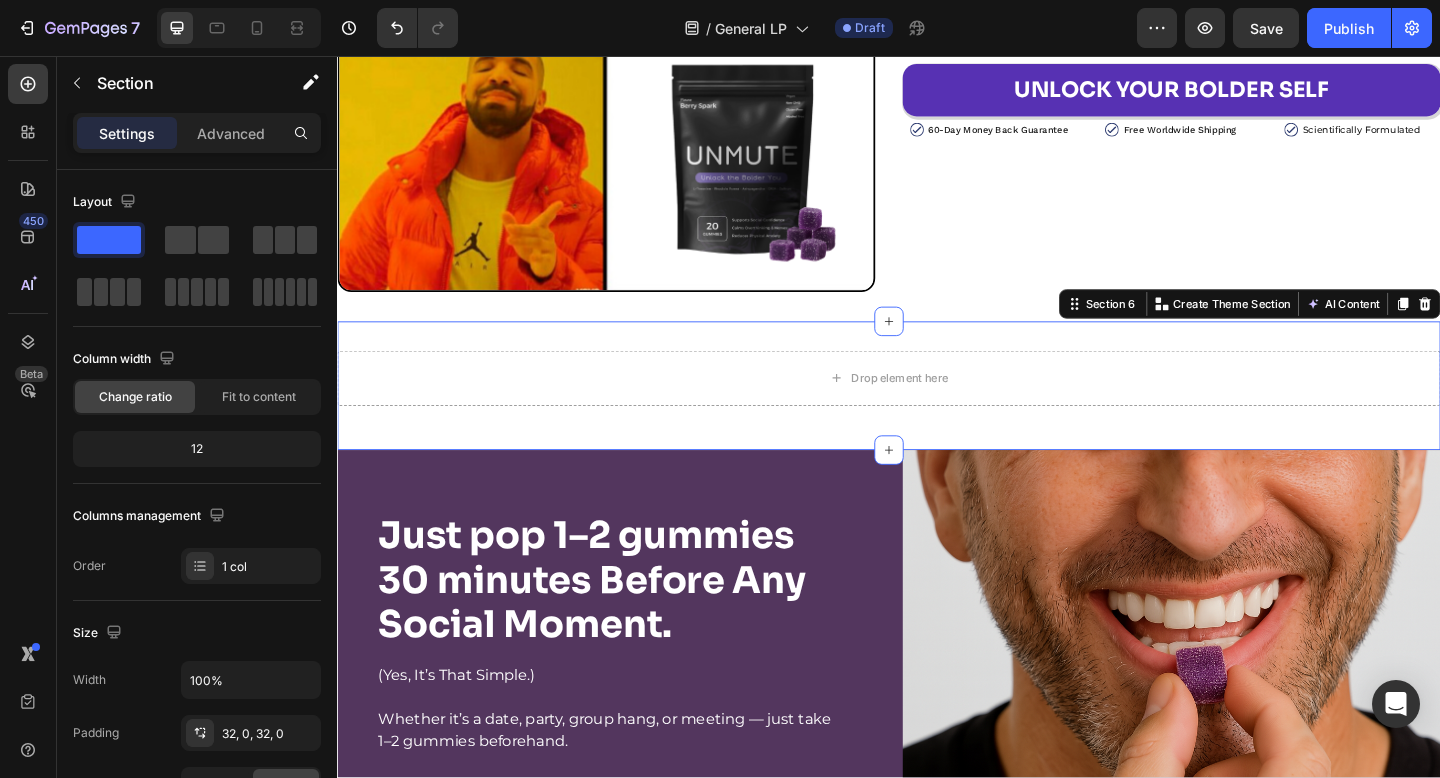 click on "Drop element here Row Section 6   You can create reusable sections Create Theme Section AI Content Write with GemAI What would you like to describe here? Tone and Voice Persuasive Product Unmute™ Show more Generate" at bounding box center [937, 415] 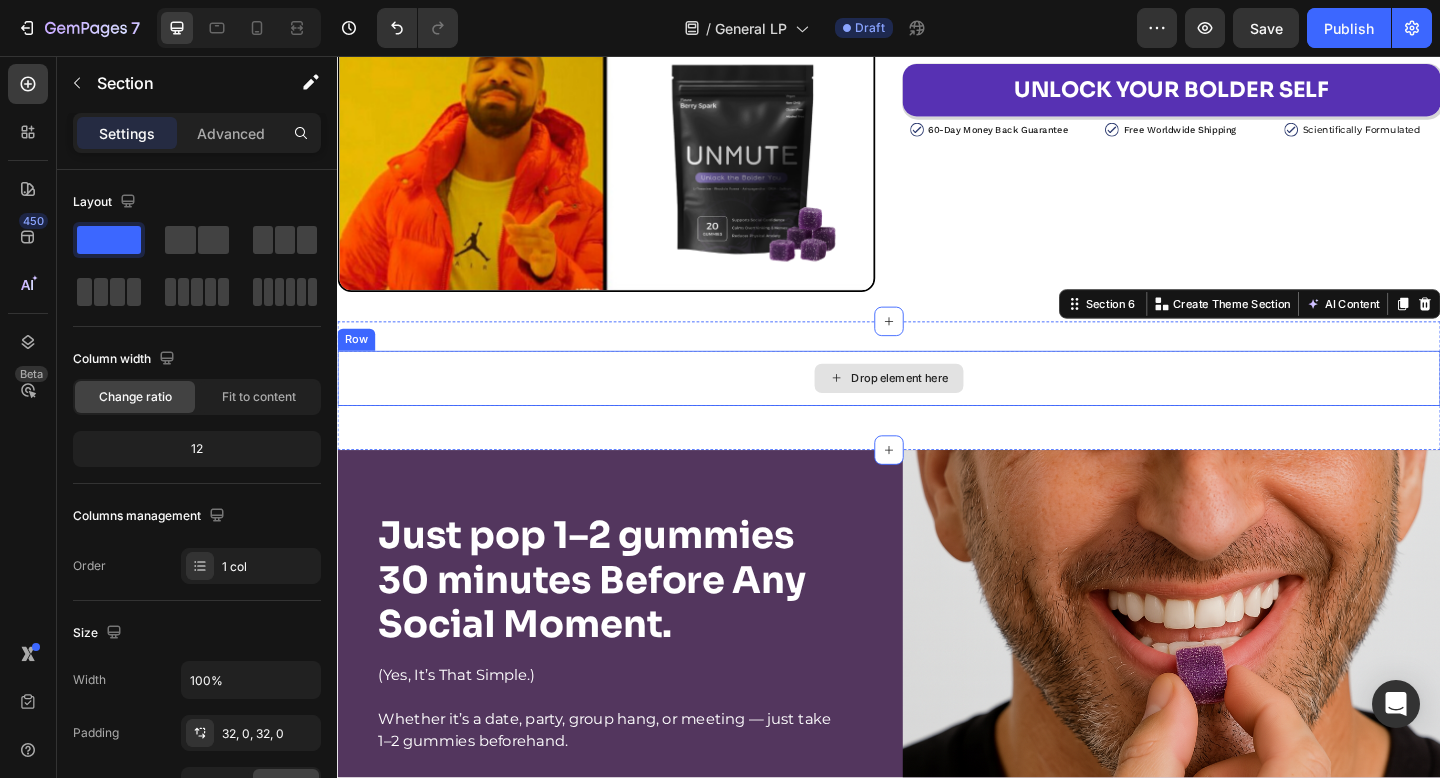 click on "Drop element here" at bounding box center [937, 407] 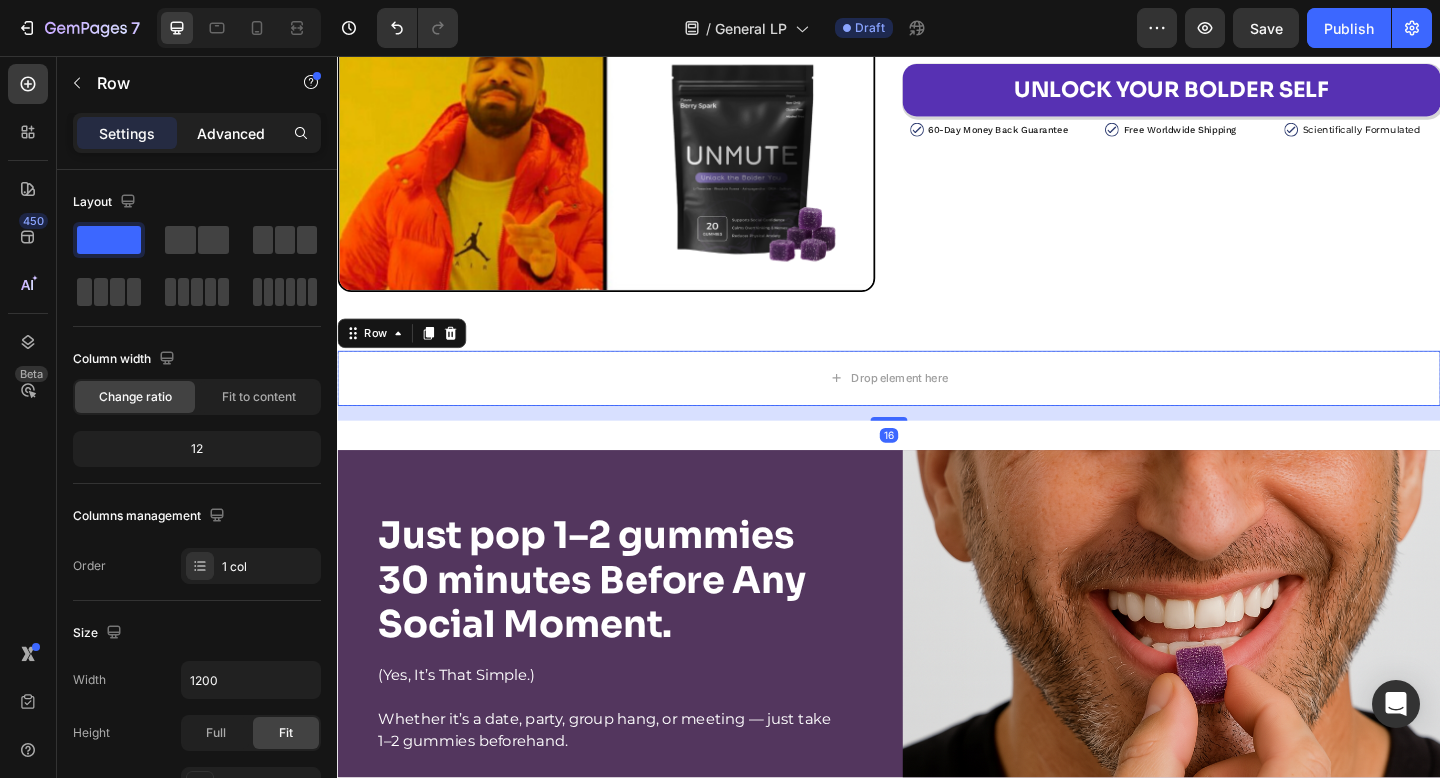 click on "Advanced" 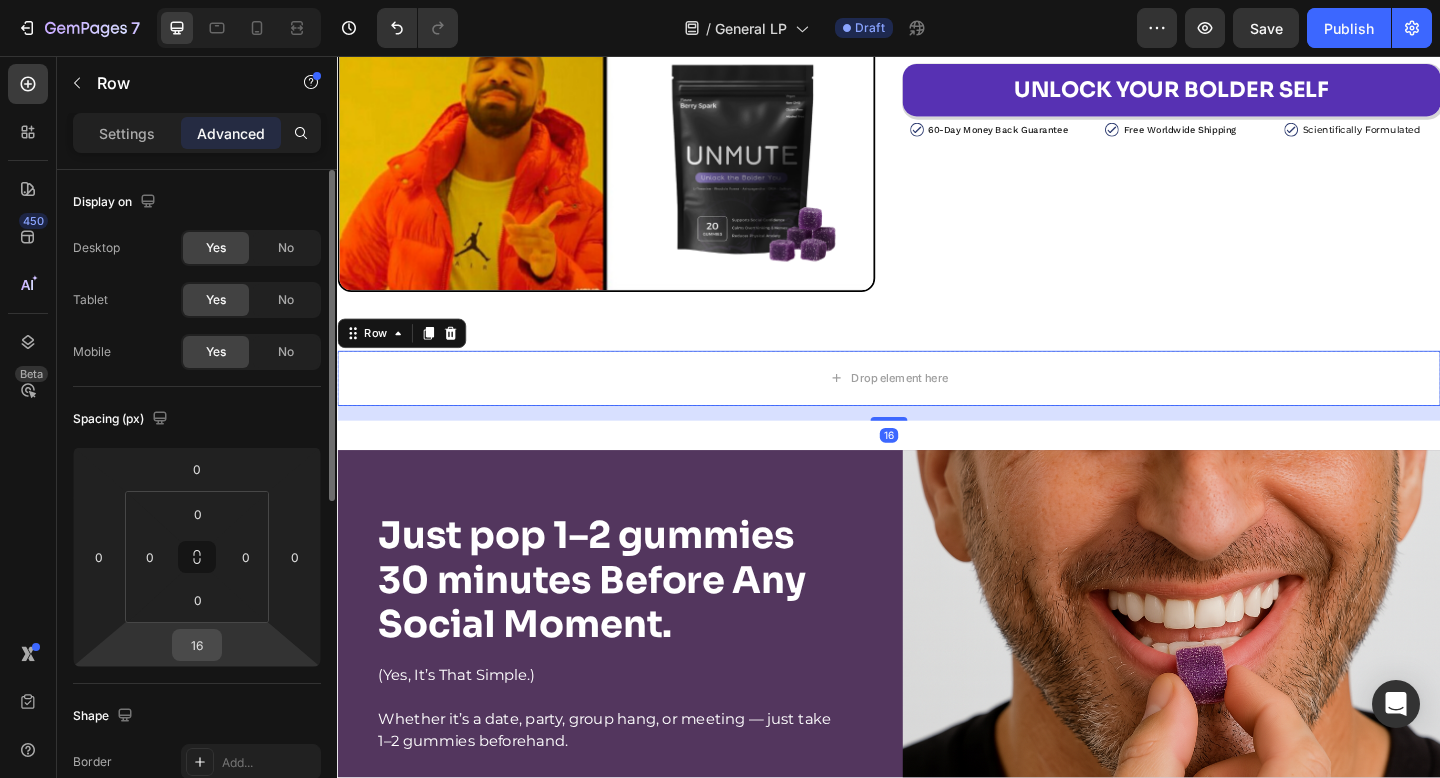 click on "16" at bounding box center (197, 645) 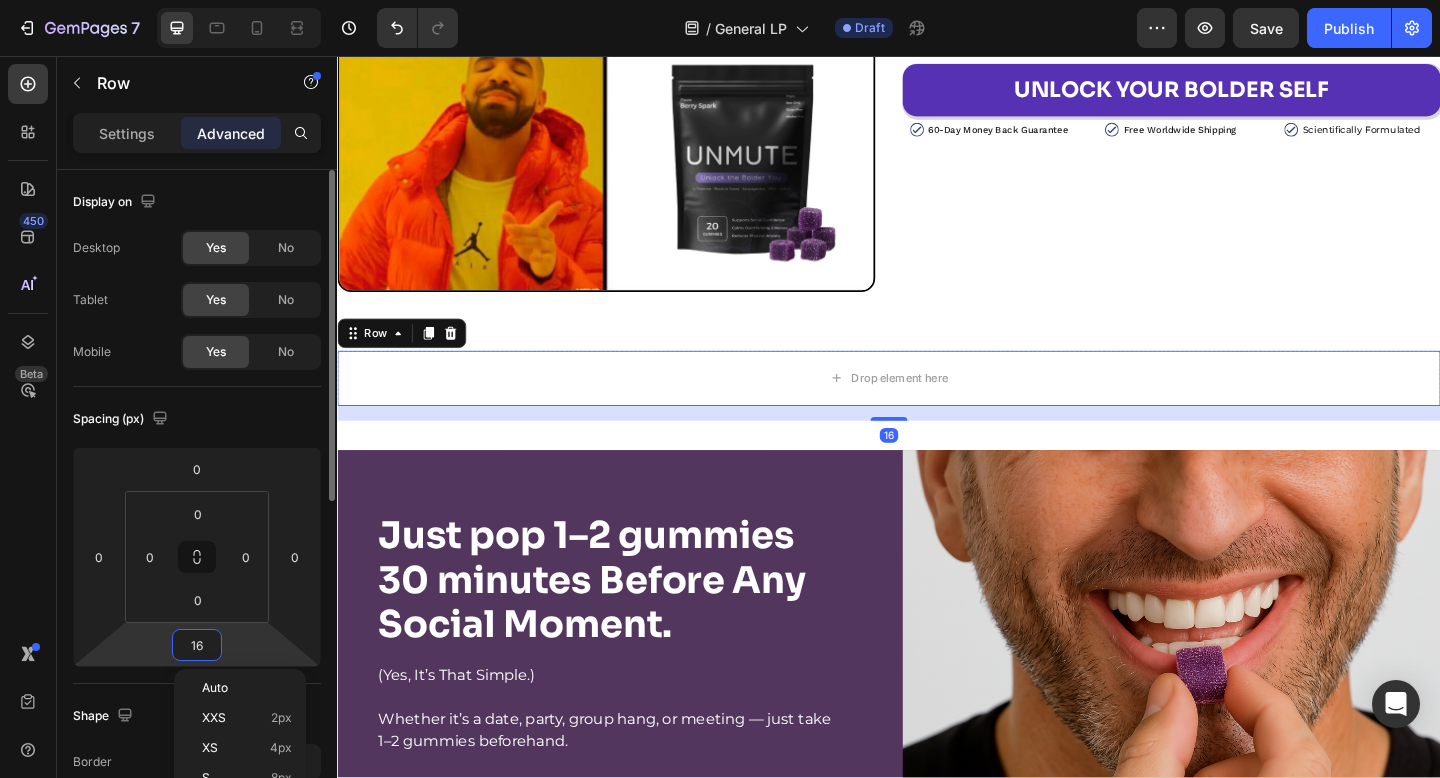 type on "0" 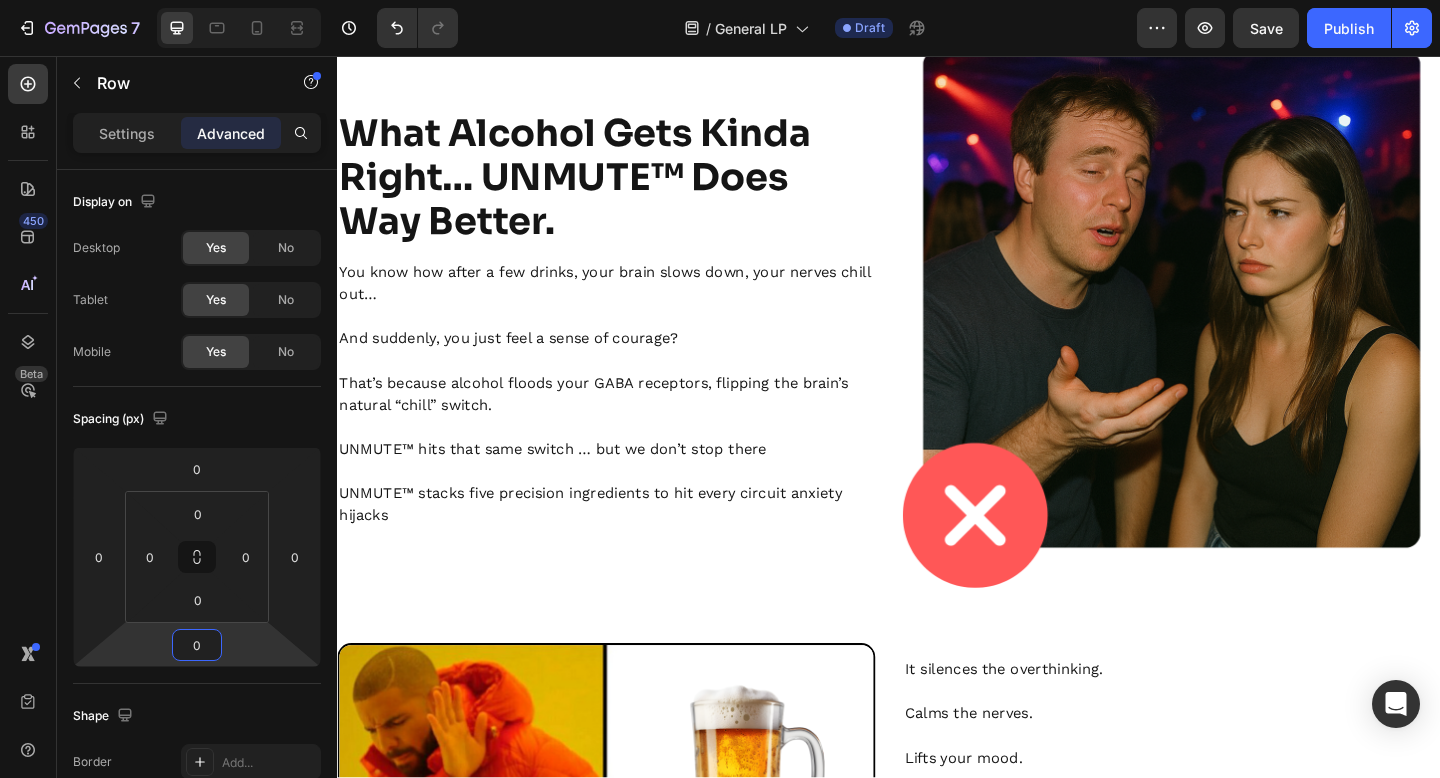 scroll, scrollTop: 7540, scrollLeft: 0, axis: vertical 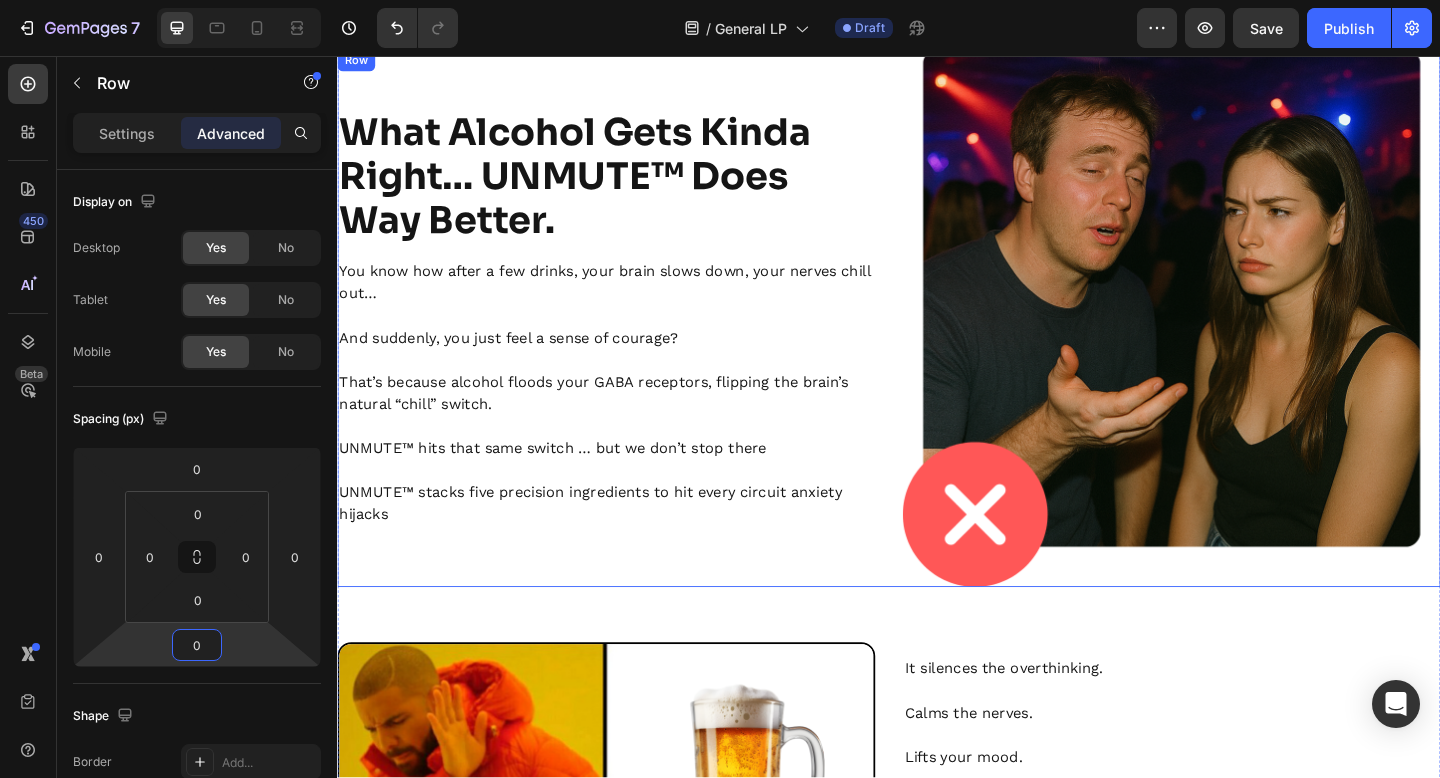 click on "What Alcohol Gets Kinda Right… UNMUTE™ Does Way Better. Heading You know how after a few drinks, your brain slows down, your nerves chill out… And suddenly, you just feel a sense of courage? That’s because alcohol floods your GABA receptors, flipping the brain’s natural “chill” switch. UNMUTE™ hits that same switch … but we don’t stop there UNMUTE™ stacks five precision ingredients to hit every circuit anxiety hijacks Text Block" at bounding box center (629, 341) 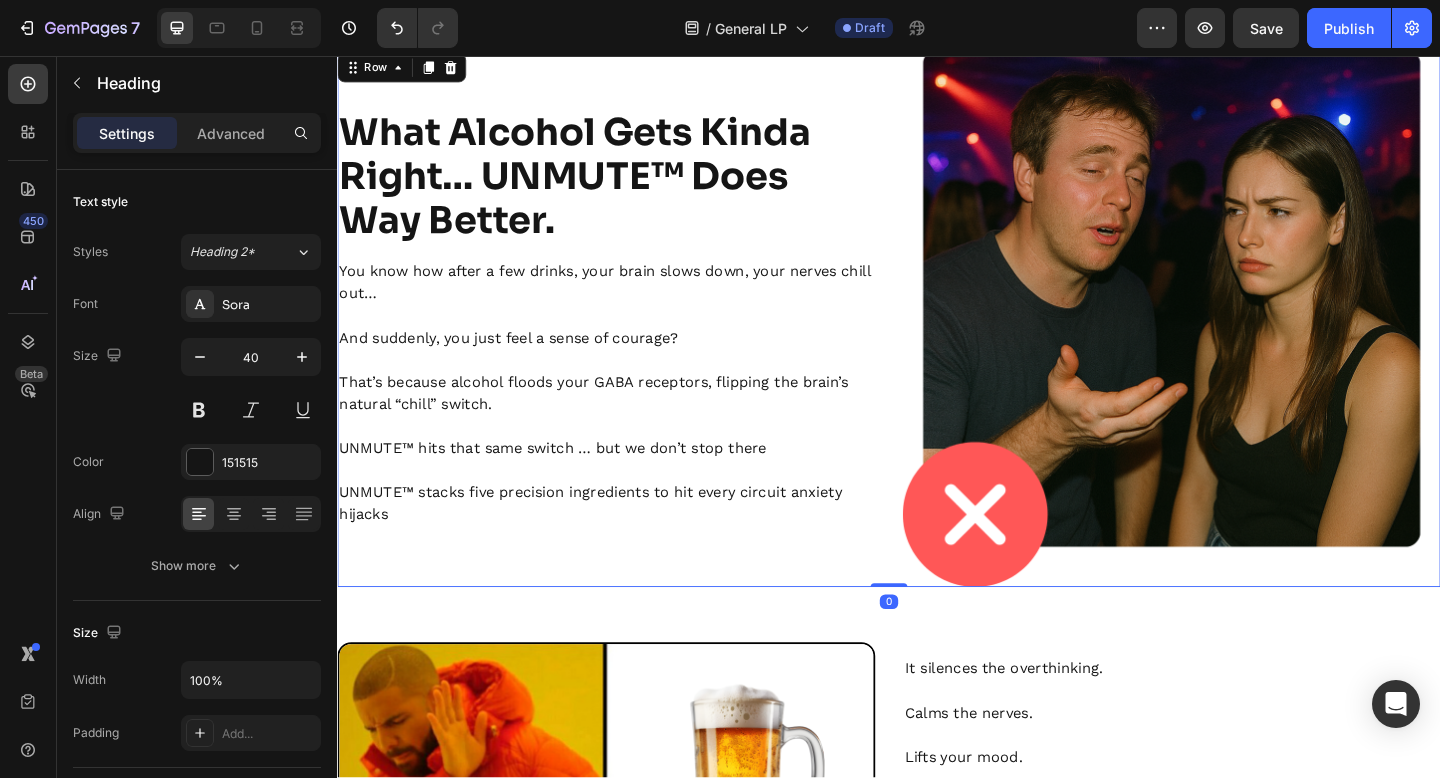 click on "What Alcohol Gets Kinda Right… UNMUTE™ Does Way Better." at bounding box center [595, 187] 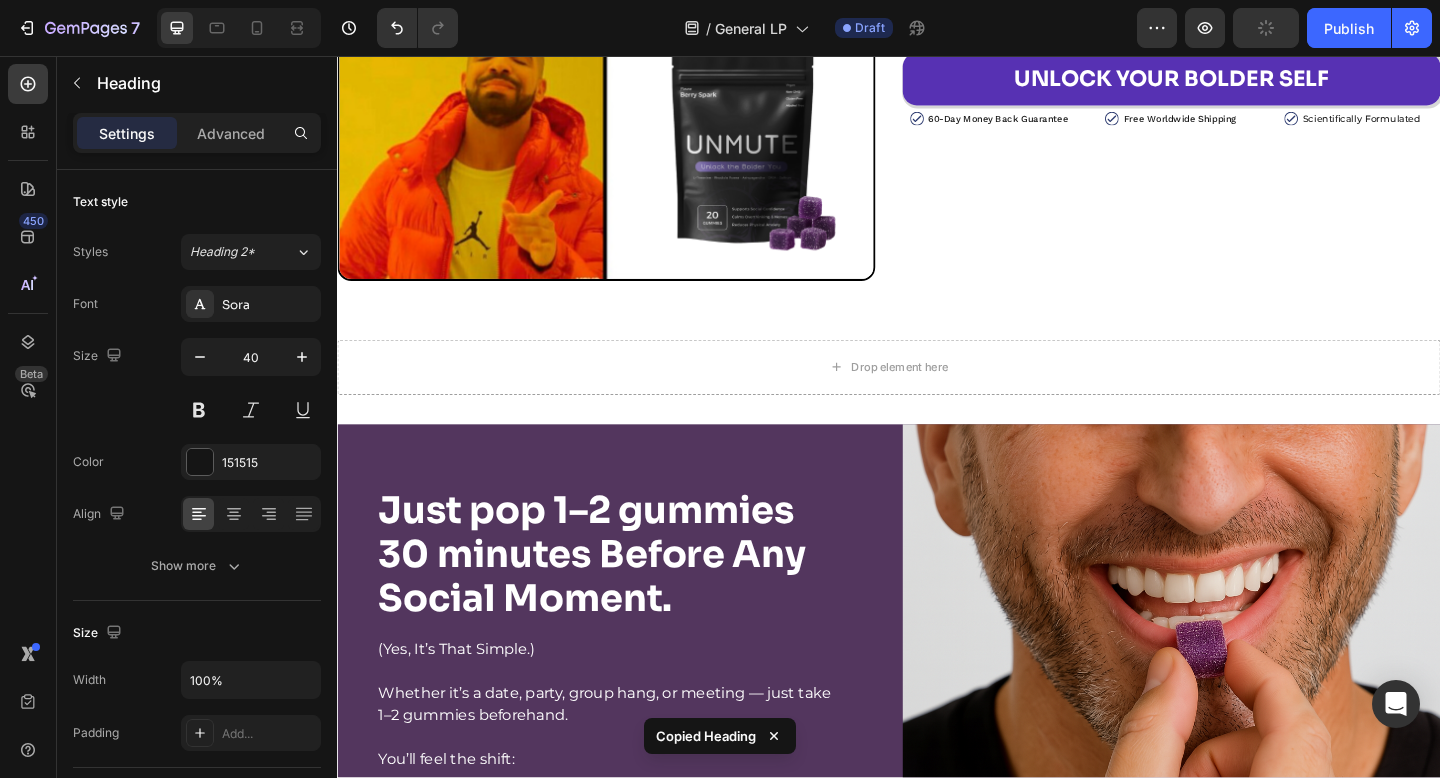 scroll, scrollTop: 8529, scrollLeft: 0, axis: vertical 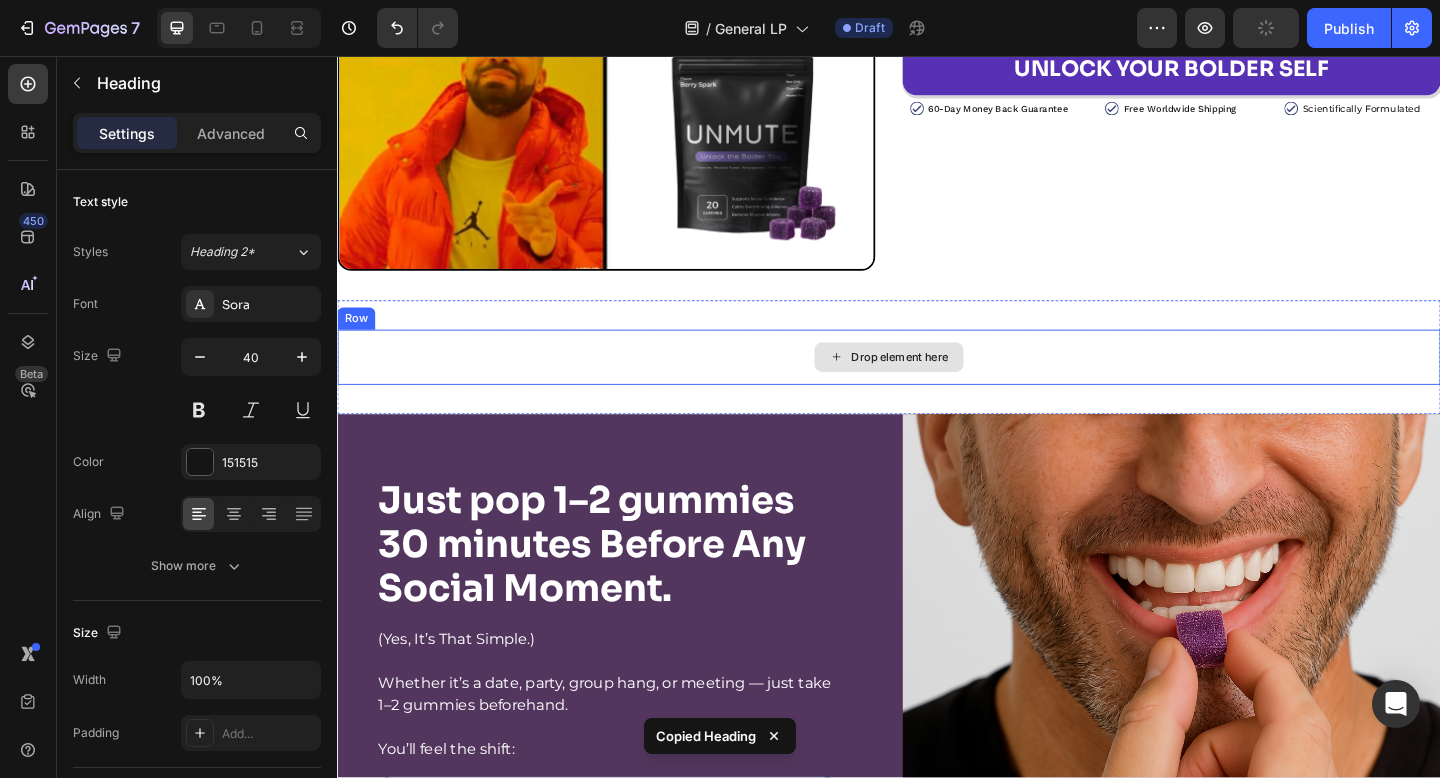 click on "Drop element here" at bounding box center [937, 384] 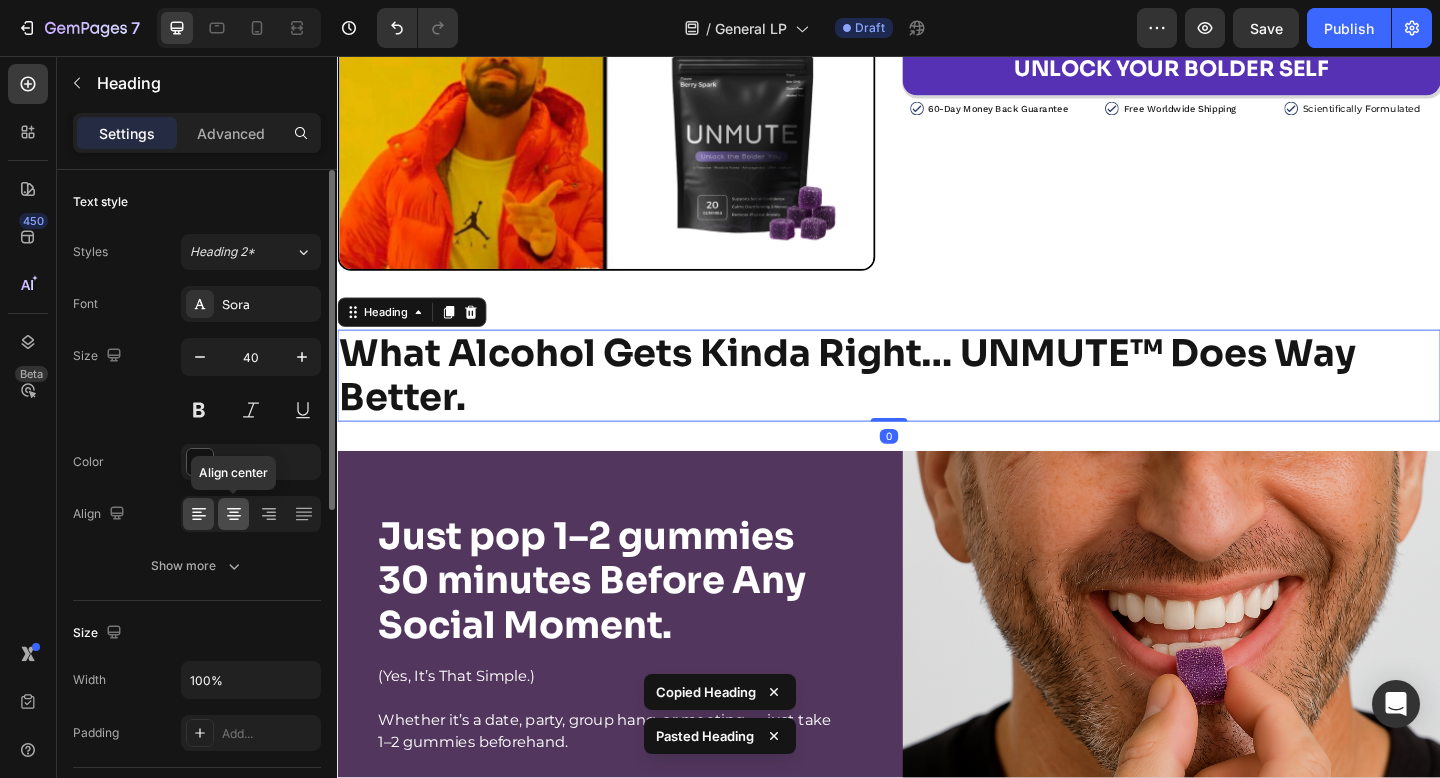 click 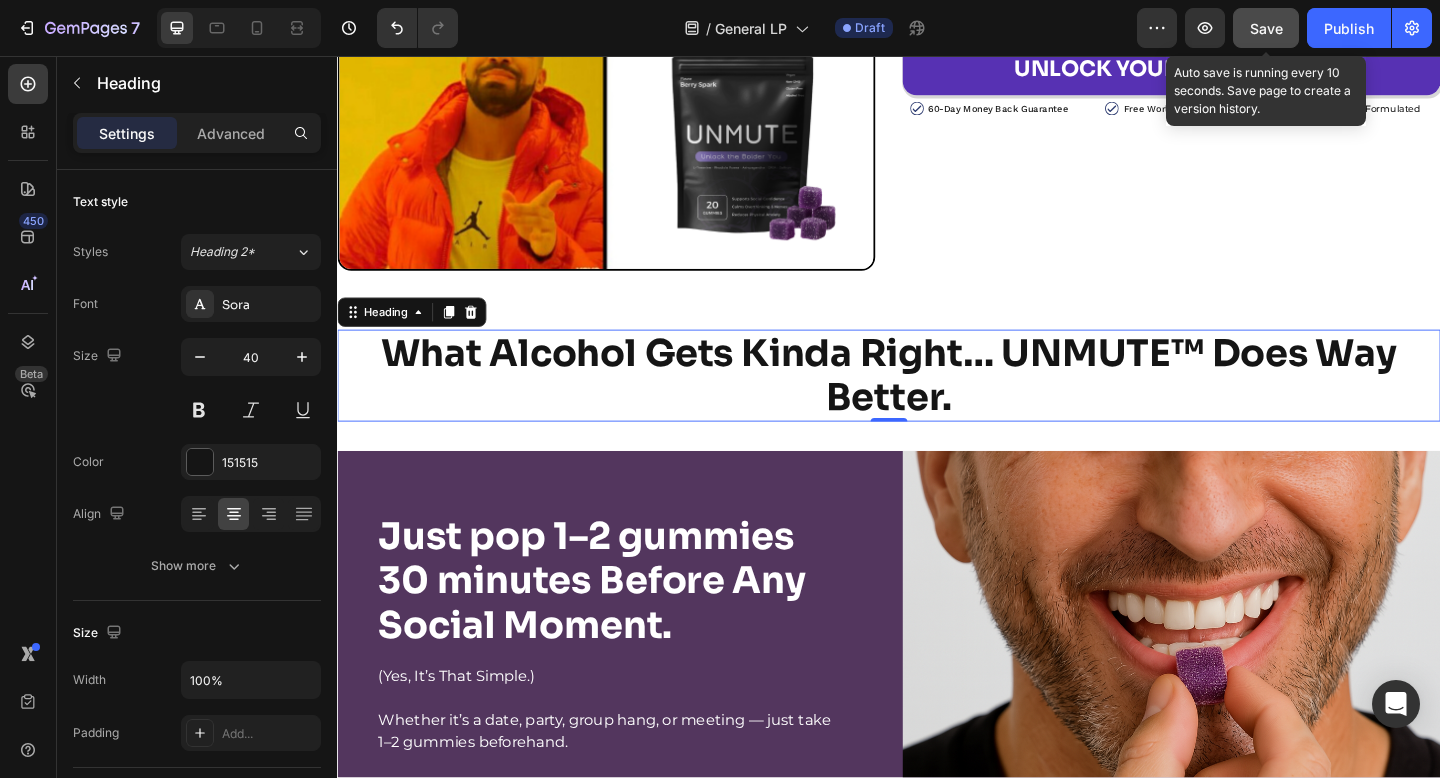 click on "Save" at bounding box center [1266, 28] 